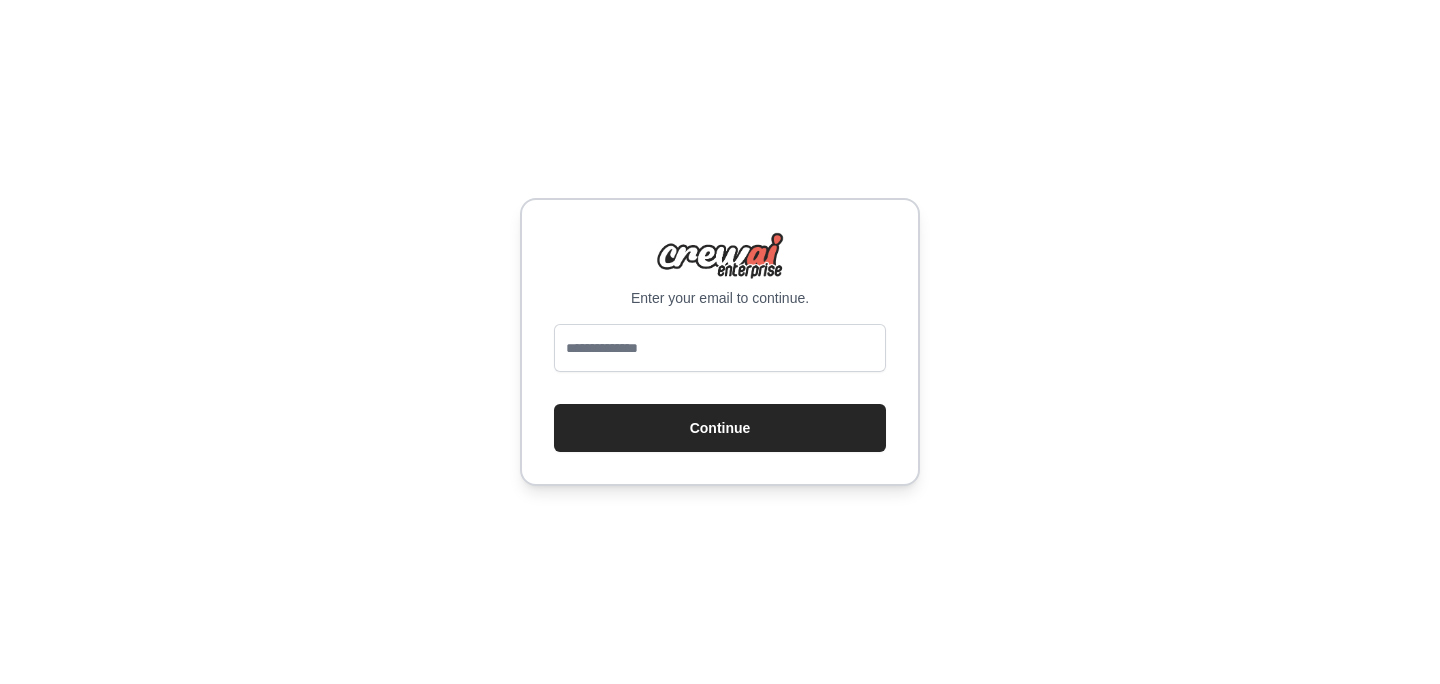 scroll, scrollTop: 0, scrollLeft: 0, axis: both 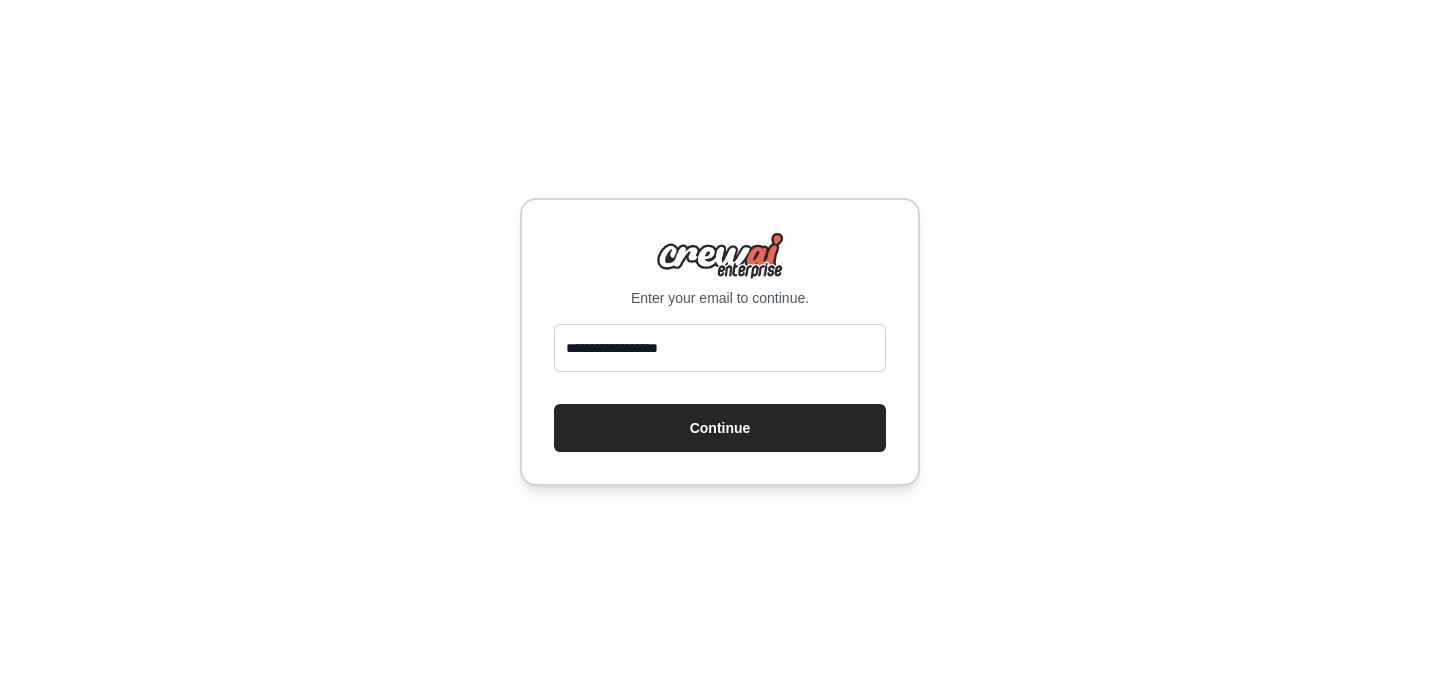 type on "**********" 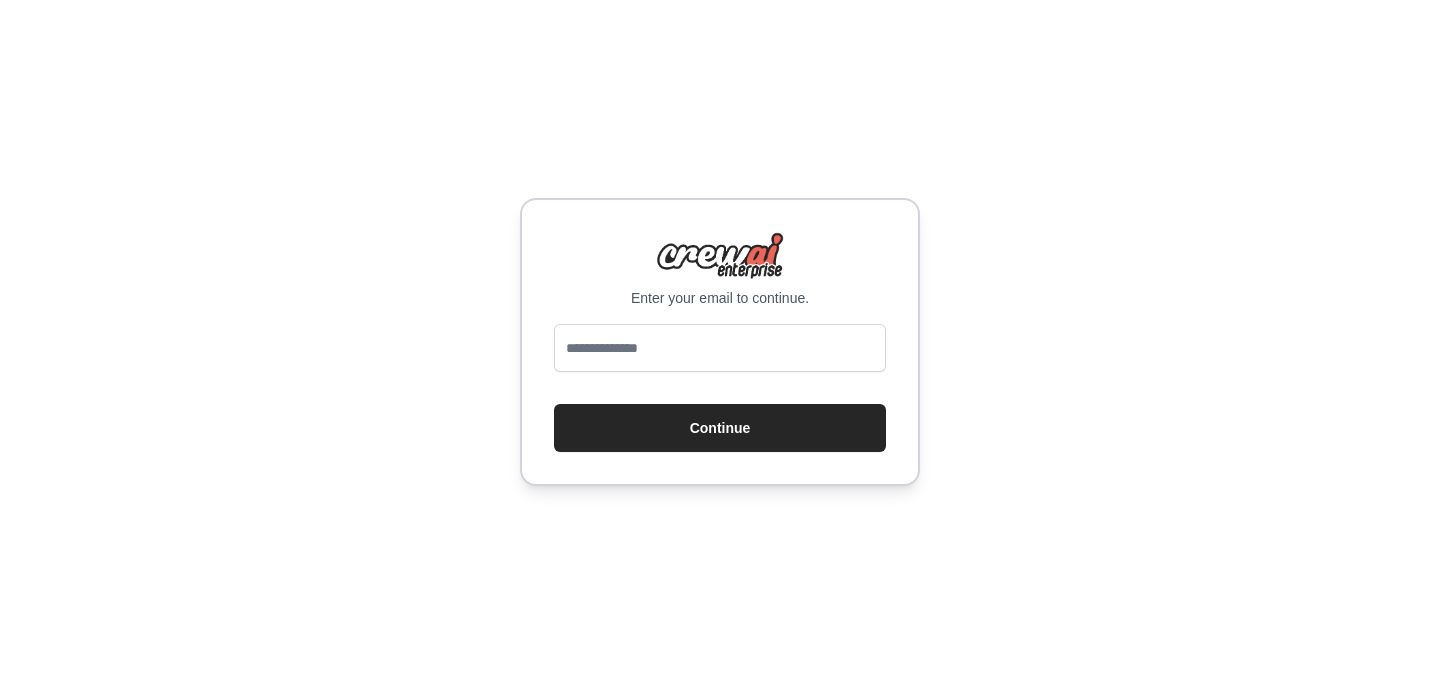 scroll, scrollTop: 0, scrollLeft: 0, axis: both 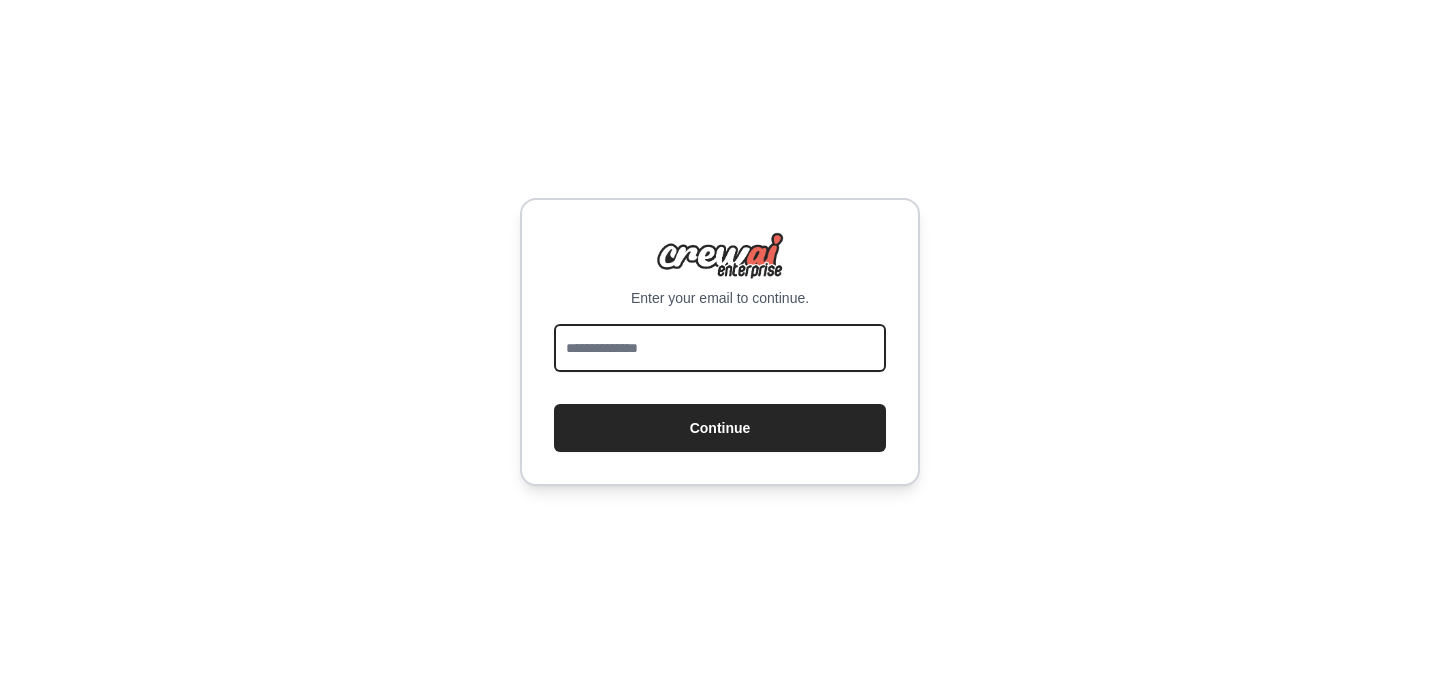 click at bounding box center (720, 348) 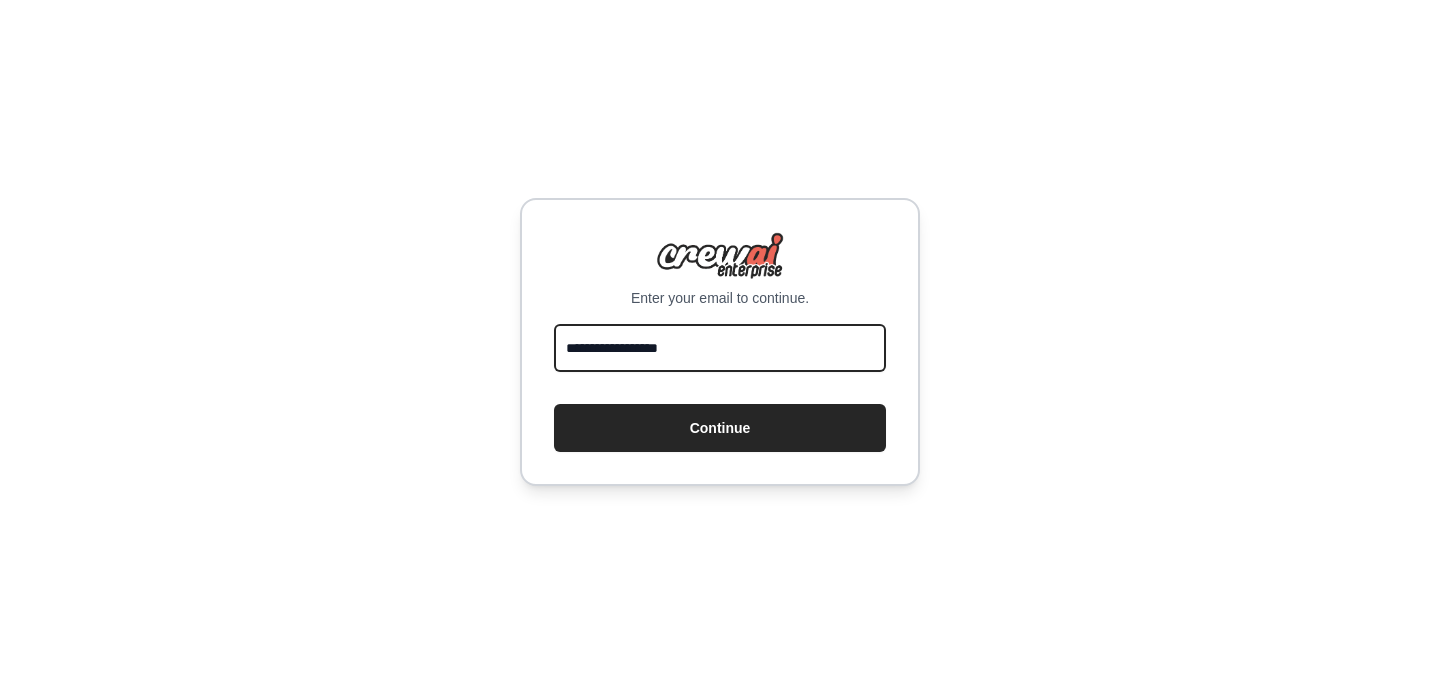type on "**********" 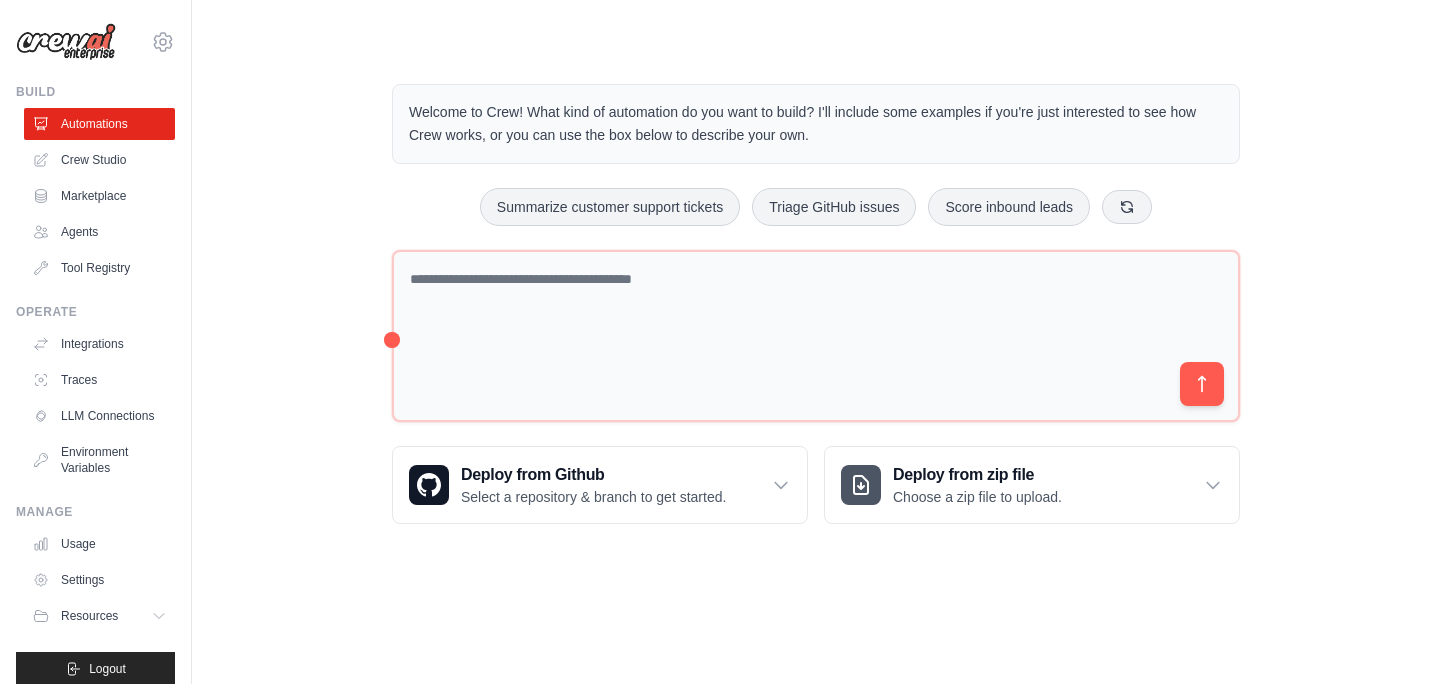scroll, scrollTop: 0, scrollLeft: 0, axis: both 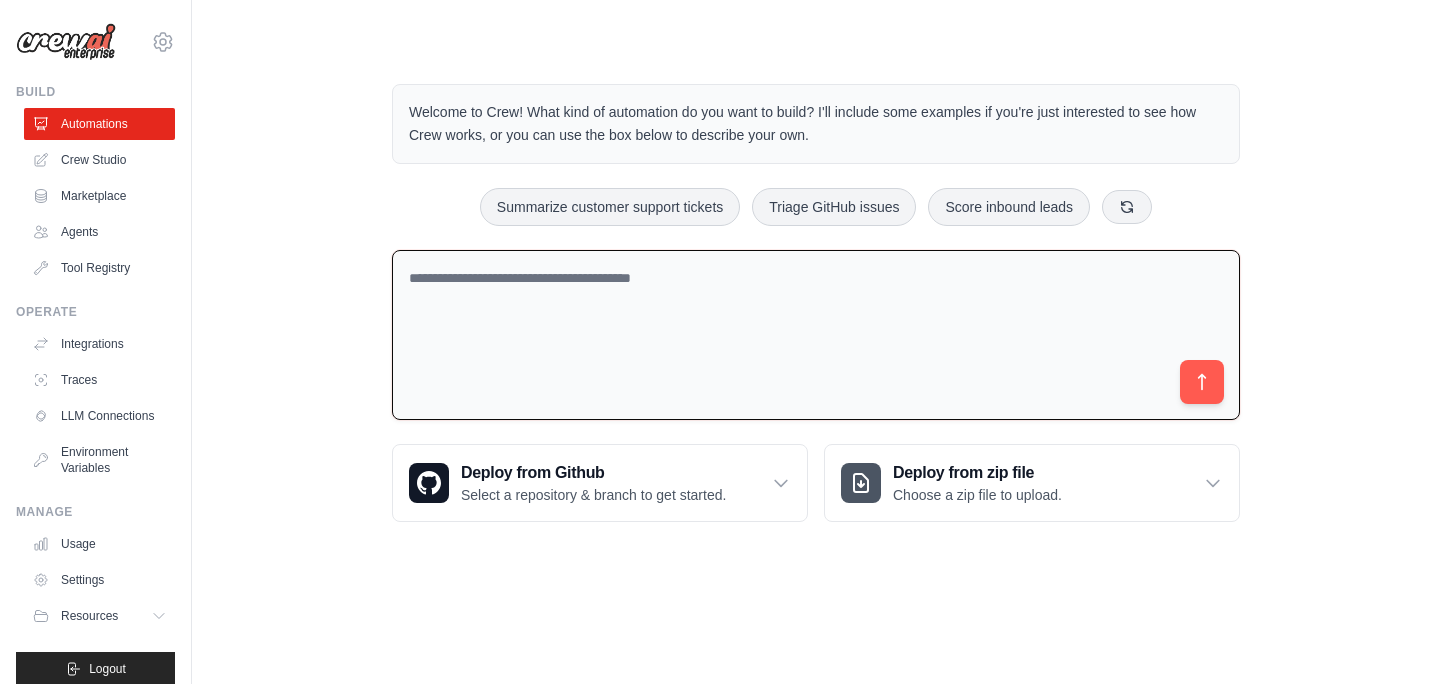 click at bounding box center (816, 335) 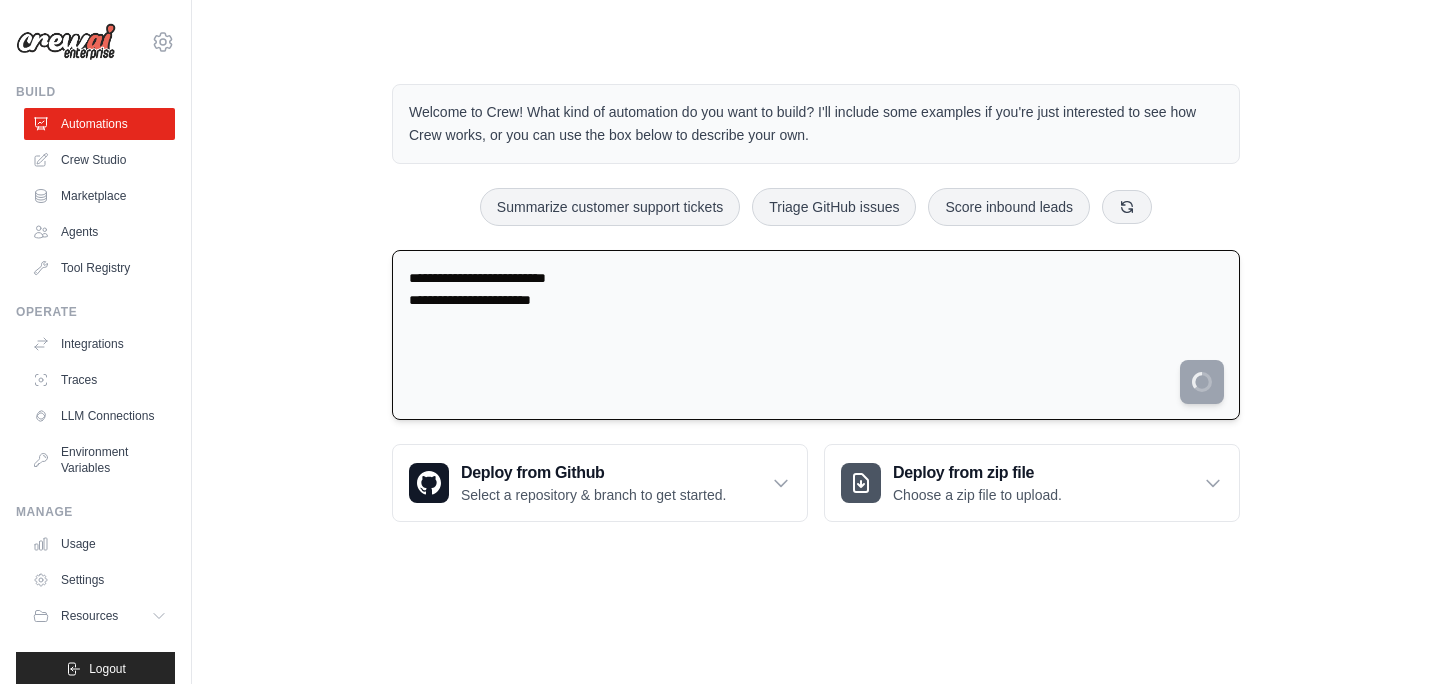 type on "**********" 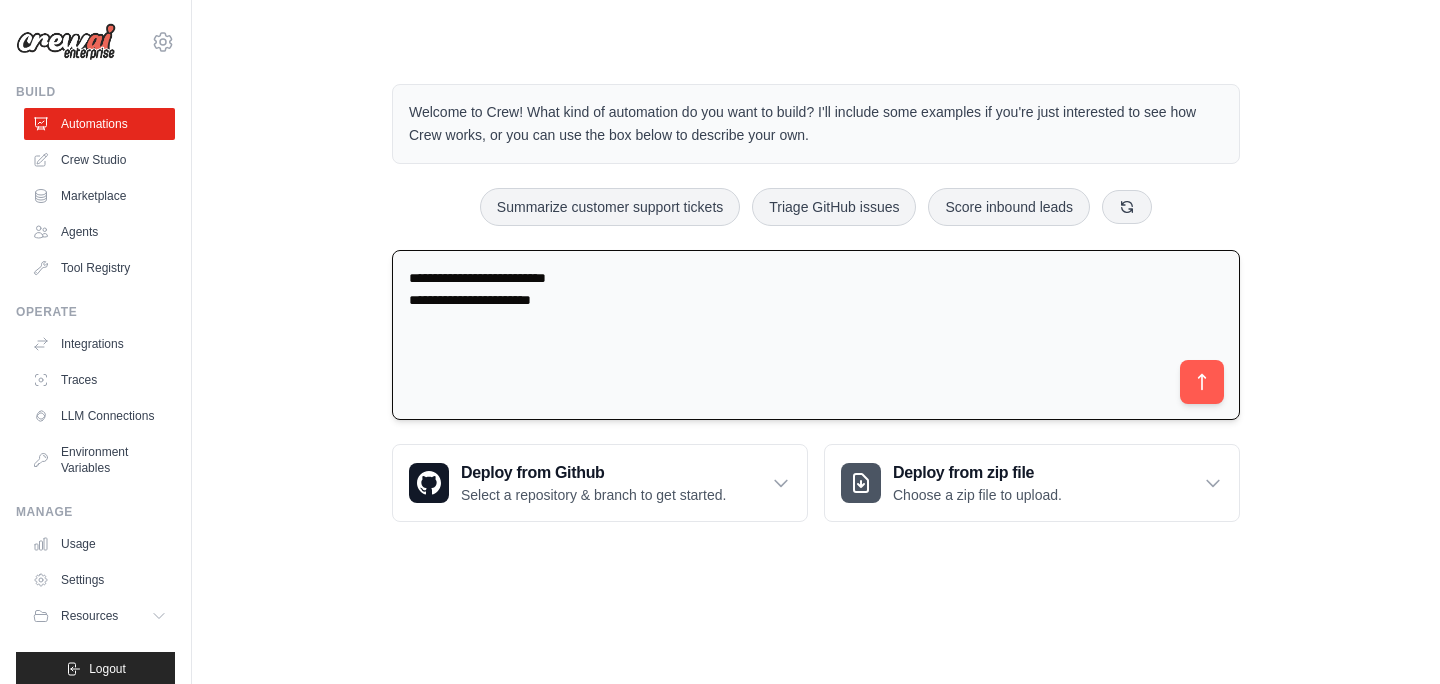 click on "**********" at bounding box center (816, 335) 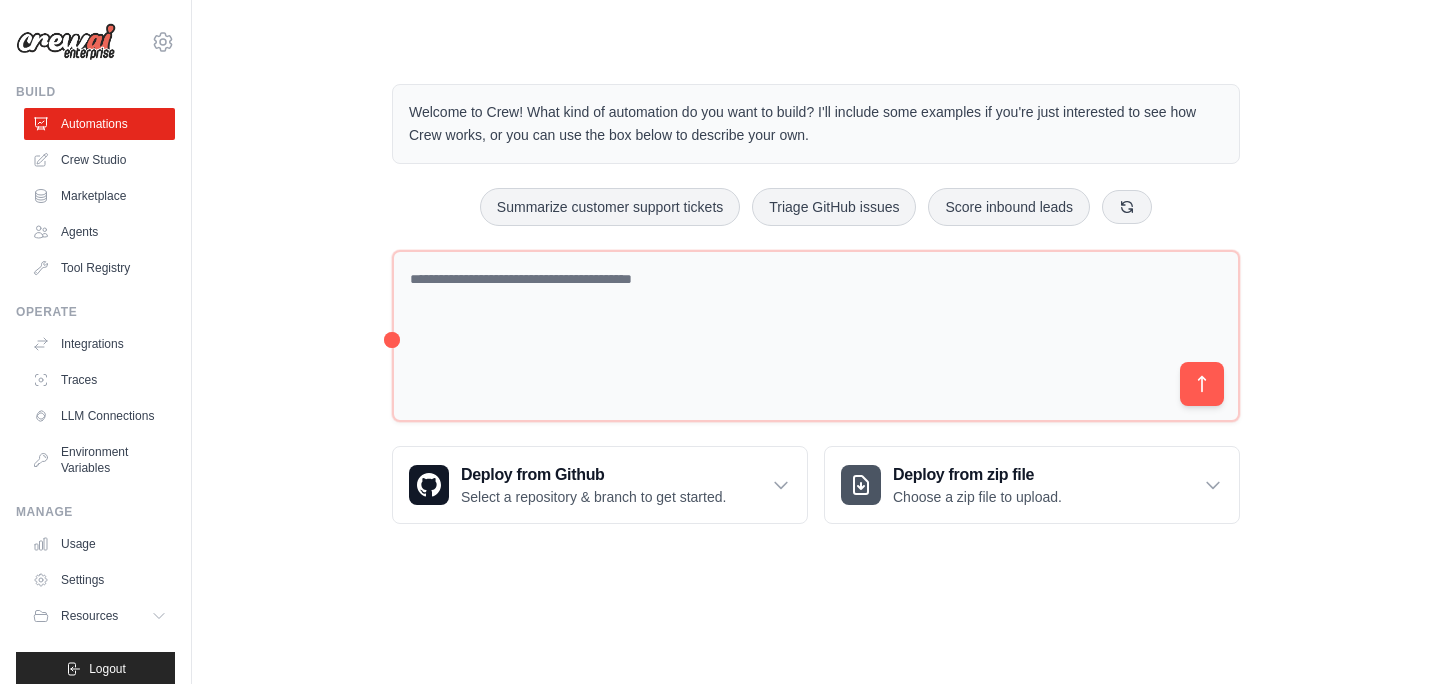 scroll, scrollTop: 0, scrollLeft: 0, axis: both 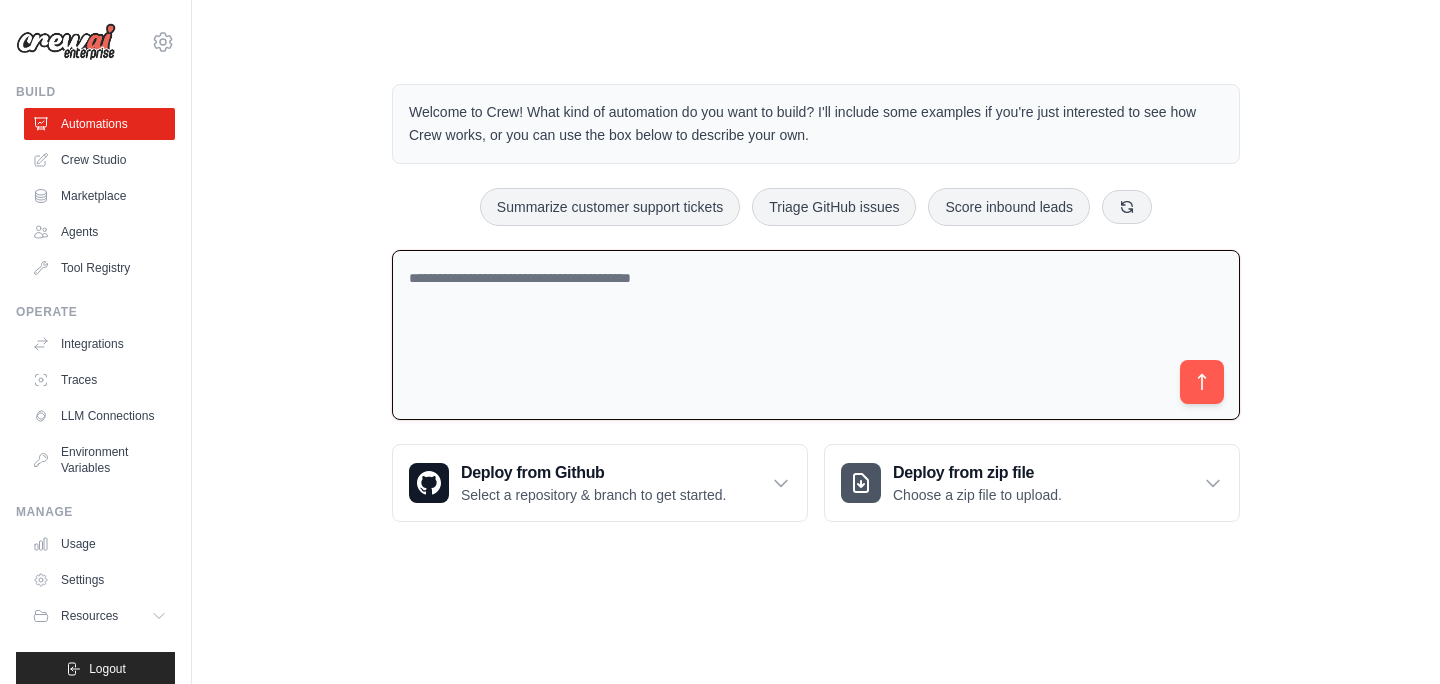 click at bounding box center [816, 335] 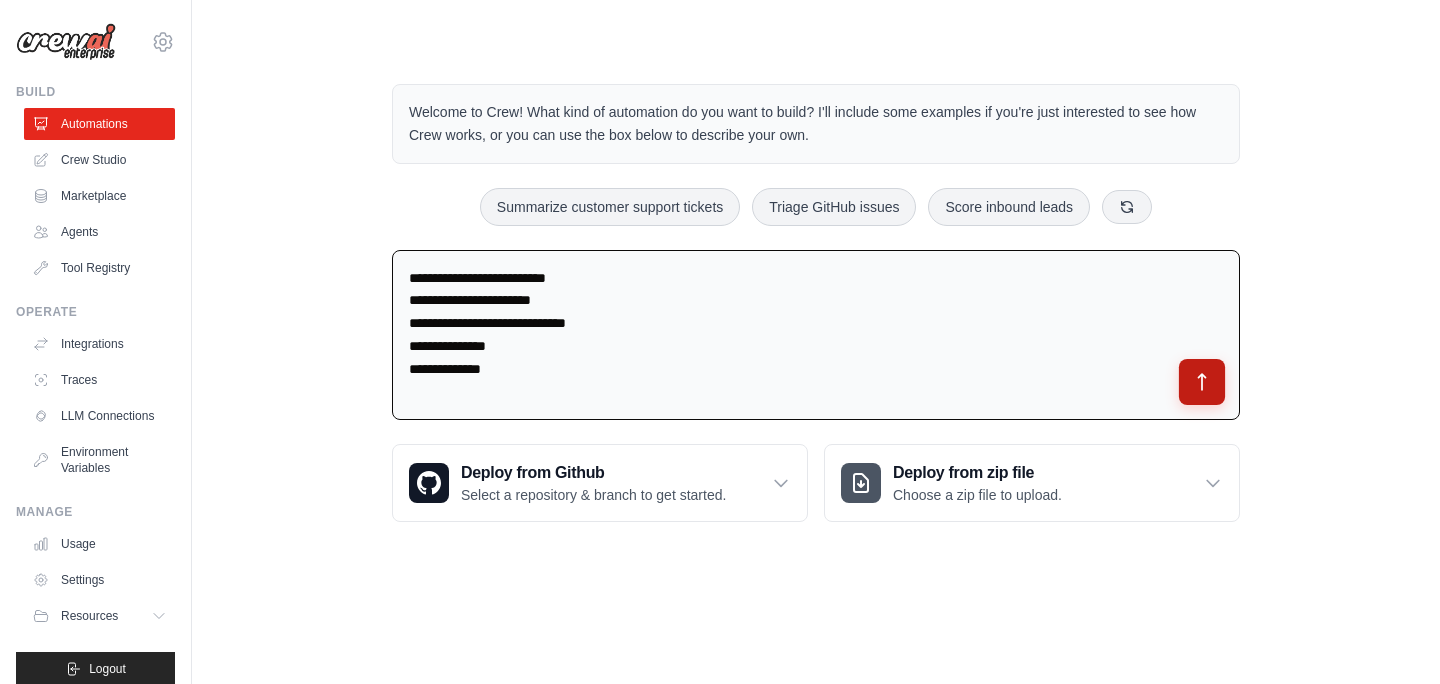 type on "**********" 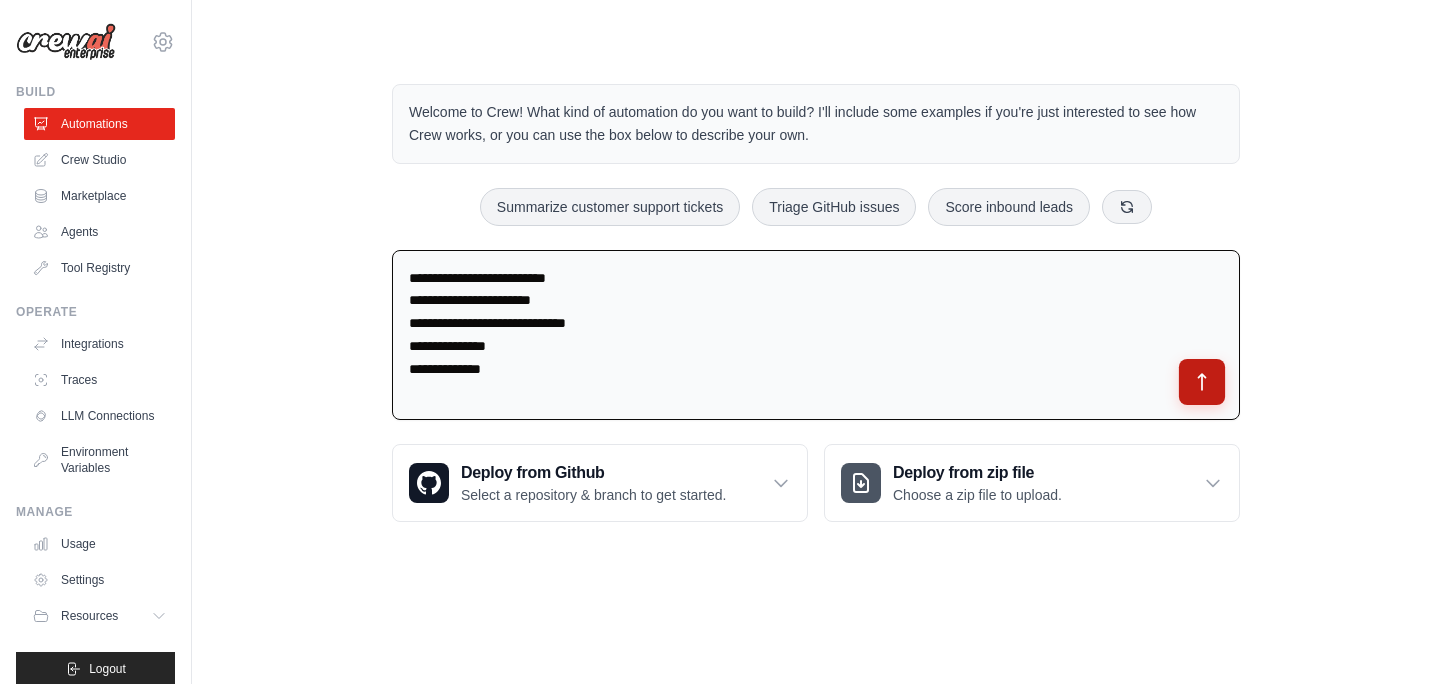 click 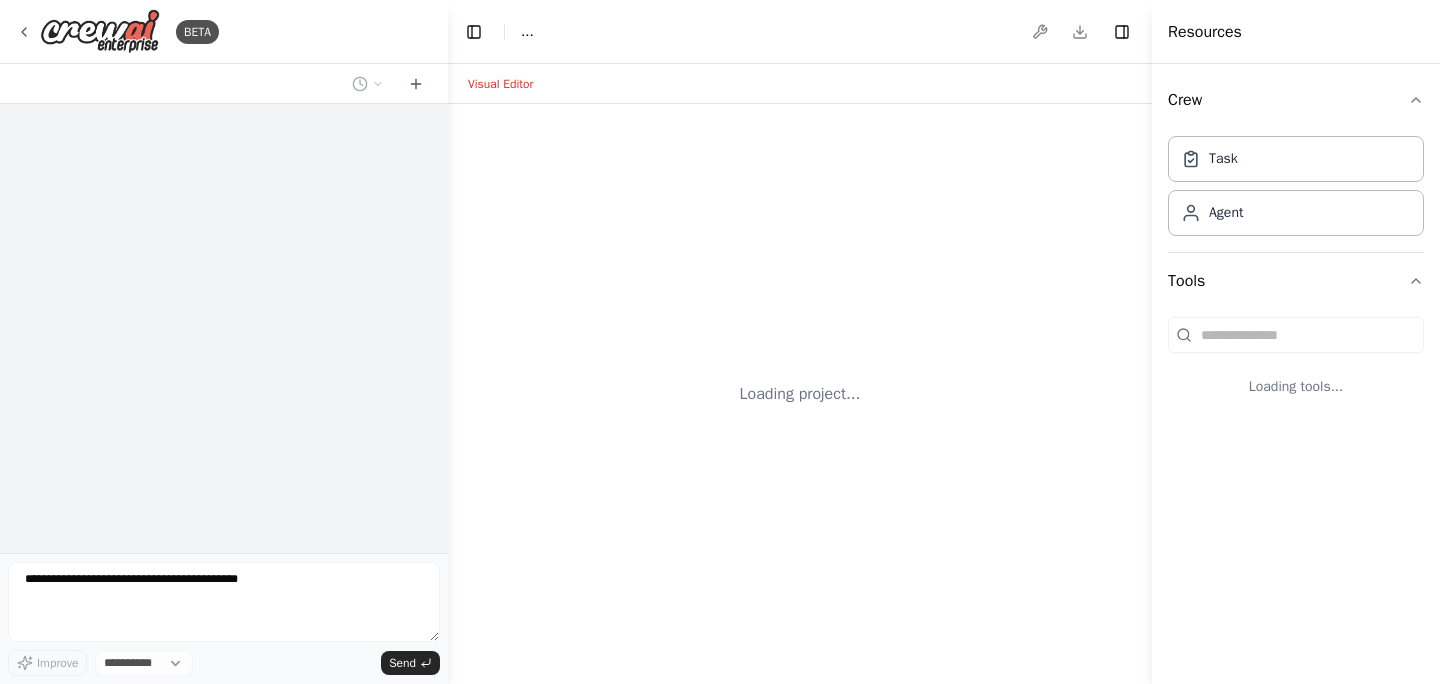 scroll, scrollTop: 0, scrollLeft: 0, axis: both 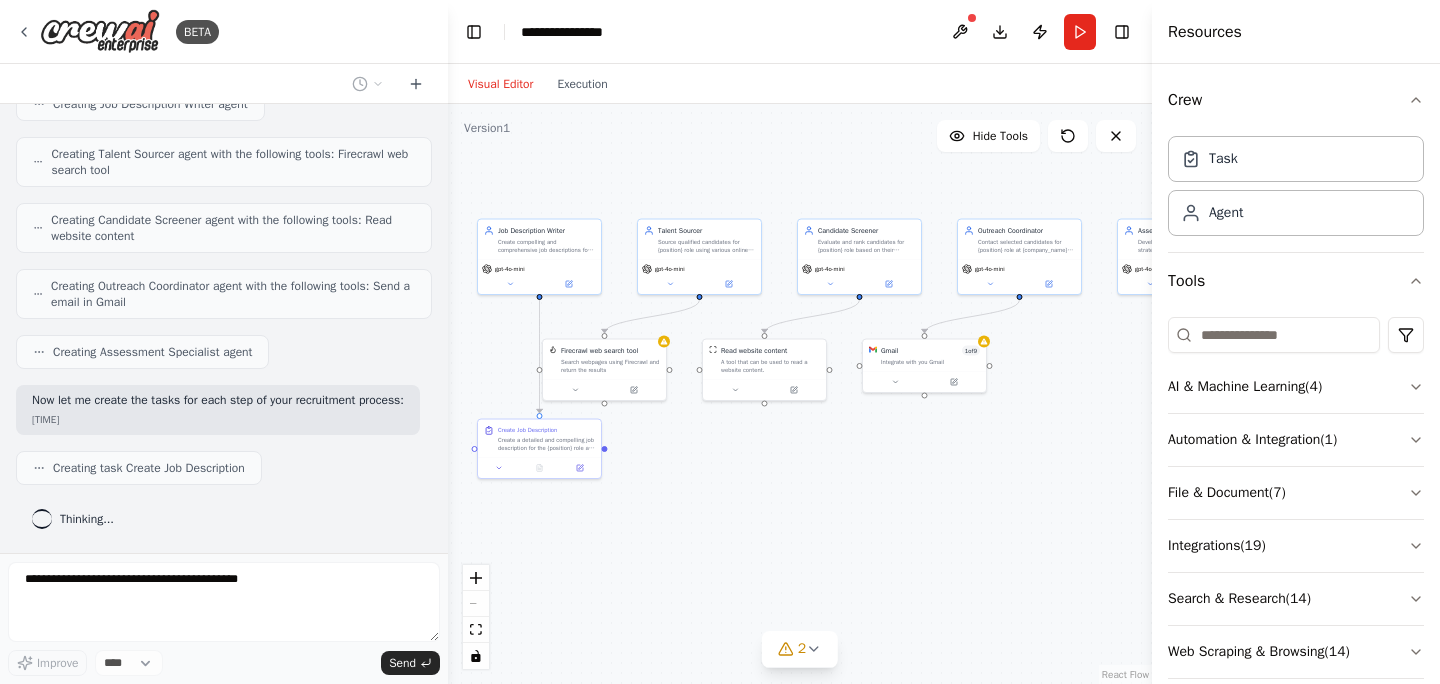 drag, startPoint x: 1001, startPoint y: 624, endPoint x: 815, endPoint y: 483, distance: 233.40309 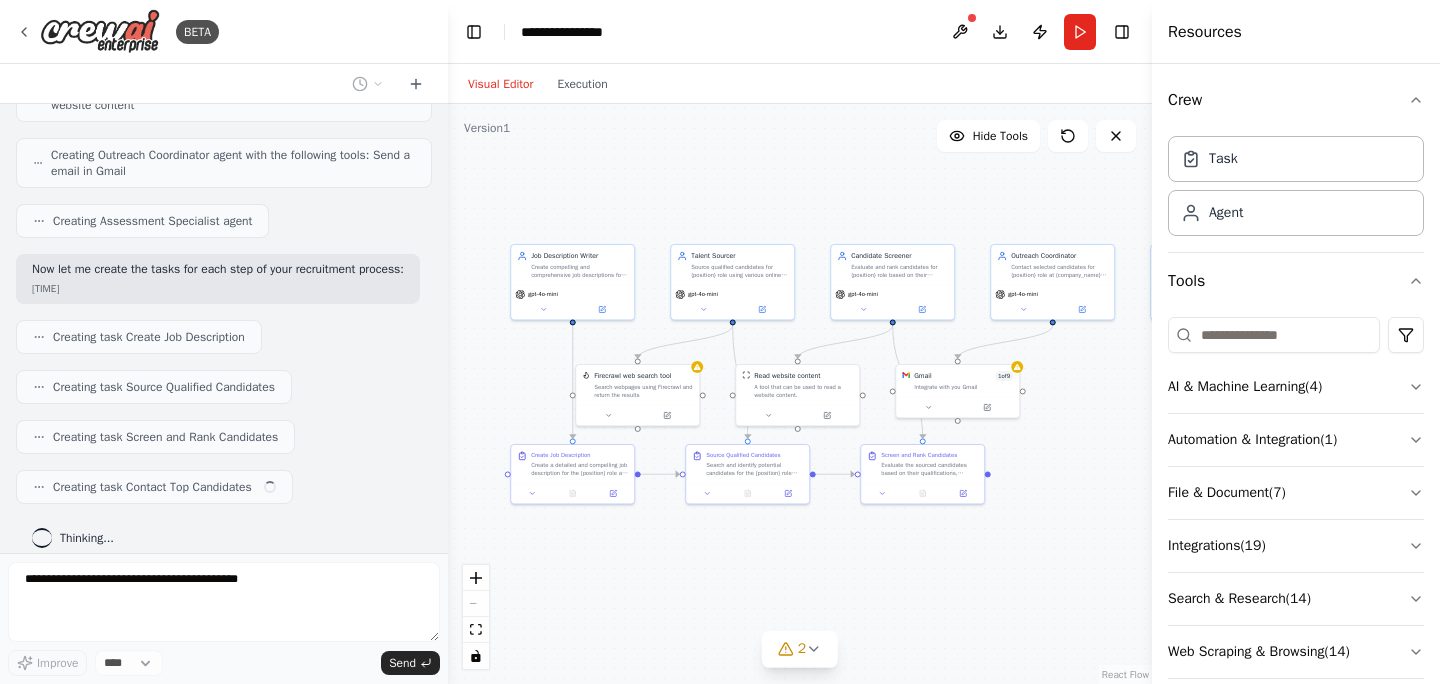 scroll, scrollTop: 826, scrollLeft: 0, axis: vertical 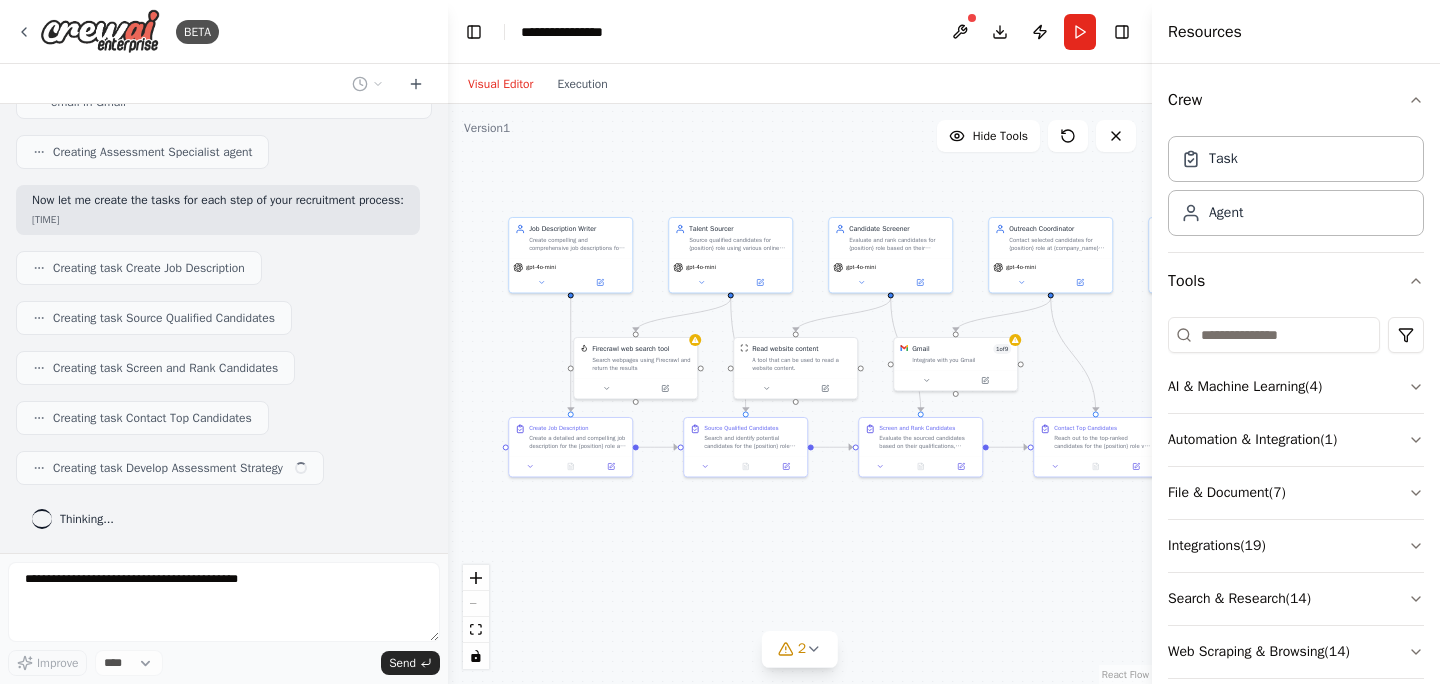 drag, startPoint x: 1007, startPoint y: 547, endPoint x: 1005, endPoint y: 520, distance: 27.073973 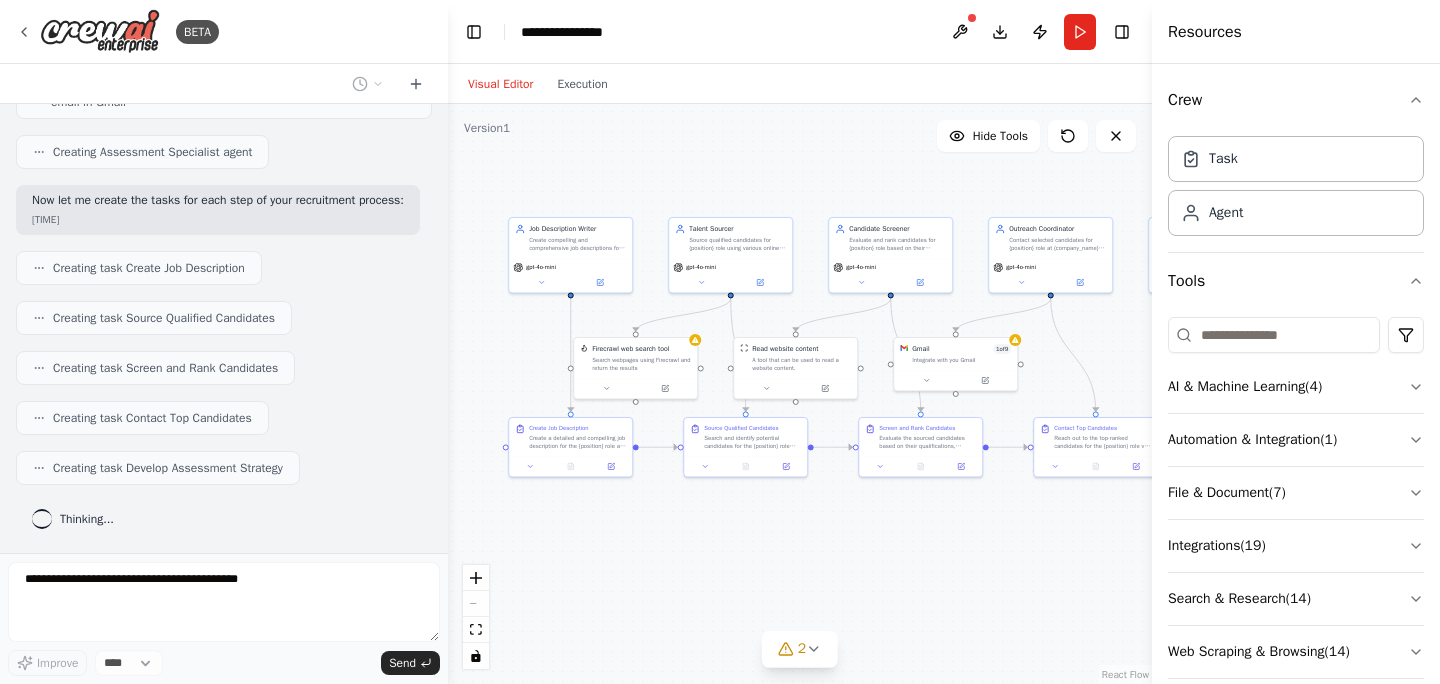 click at bounding box center (476, 617) 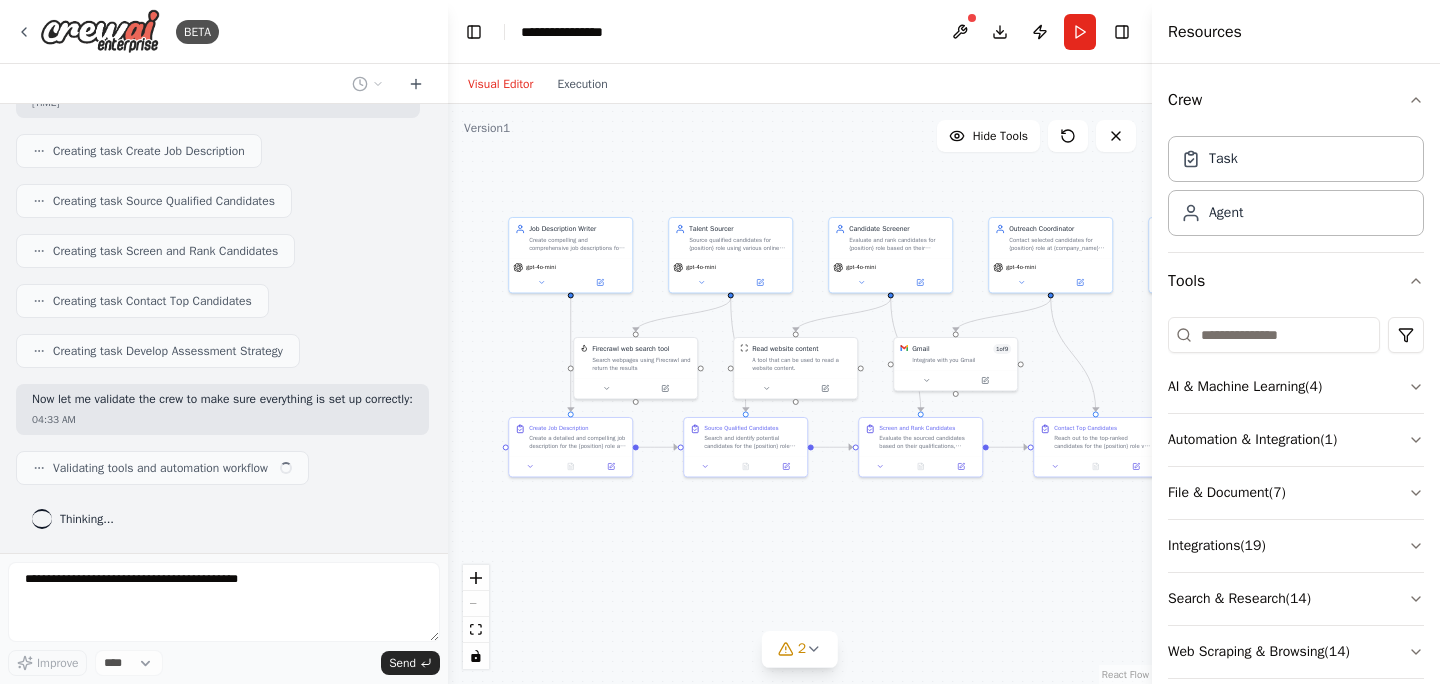 scroll, scrollTop: 1008, scrollLeft: 0, axis: vertical 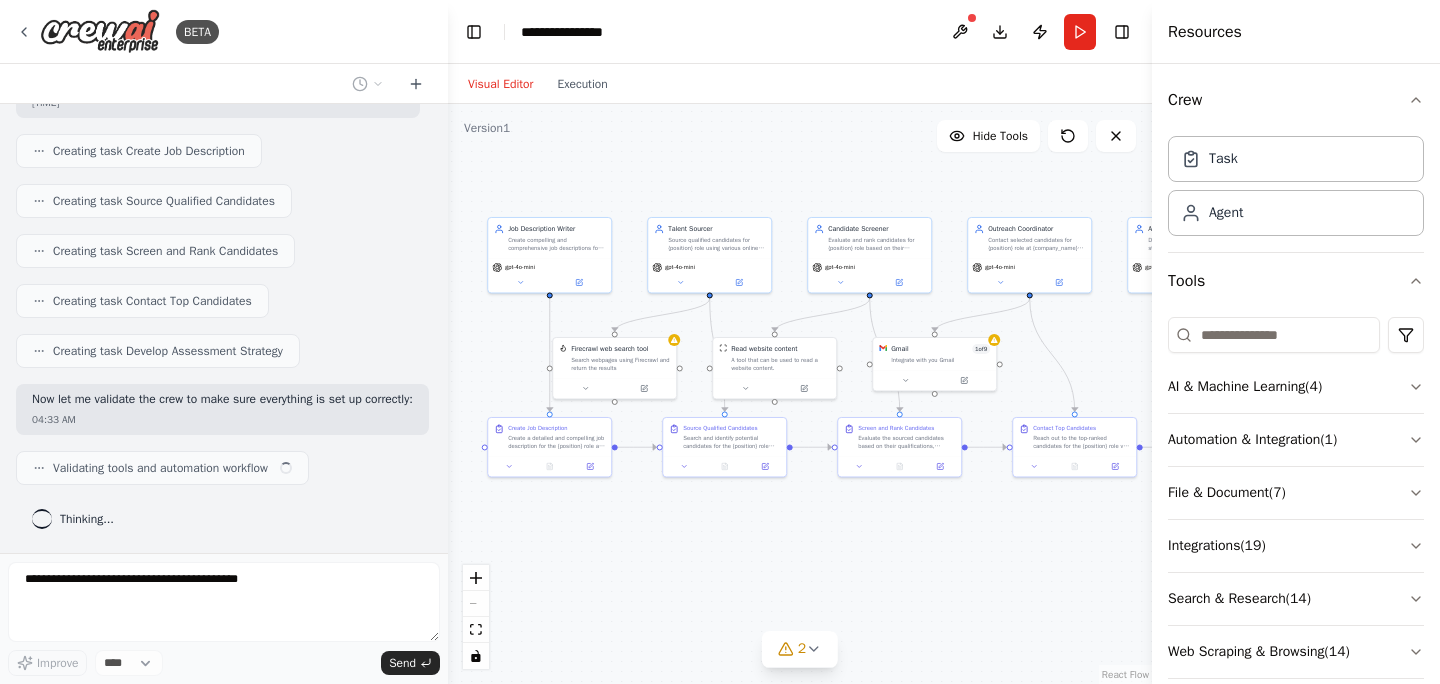 drag, startPoint x: 705, startPoint y: 566, endPoint x: 683, endPoint y: 564, distance: 22.090721 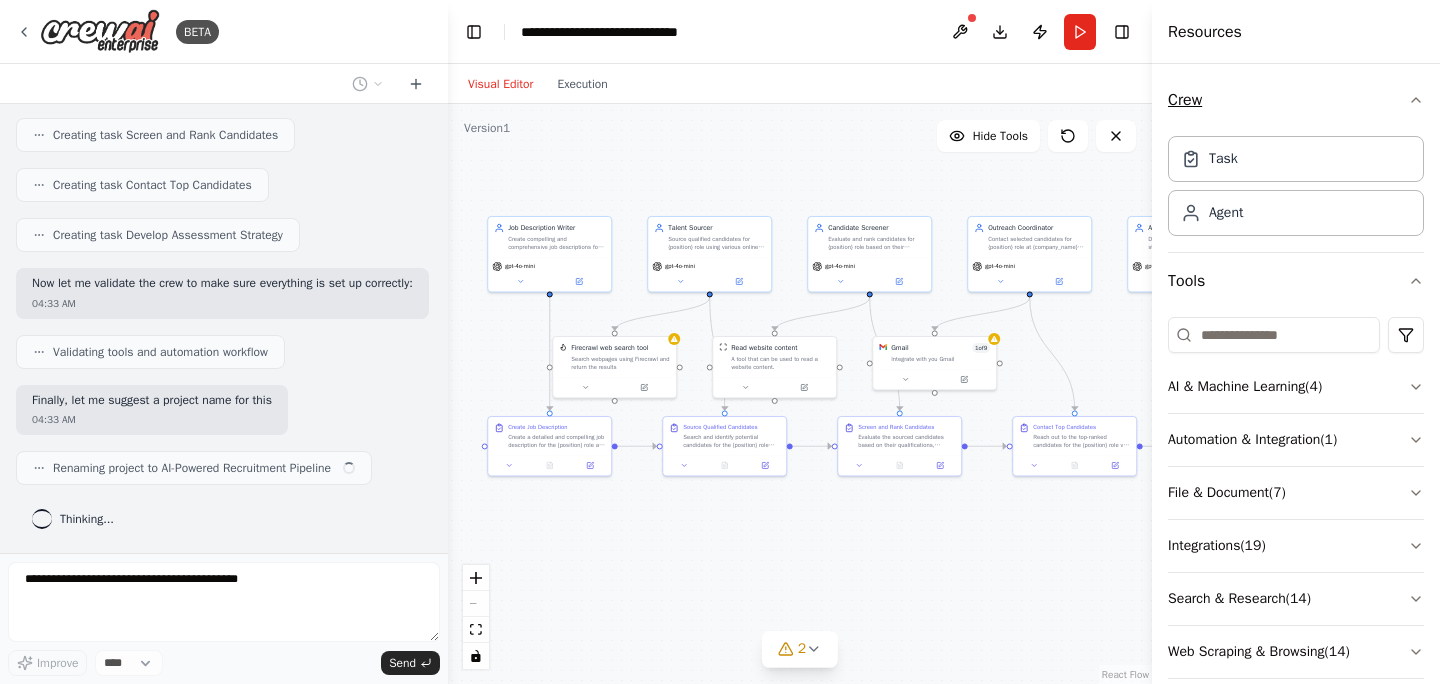 click on "Crew" at bounding box center (1296, 100) 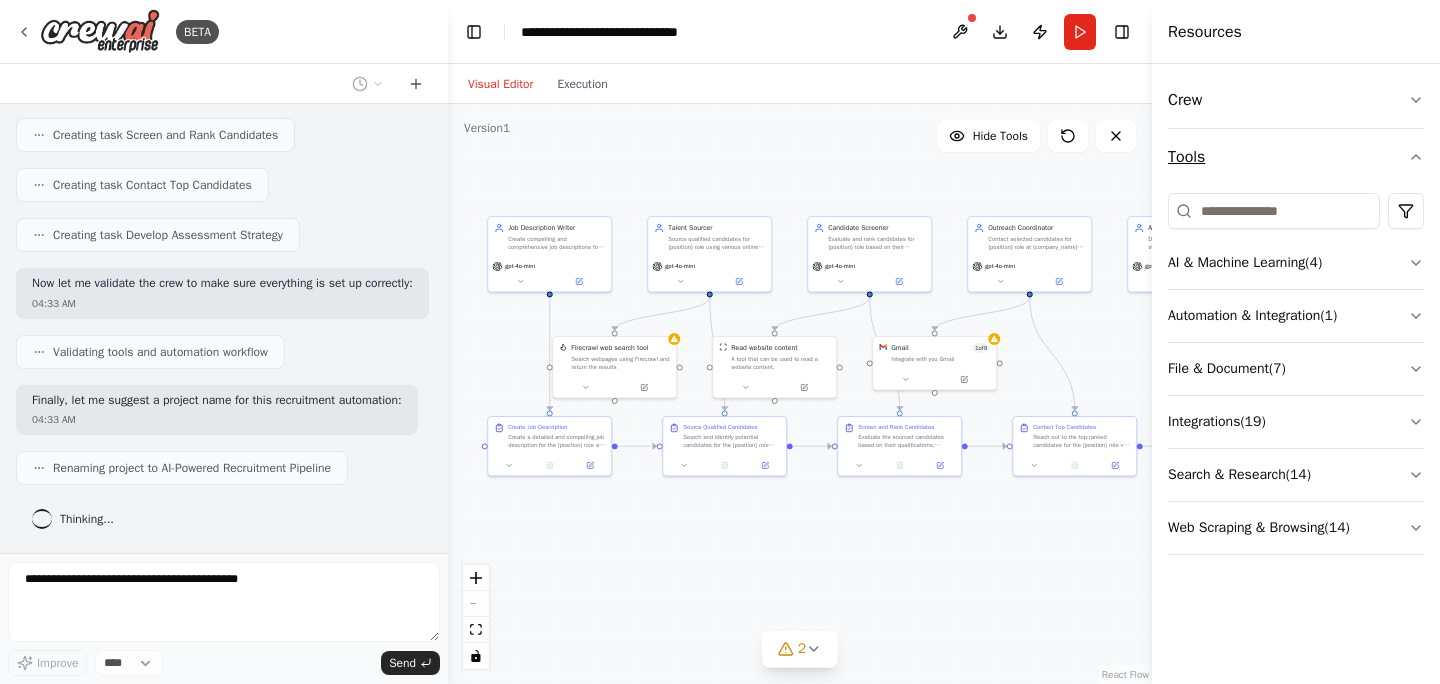 click on "Tools" at bounding box center [1296, 157] 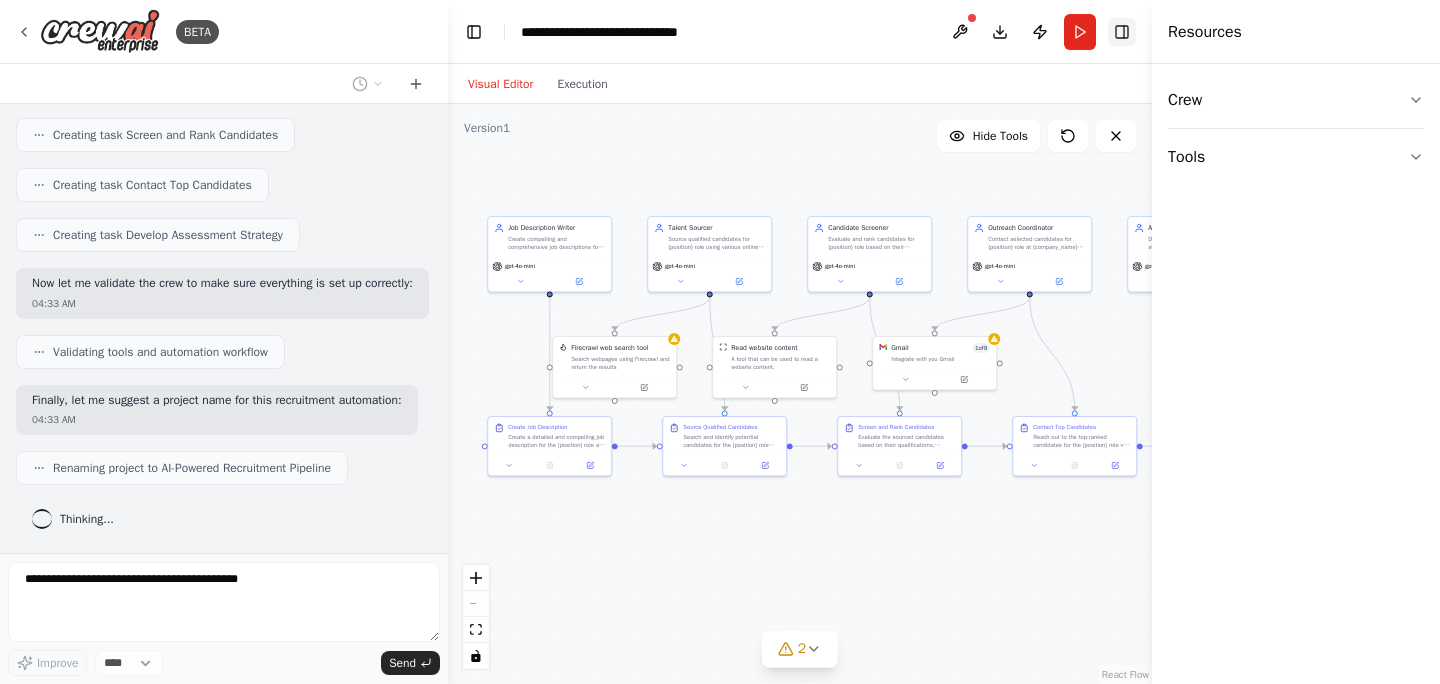 click on "Toggle Right Sidebar" at bounding box center [1122, 32] 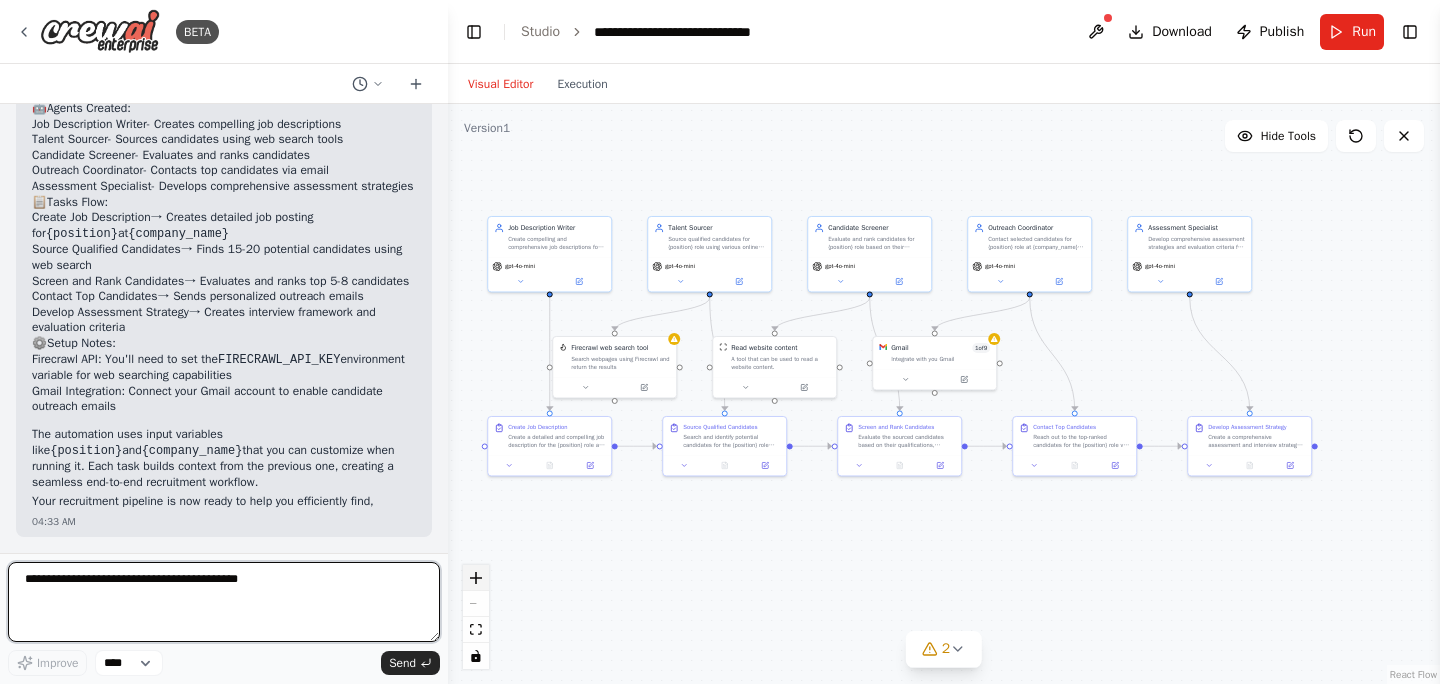 scroll, scrollTop: 1645, scrollLeft: 0, axis: vertical 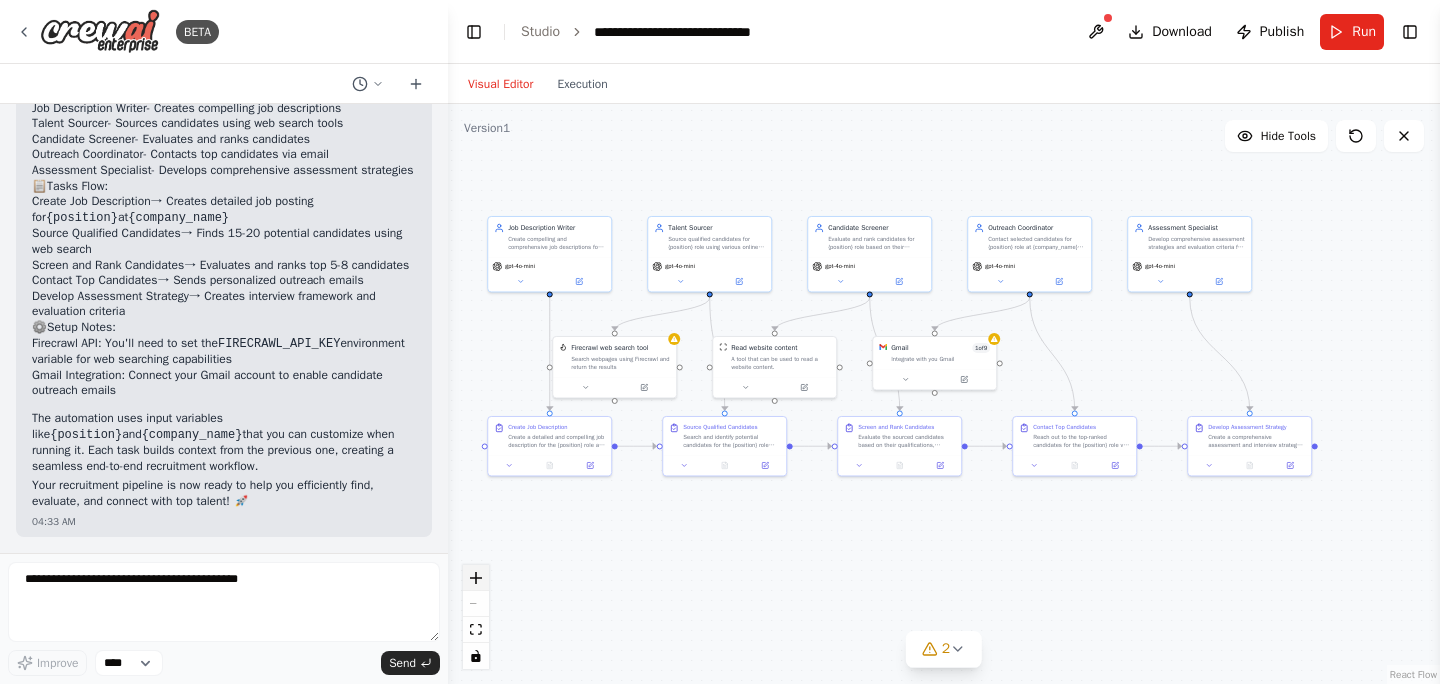 click at bounding box center [476, 578] 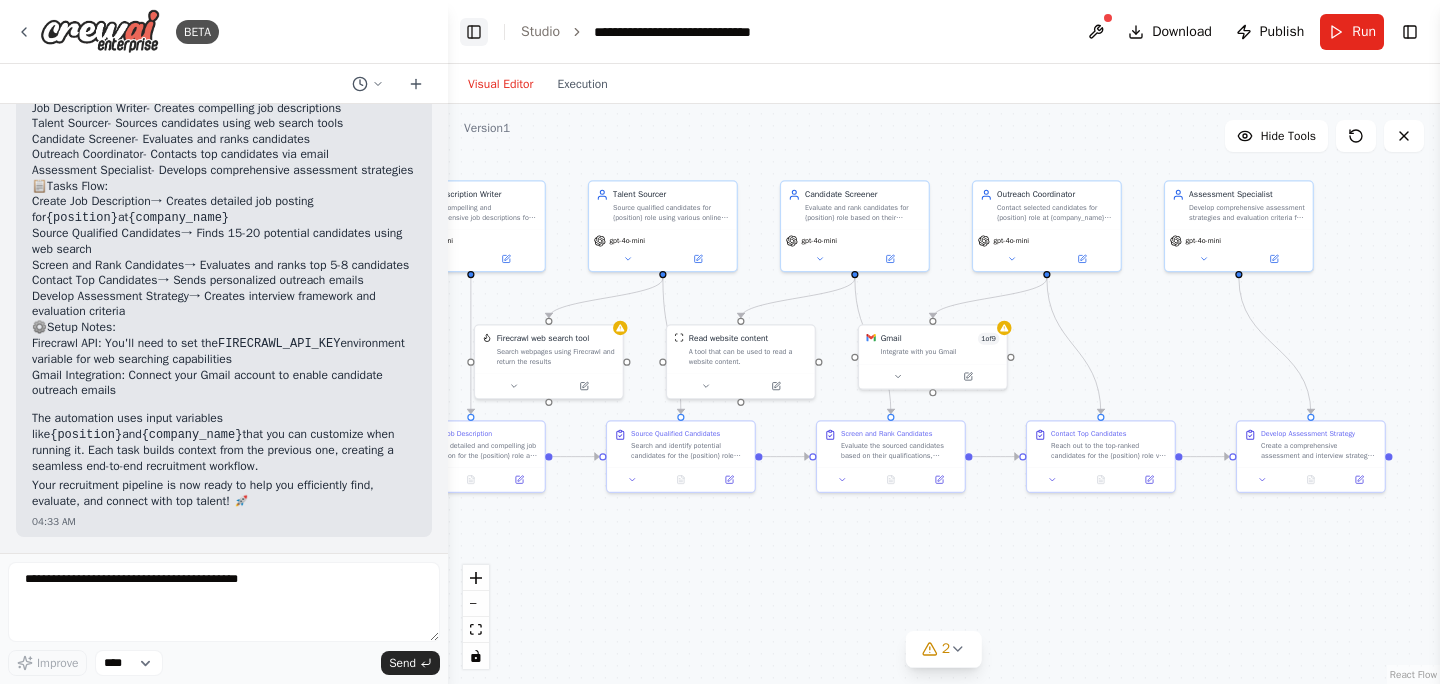 click on "Toggle Left Sidebar" at bounding box center (474, 32) 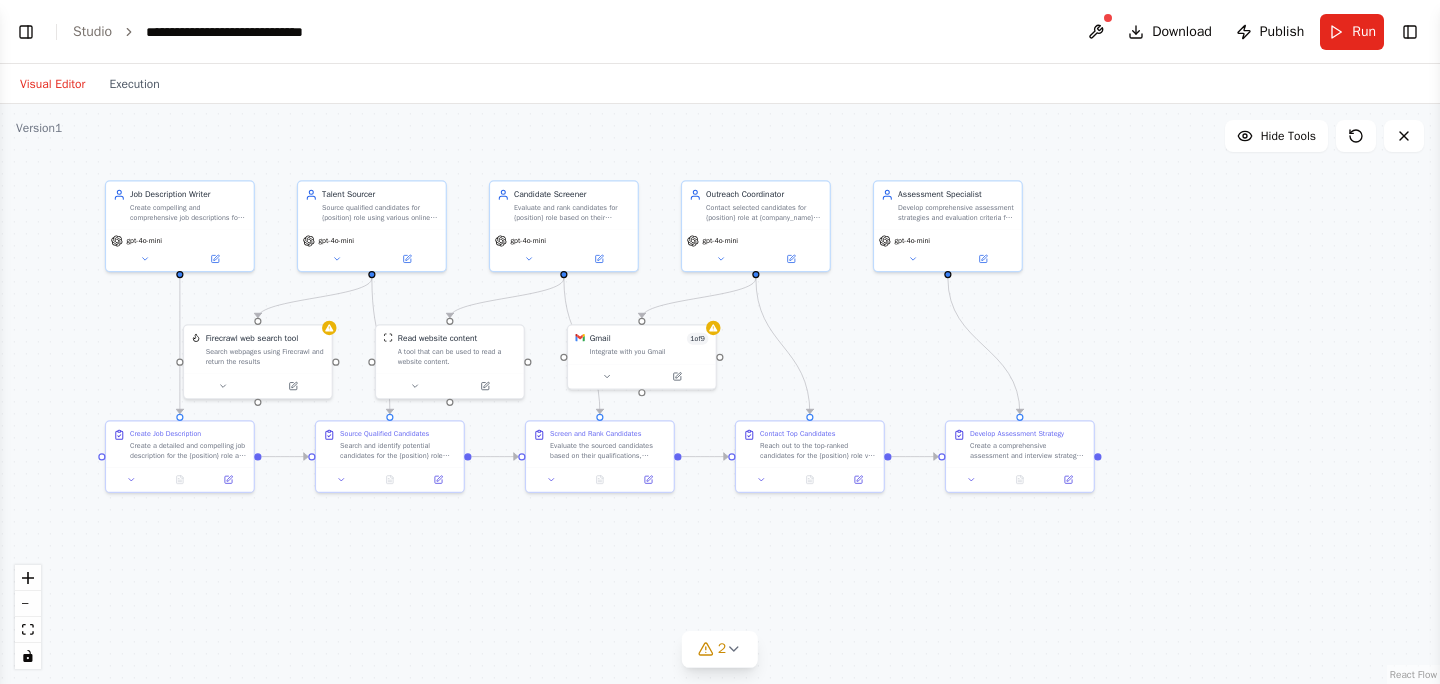 drag, startPoint x: 347, startPoint y: 521, endPoint x: 601, endPoint y: 519, distance: 254.00787 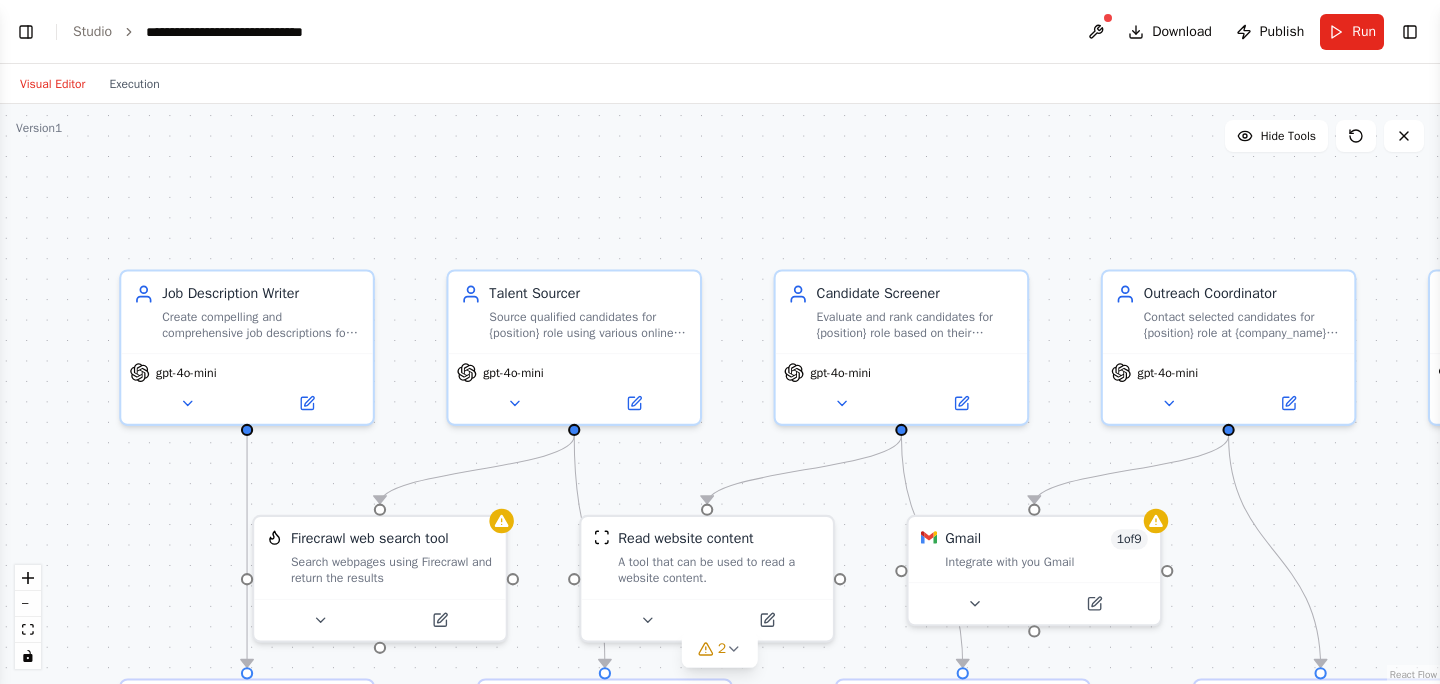drag, startPoint x: 464, startPoint y: 183, endPoint x: 526, endPoint y: 488, distance: 311.23785 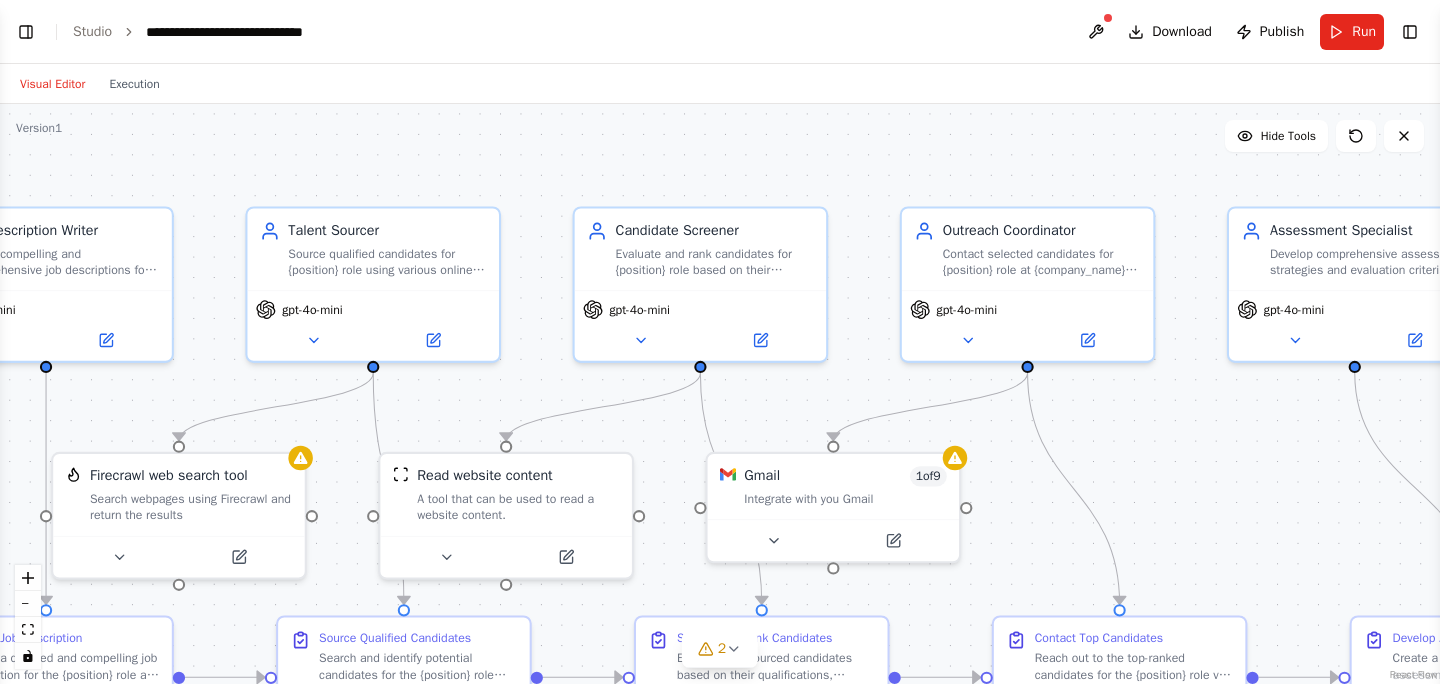 drag, startPoint x: 640, startPoint y: 243, endPoint x: 439, endPoint y: 180, distance: 210.64188 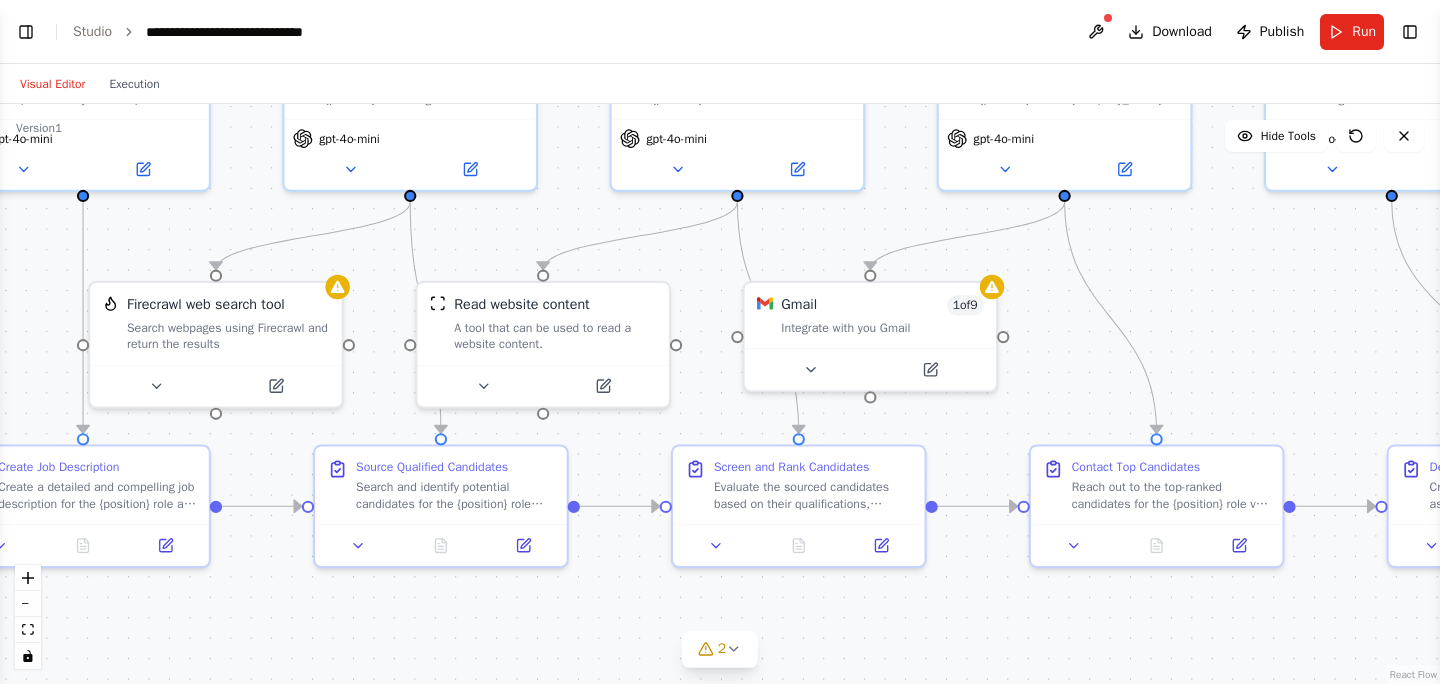 drag, startPoint x: 509, startPoint y: 406, endPoint x: 545, endPoint y: 233, distance: 176.70596 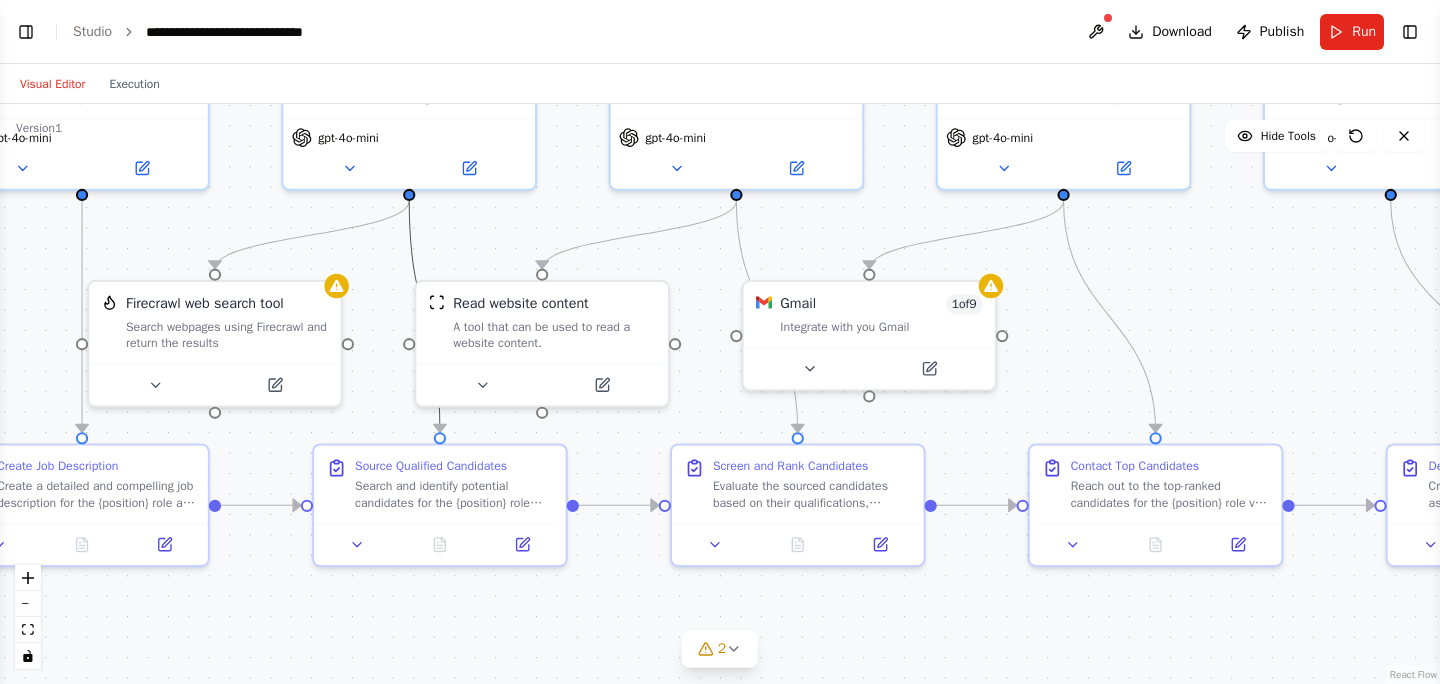 click 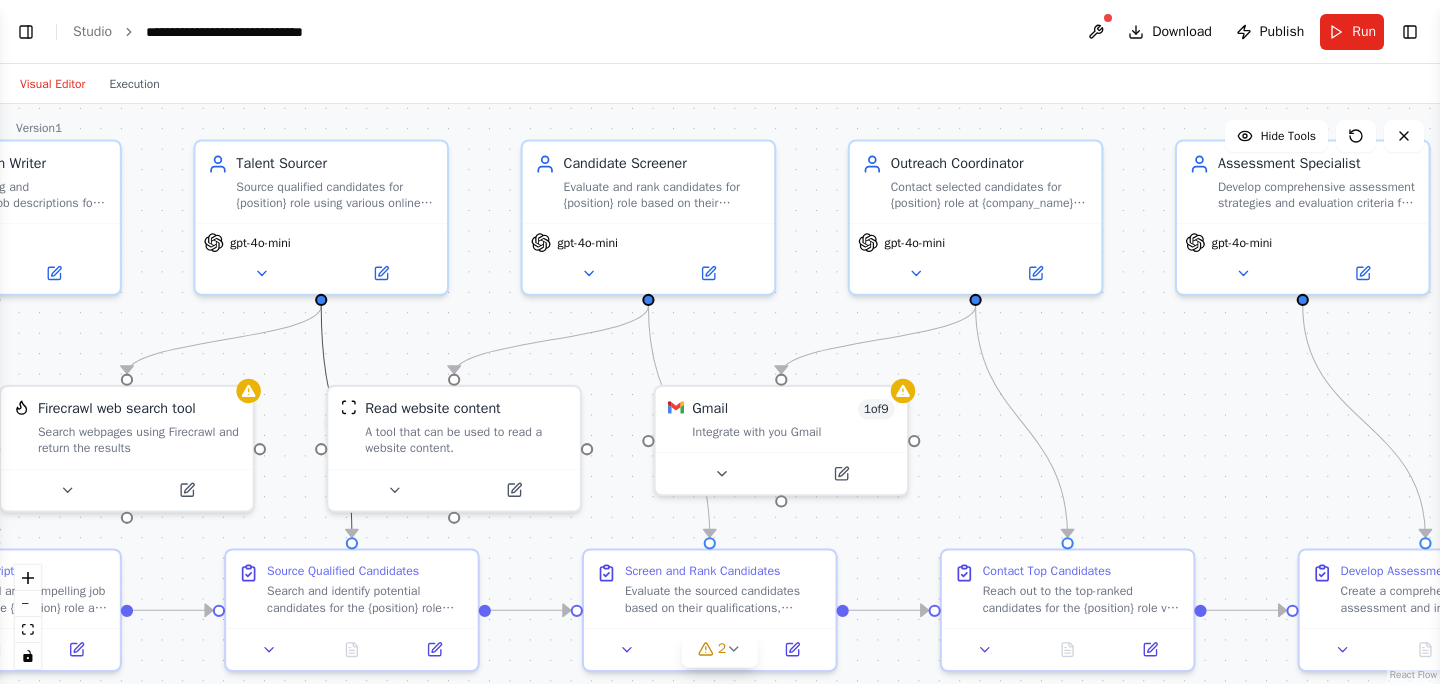 drag, startPoint x: 374, startPoint y: 615, endPoint x: 286, endPoint y: 720, distance: 137 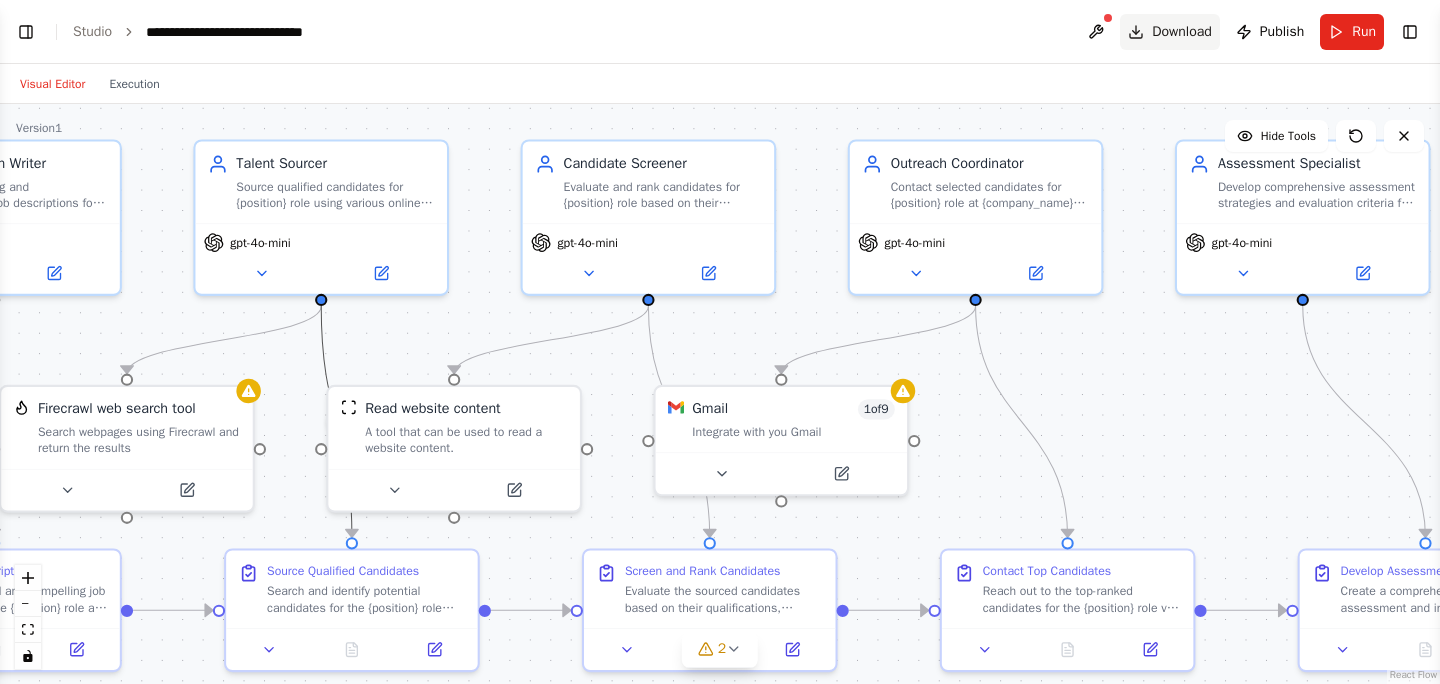 click on "Download" at bounding box center [1182, 32] 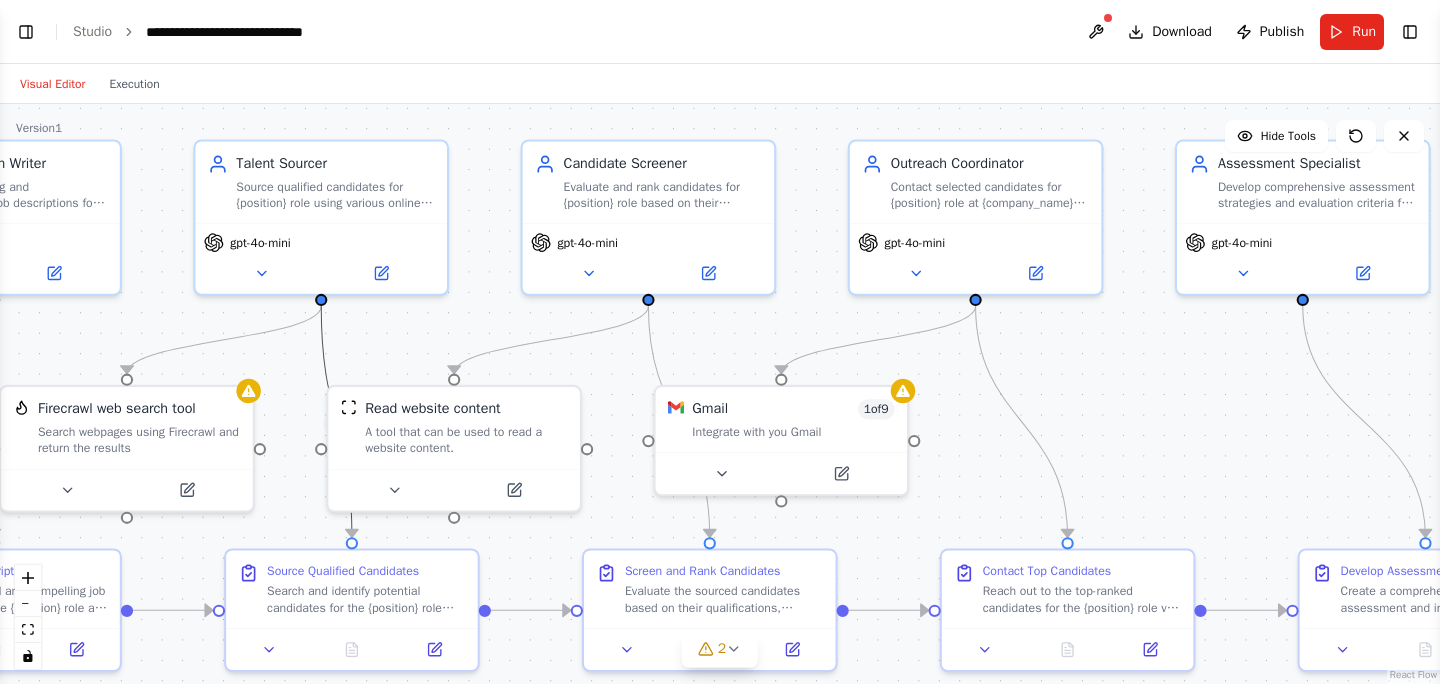 click on "Visual Editor Execution" at bounding box center (720, 84) 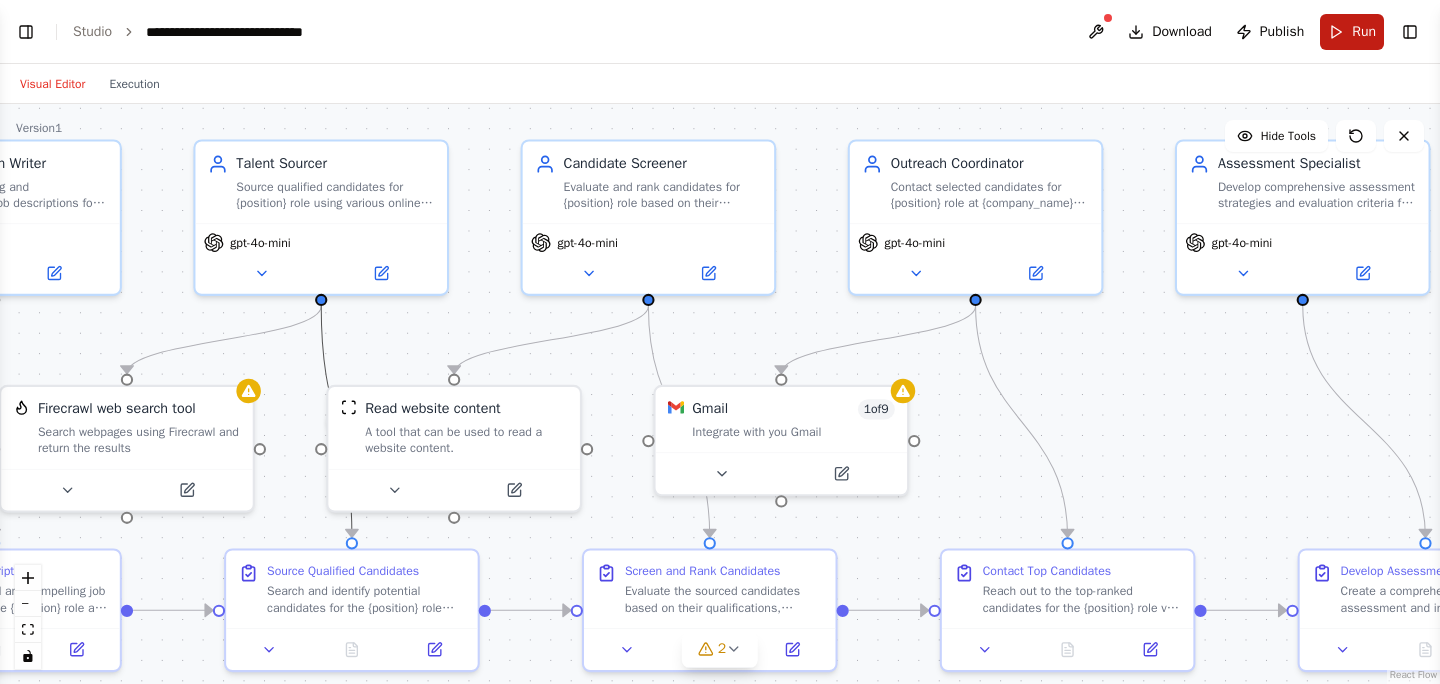 click on "Run" at bounding box center (1364, 32) 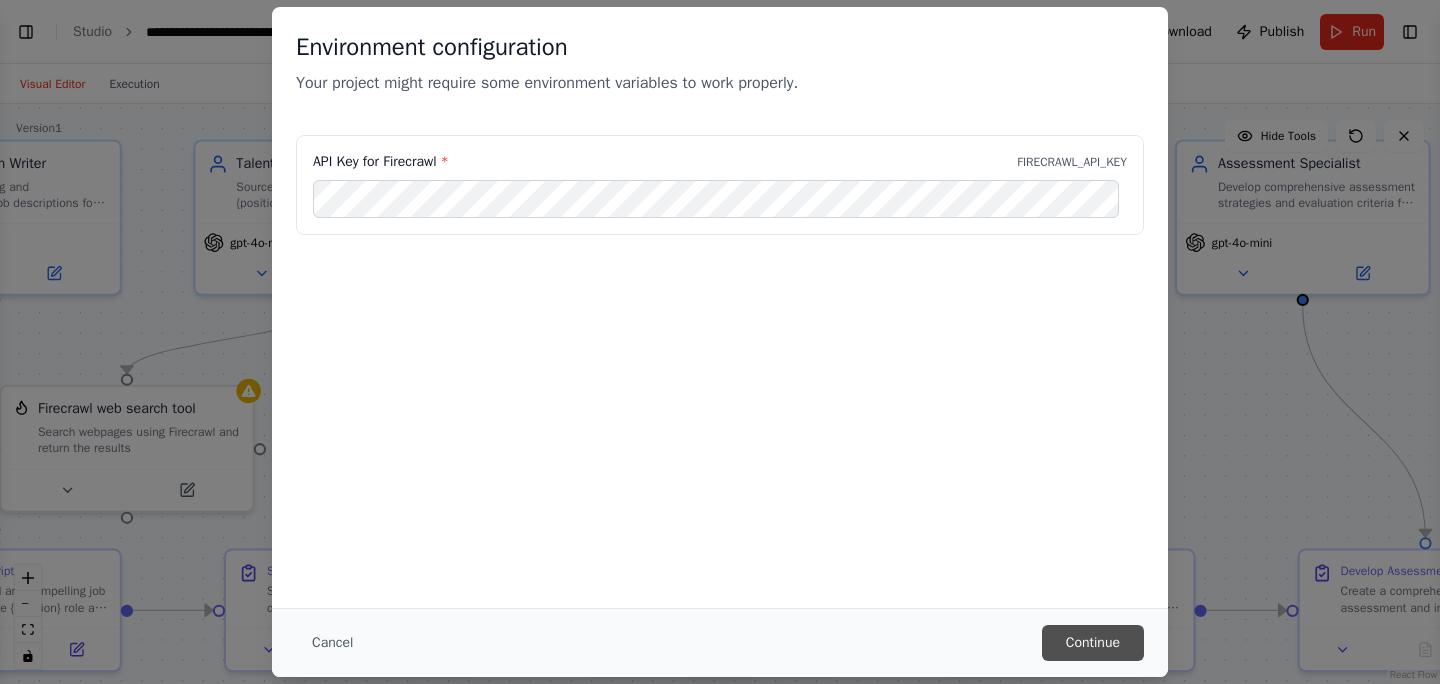 click on "Continue" at bounding box center (1093, 643) 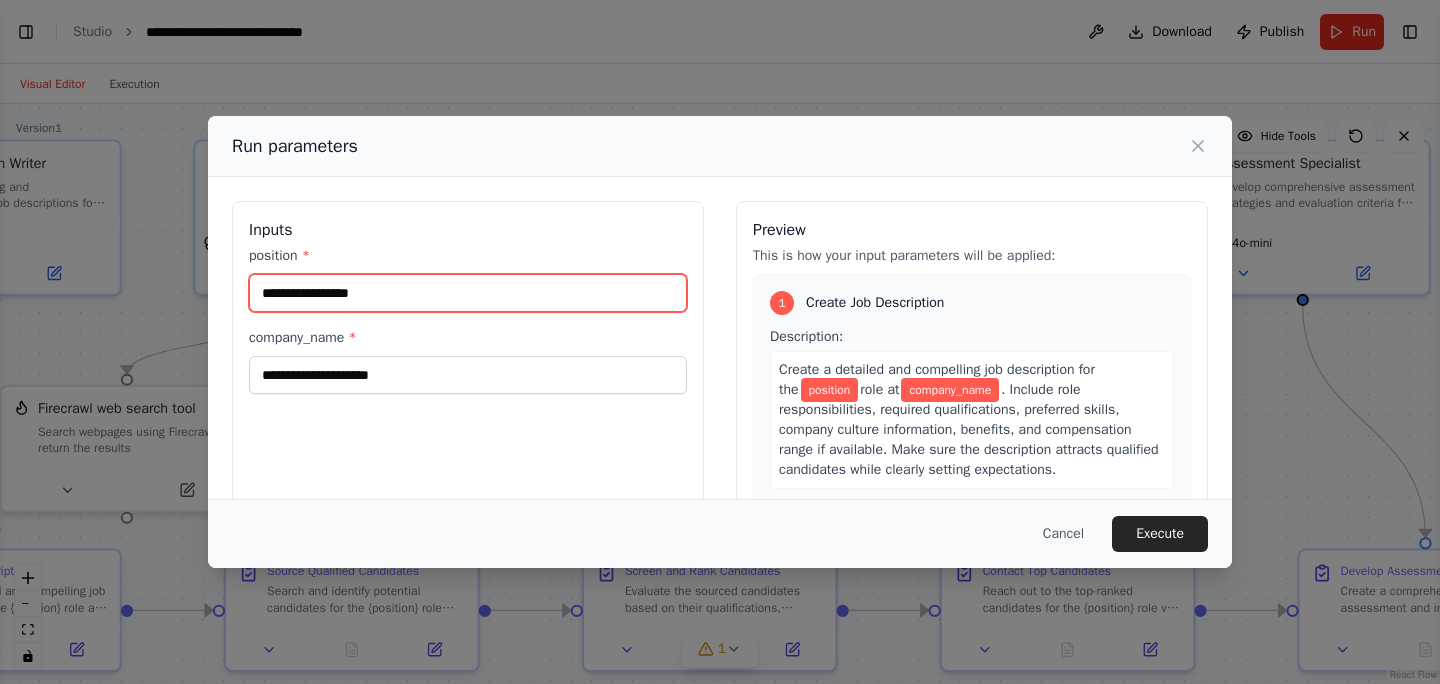 click on "position *" at bounding box center [468, 293] 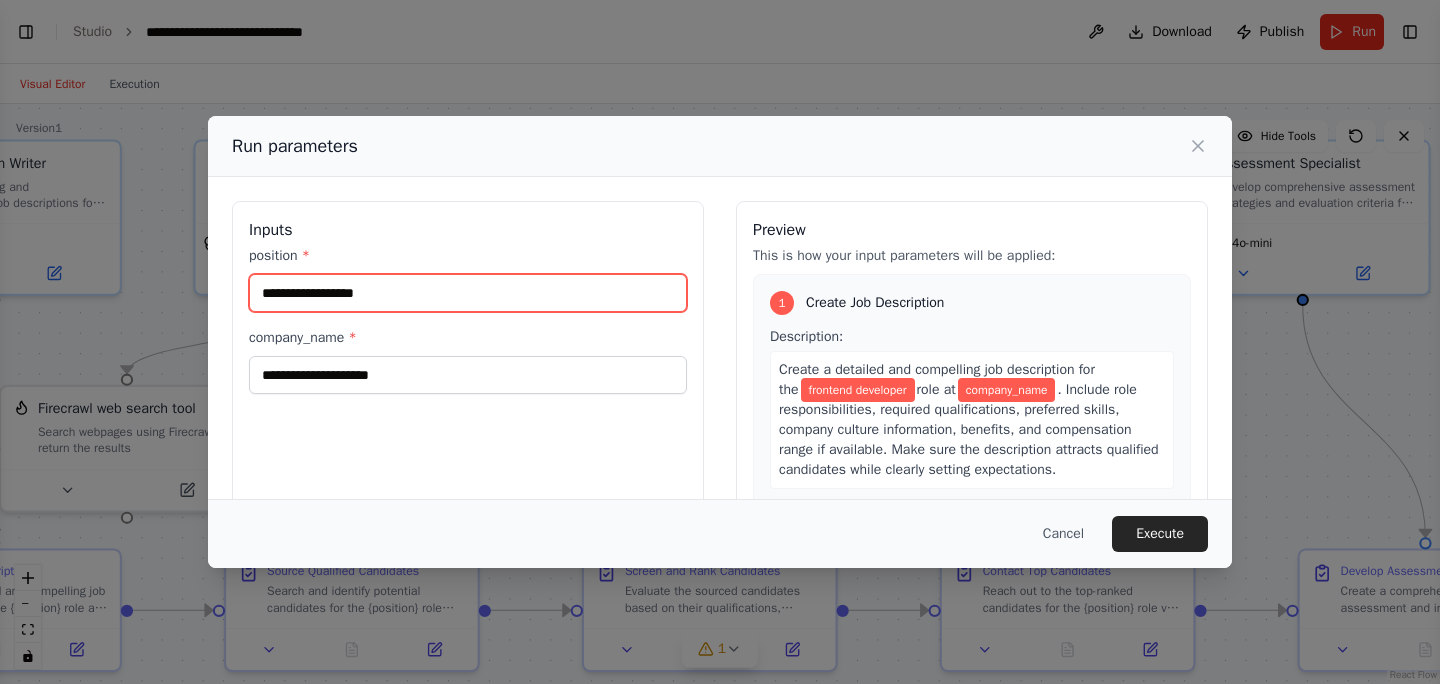 type on "**********" 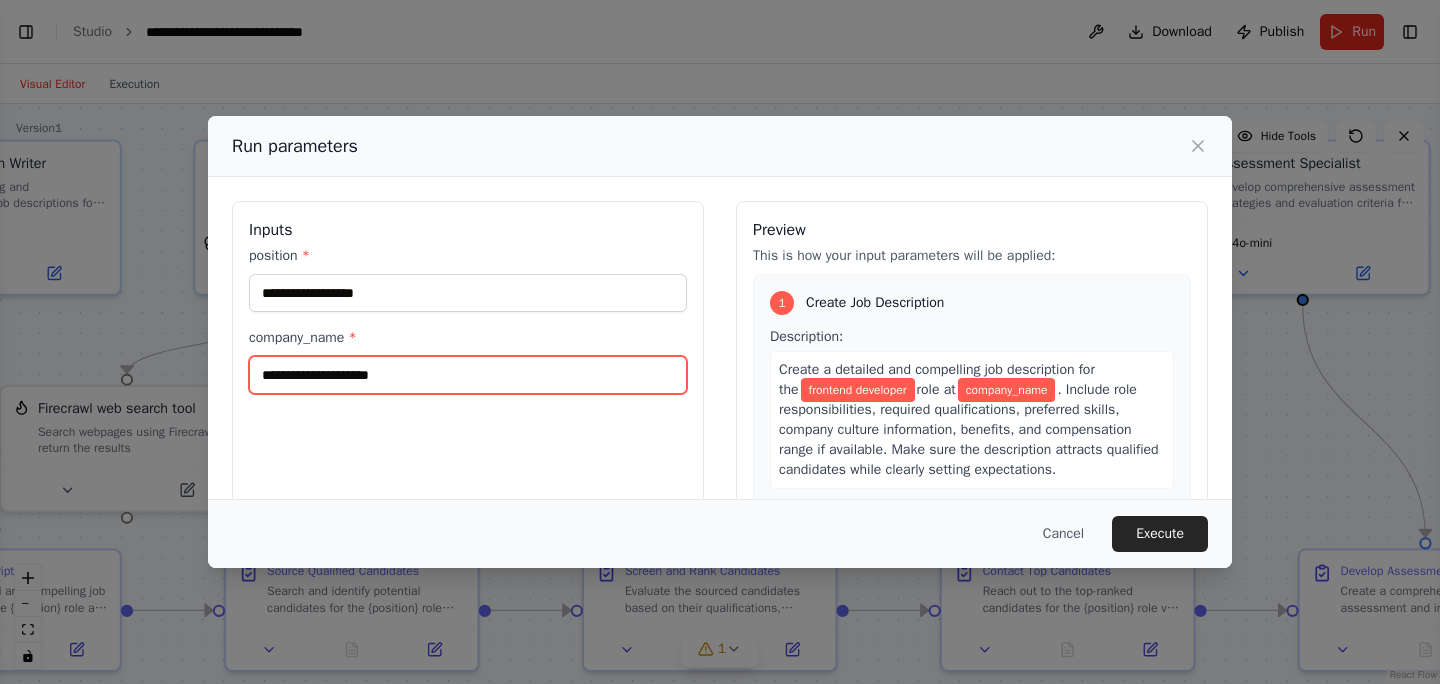 click on "company_name *" at bounding box center (468, 375) 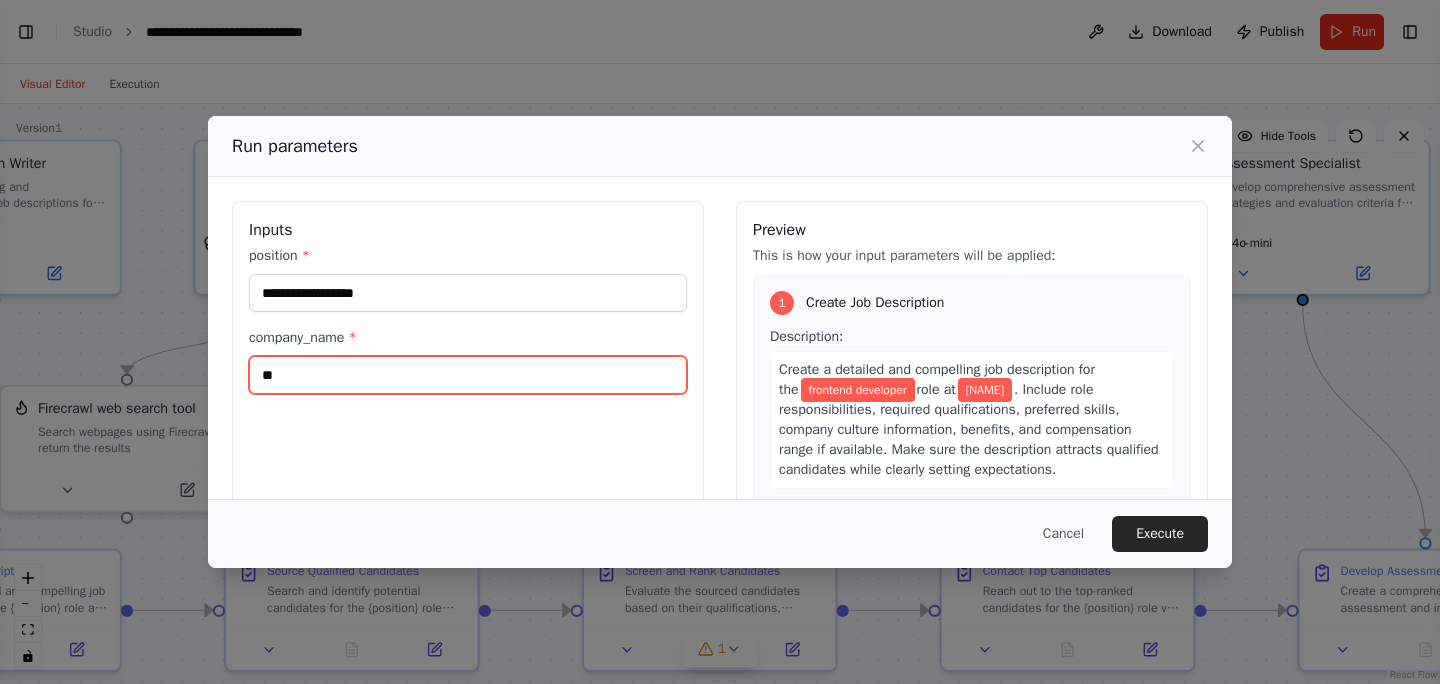 type on "*" 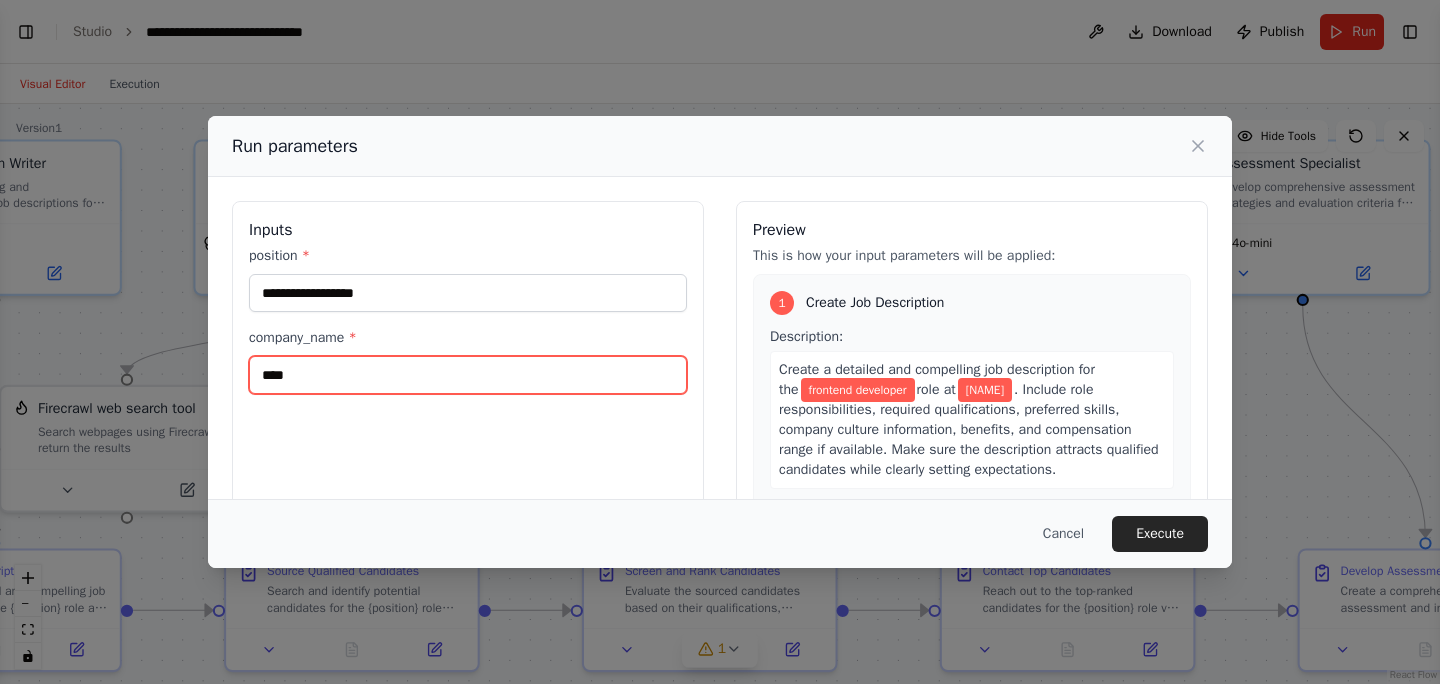 type on "****" 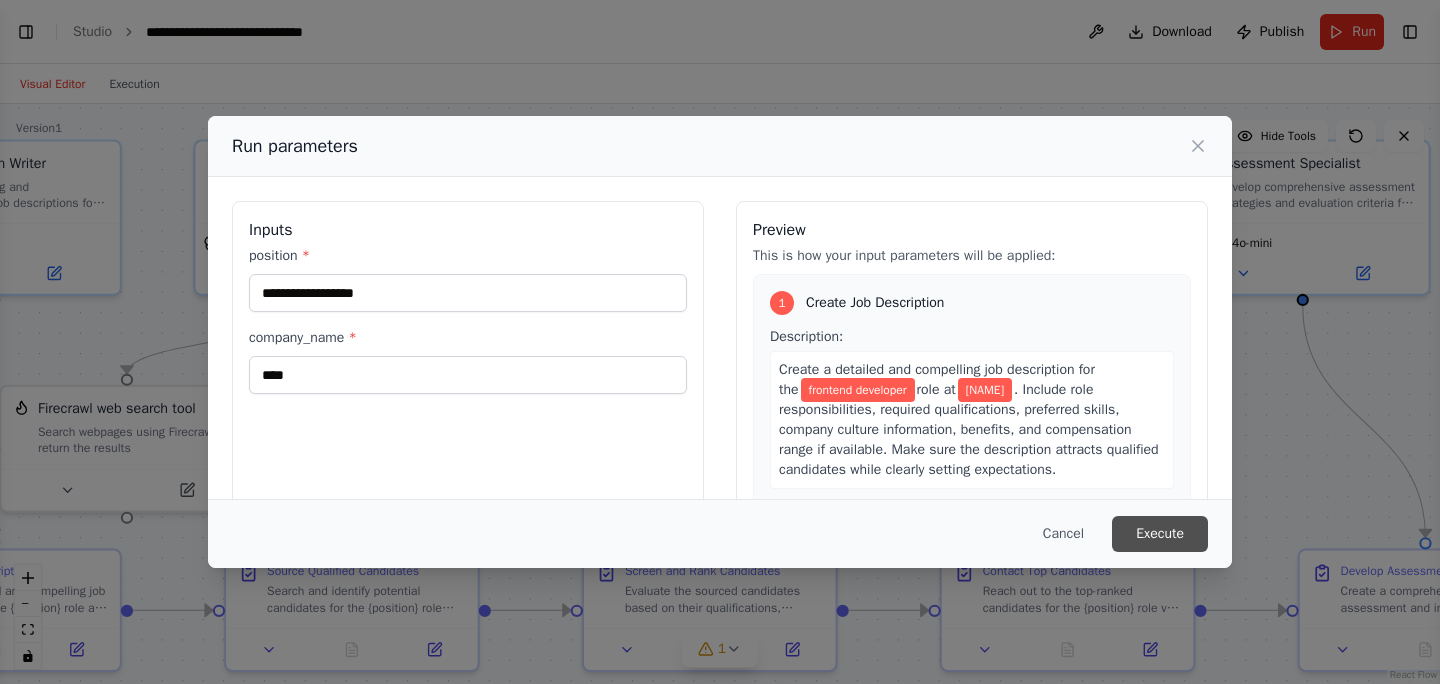 click on "Execute" at bounding box center [1160, 534] 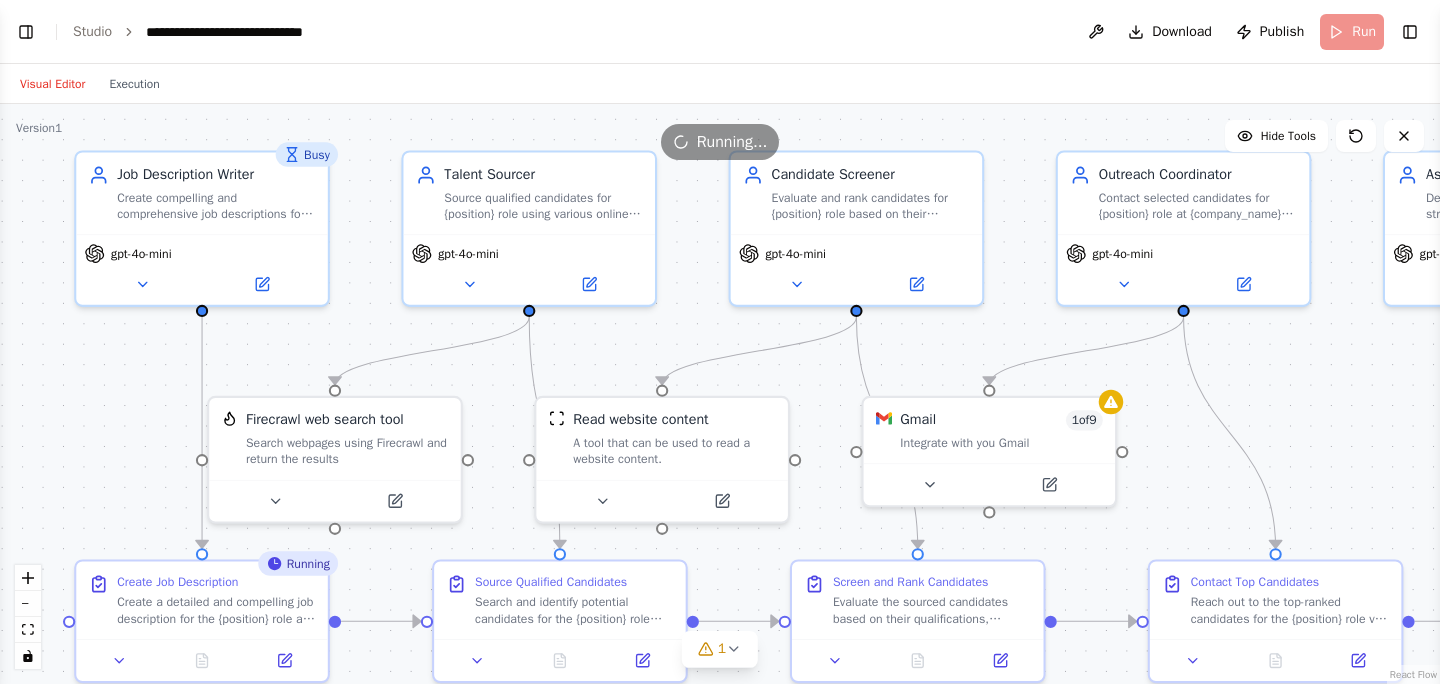 drag, startPoint x: 154, startPoint y: 315, endPoint x: 363, endPoint y: 326, distance: 209.28928 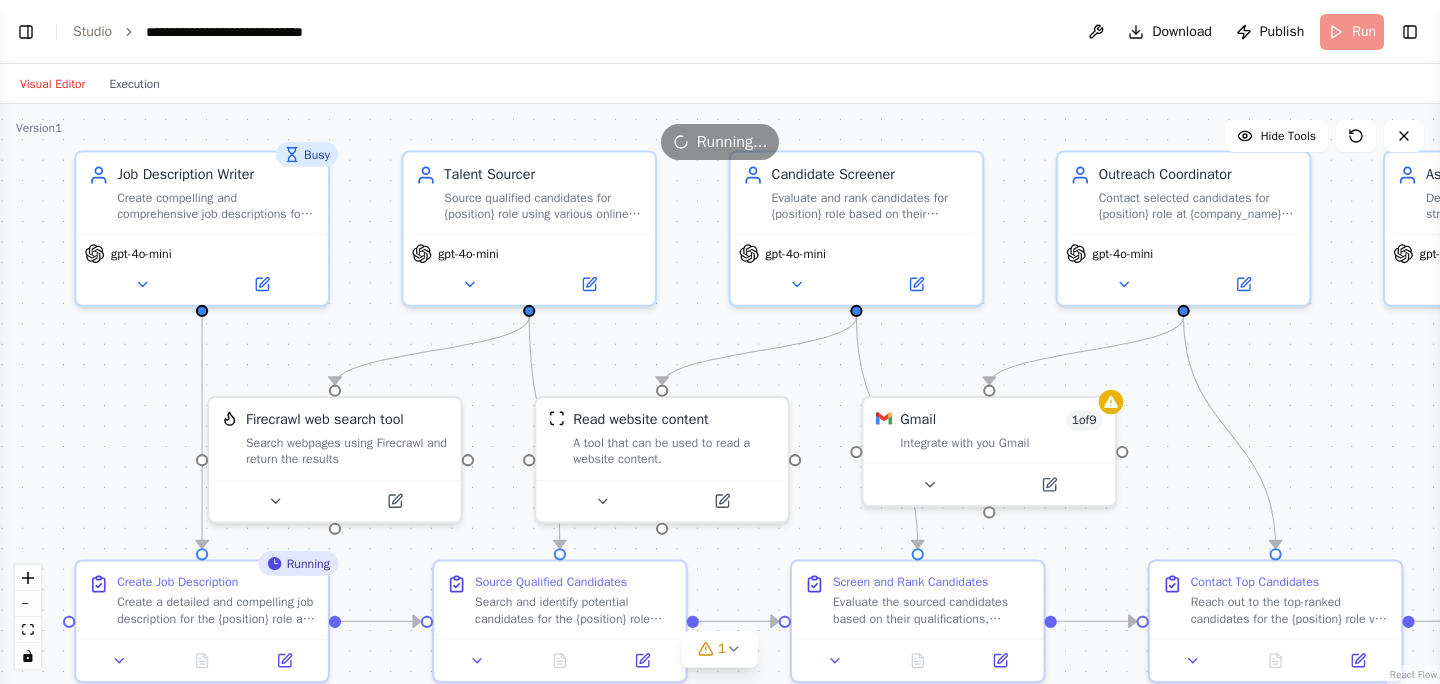 click on ".deletable-edge-delete-btn {
width: 20px;
height: 20px;
border: 0px solid #ffffff;
color: #6b7280;
background-color: #f8fafc;
cursor: pointer;
border-radius: 50%;
font-size: 12px;
padding: 3px;
display: flex;
align-items: center;
justify-content: center;
transition: all 0.2s cubic-bezier(0.4, 0, 0.2, 1);
box-shadow: 0 2px 4px rgba(0, 0, 0, 0.1);
}
.deletable-edge-delete-btn:hover {
background-color: #ef4444;
color: #ffffff;
border-color: #dc2626;
transform: scale(1.1);
box-shadow: 0 4px 12px rgba(239, 68, 68, 0.4);
}
.deletable-edge-delete-btn:active {
transform: scale(0.95);
box-shadow: 0 2px 4px rgba(239, 68, 68, 0.3);
}
Busy Job Description Writer gpt-4o-mini Talent Sourcer gpt-4o-mini 1" at bounding box center [720, 394] 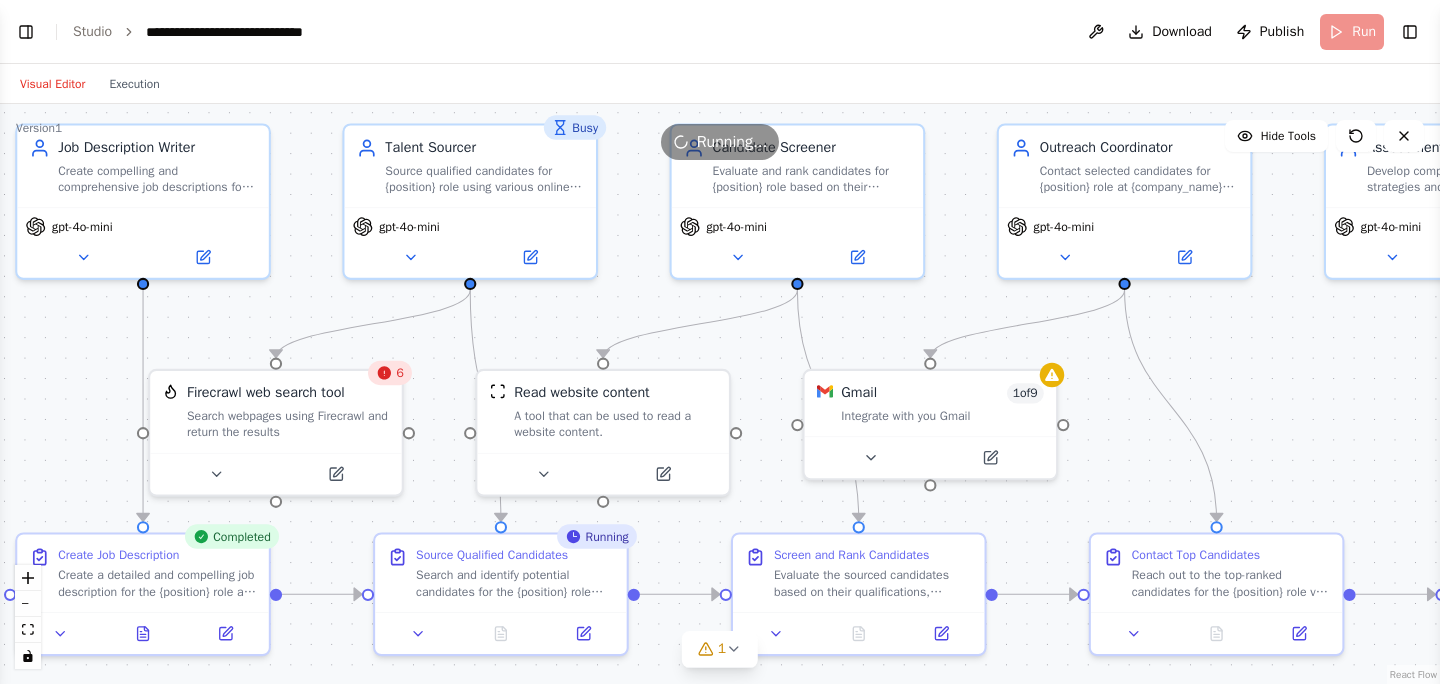 drag, startPoint x: 360, startPoint y: 321, endPoint x: 299, endPoint y: 292, distance: 67.54258 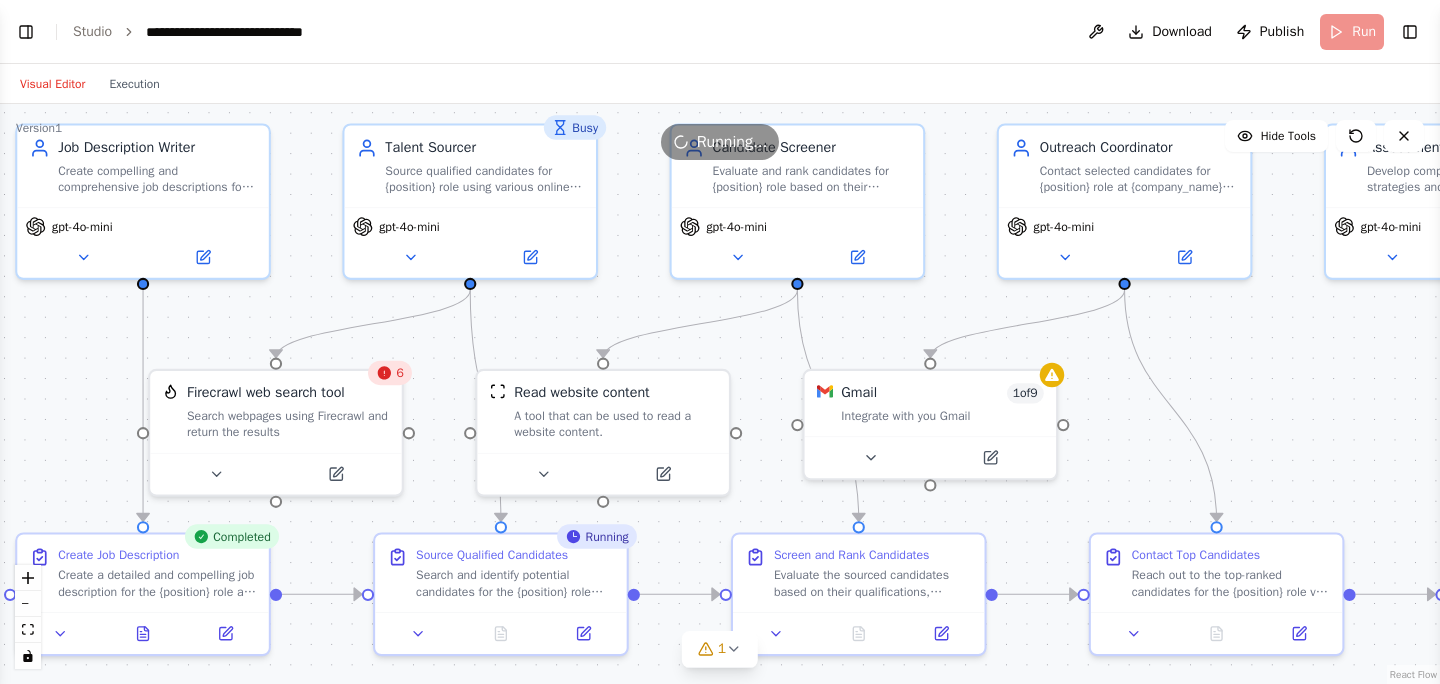 click on ".deletable-edge-delete-btn {
width: 20px;
height: 20px;
border: 0px solid #ffffff;
color: #6b7280;
background-color: #f8fafc;
cursor: pointer;
border-radius: 50%;
font-size: 12px;
padding: 3px;
display: flex;
align-items: center;
justify-content: center;
transition: all 0.2s cubic-bezier(0.4, 0, 0.2, 1);
box-shadow: 0 2px 4px rgba(0, 0, 0, 0.1);
}
.deletable-edge-delete-btn:hover {
background-color: #ef4444;
color: #ffffff;
border-color: #dc2626;
transform: scale(1.1);
box-shadow: 0 4px 12px rgba(239, 68, 68, 0.4);
}
.deletable-edge-delete-btn:active {
transform: scale(0.95);
box-shadow: 0 2px 4px rgba(239, 68, 68, 0.3);
}
Job Description Writer gpt-4o-mini Busy Talent Sourcer gpt-4o-mini 6" at bounding box center (720, 394) 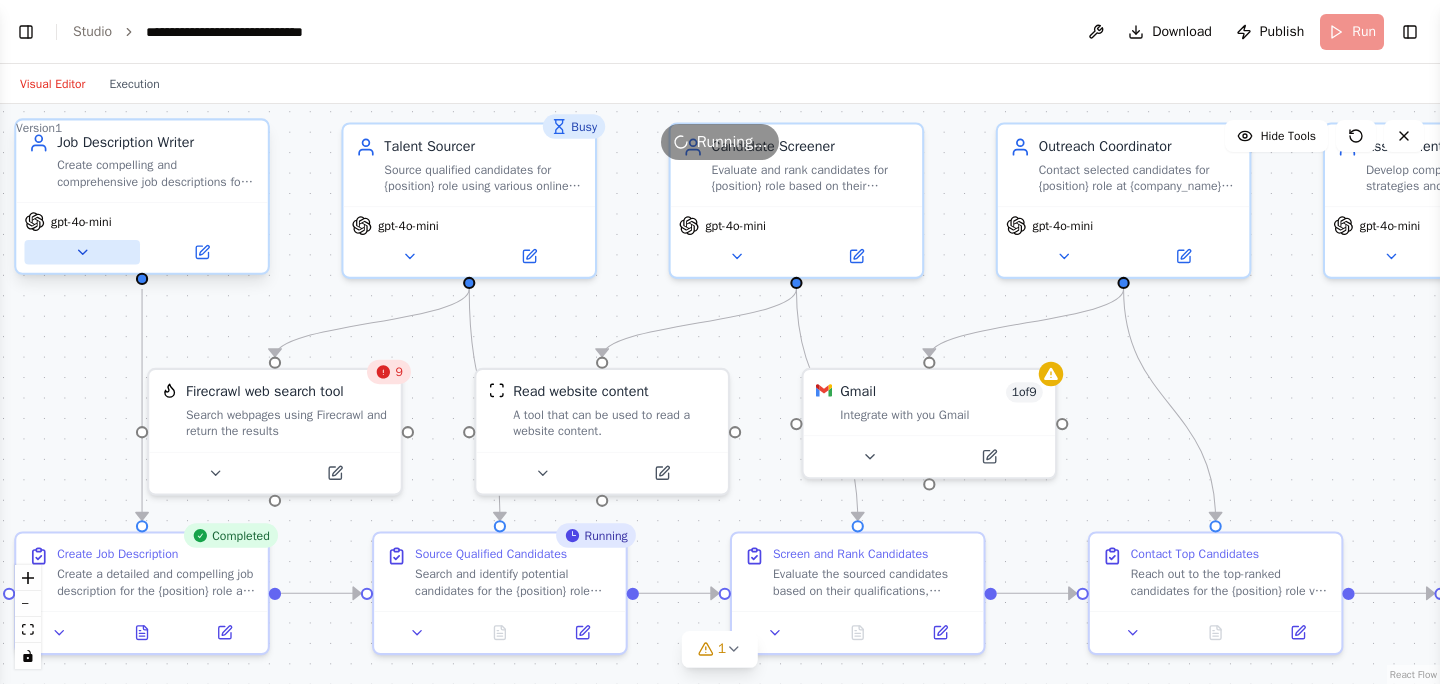 click 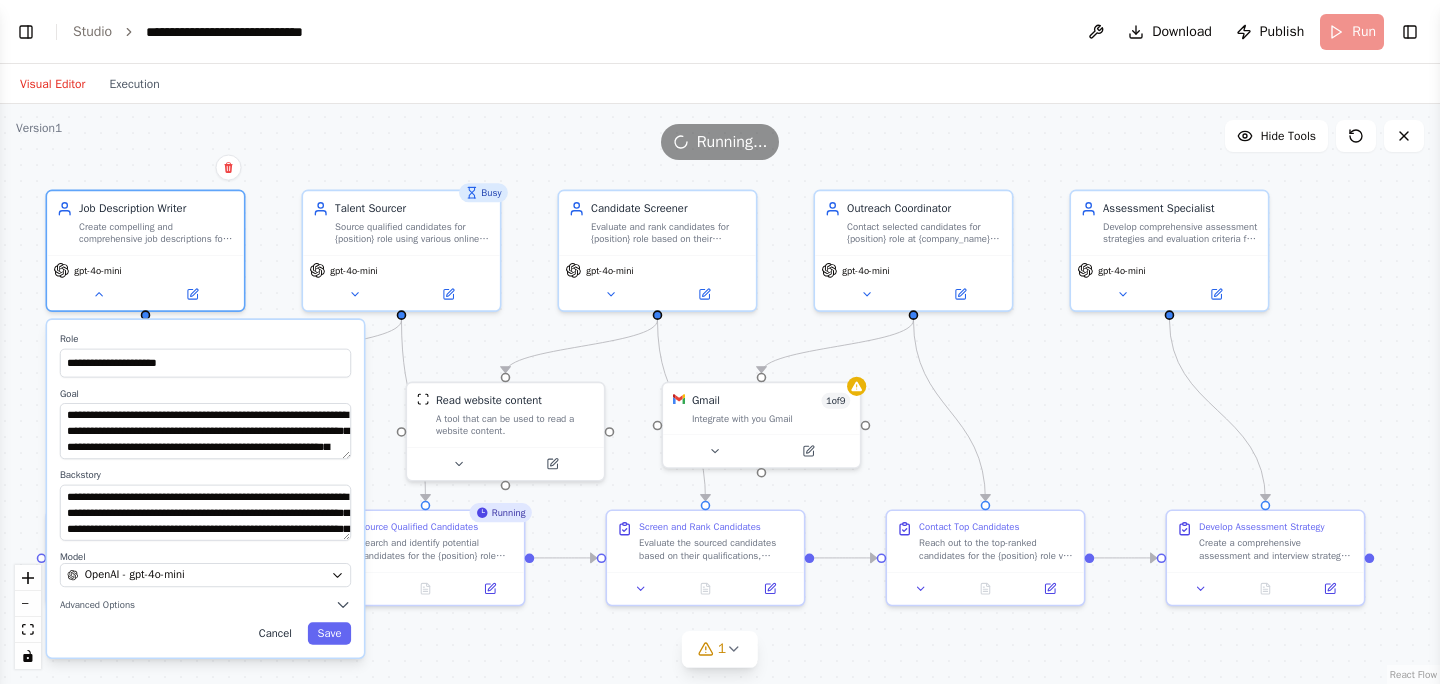 click on "Cancel" at bounding box center [275, 633] 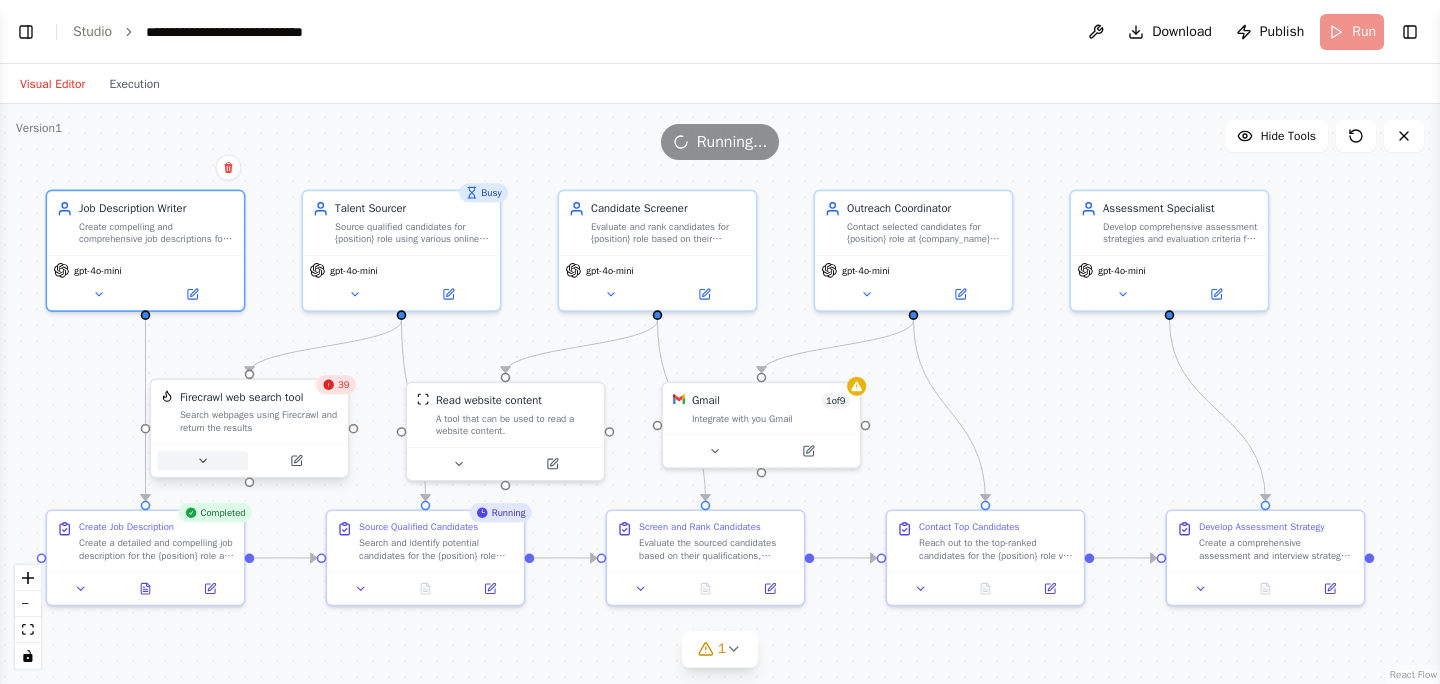 click 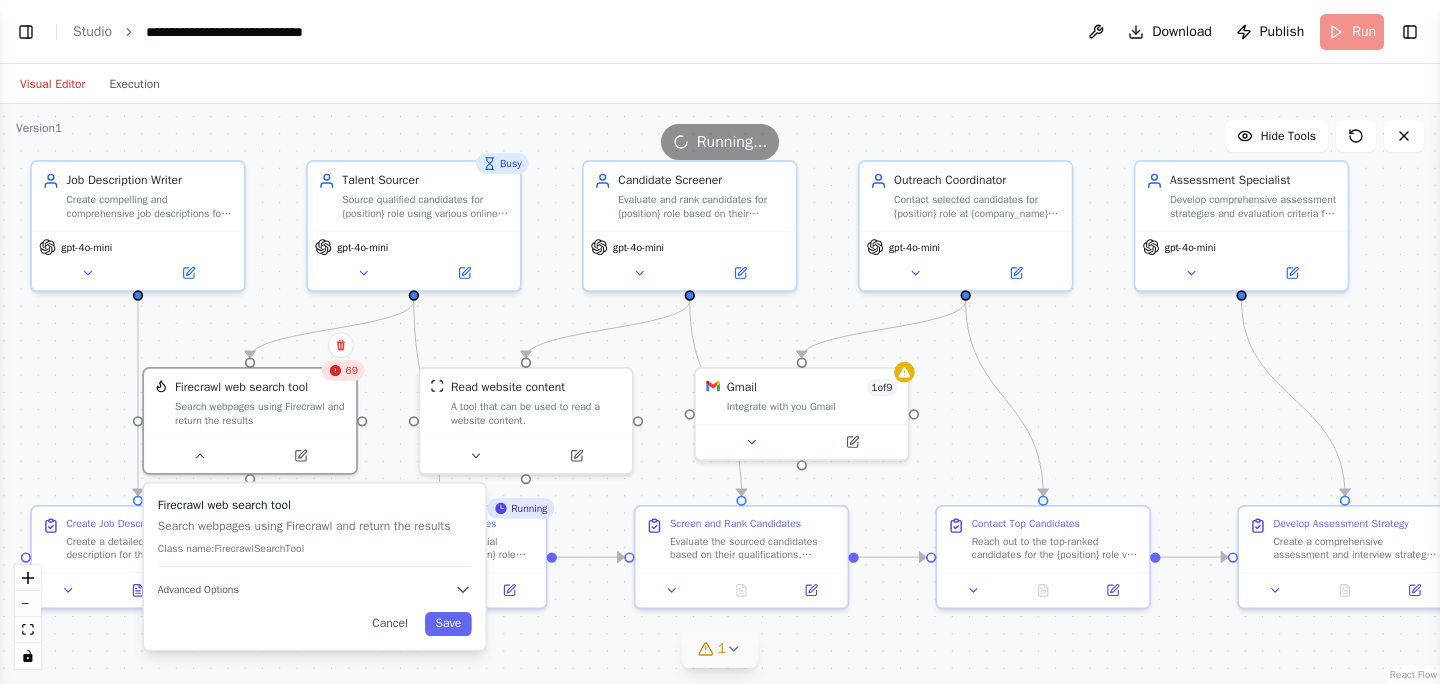 click on "1" at bounding box center [720, 649] 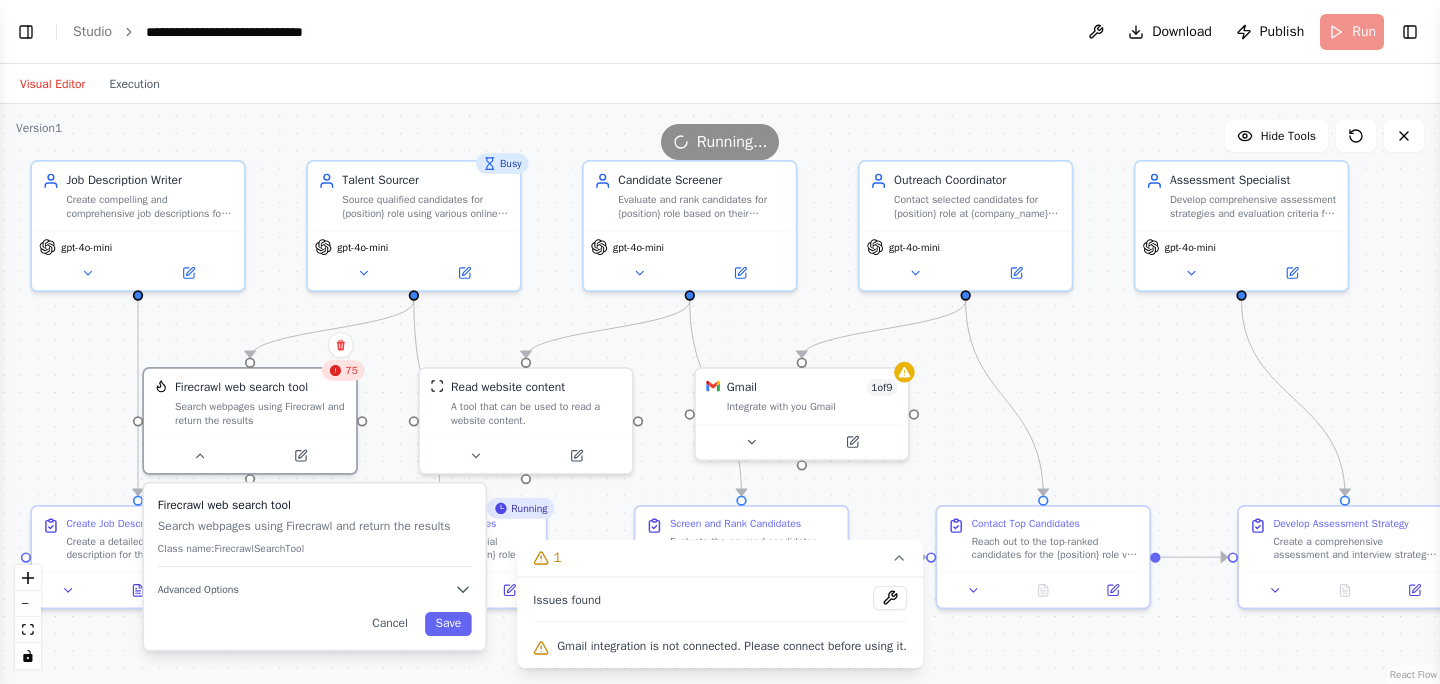 click on ".deletable-edge-delete-btn {
width: 20px;
height: 20px;
border: 0px solid #ffffff;
color: #6b7280;
background-color: #f8fafc;
cursor: pointer;
border-radius: 50%;
font-size: 12px;
padding: 3px;
display: flex;
align-items: center;
justify-content: center;
transition: all 0.2s cubic-bezier(0.4, 0, 0.2, 1);
box-shadow: 0 2px 4px rgba(0, 0, 0, 0.1);
}
.deletable-edge-delete-btn:hover {
background-color: #ef4444;
color: #ffffff;
border-color: #dc2626;
transform: scale(1.1);
box-shadow: 0 4px 12px rgba(239, 68, 68, 0.4);
}
.deletable-edge-delete-btn:active {
transform: scale(0.95);
box-shadow: 0 2px 4px rgba(239, 68, 68, 0.3);
}
Job Description Writer gpt-4o-mini Busy Talent Sourcer gpt-4o-mini 75" at bounding box center [720, 394] 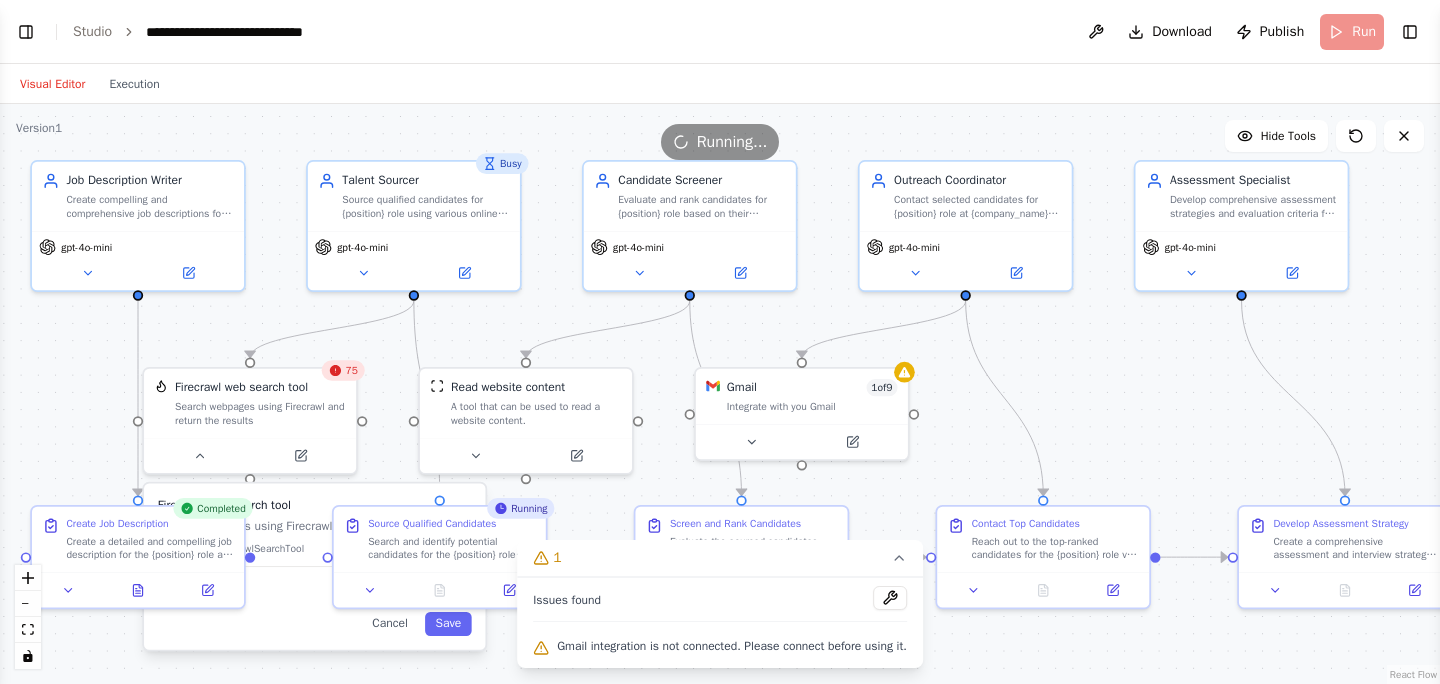 click on ".deletable-edge-delete-btn {
width: 20px;
height: 20px;
border: 0px solid #ffffff;
color: #6b7280;
background-color: #f8fafc;
cursor: pointer;
border-radius: 50%;
font-size: 12px;
padding: 3px;
display: flex;
align-items: center;
justify-content: center;
transition: all 0.2s cubic-bezier(0.4, 0, 0.2, 1);
box-shadow: 0 2px 4px rgba(0, 0, 0, 0.1);
}
.deletable-edge-delete-btn:hover {
background-color: #ef4444;
color: #ffffff;
border-color: #dc2626;
transform: scale(1.1);
box-shadow: 0 4px 12px rgba(239, 68, 68, 0.4);
}
.deletable-edge-delete-btn:active {
transform: scale(0.95);
box-shadow: 0 2px 4px rgba(239, 68, 68, 0.3);
}
Job Description Writer gpt-4o-mini Busy Talent Sourcer gpt-4o-mini 75" at bounding box center [720, 394] 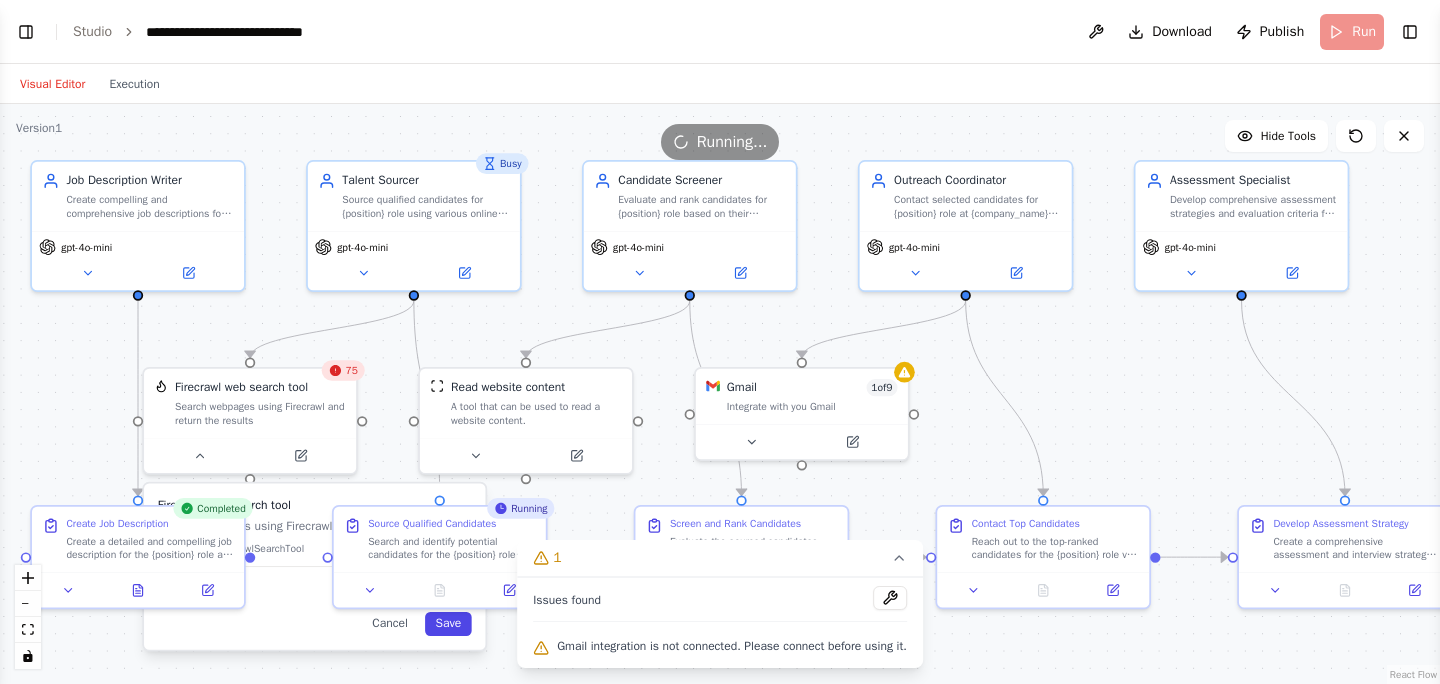 click on "Save" at bounding box center (448, 624) 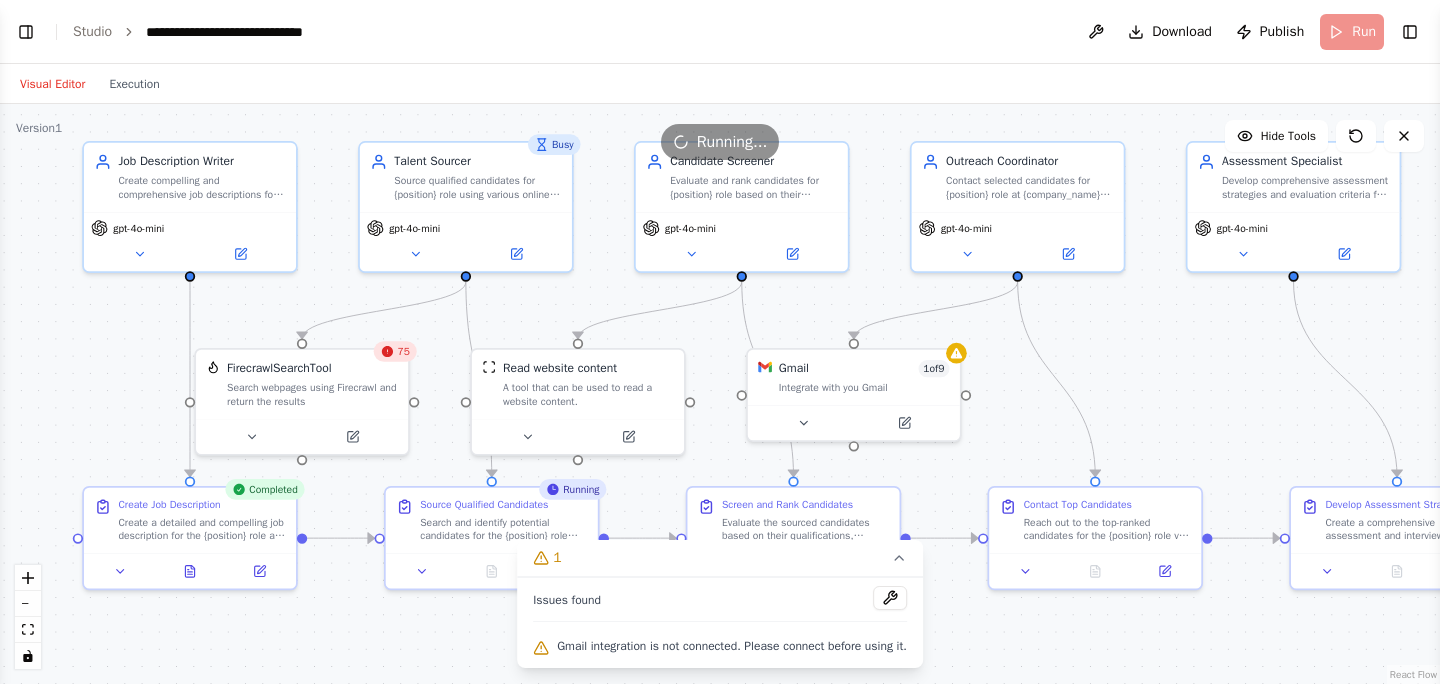 drag, startPoint x: 422, startPoint y: 647, endPoint x: 478, endPoint y: 623, distance: 60.926186 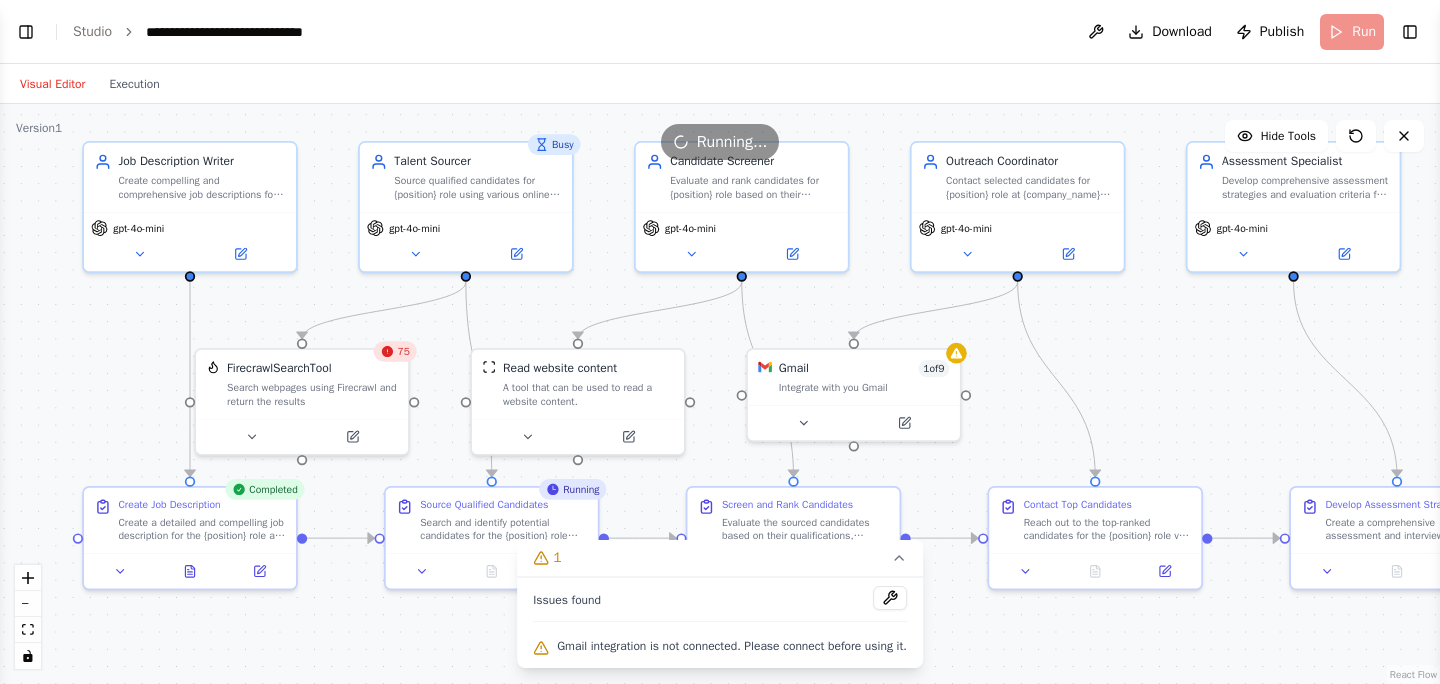 click on ".deletable-edge-delete-btn {
width: 20px;
height: 20px;
border: 0px solid #ffffff;
color: #6b7280;
background-color: #f8fafc;
cursor: pointer;
border-radius: 50%;
font-size: 12px;
padding: 3px;
display: flex;
align-items: center;
justify-content: center;
transition: all 0.2s cubic-bezier(0.4, 0, 0.2, 1);
box-shadow: 0 2px 4px rgba(0, 0, 0, 0.1);
}
.deletable-edge-delete-btn:hover {
background-color: #ef4444;
color: #ffffff;
border-color: #dc2626;
transform: scale(1.1);
box-shadow: 0 4px 12px rgba(239, 68, 68, 0.4);
}
.deletable-edge-delete-btn:active {
transform: scale(0.95);
box-shadow: 0 2px 4px rgba(239, 68, 68, 0.3);
}
Job Description Writer gpt-4o-mini Busy Talent Sourcer gpt-4o-mini 75" at bounding box center [720, 394] 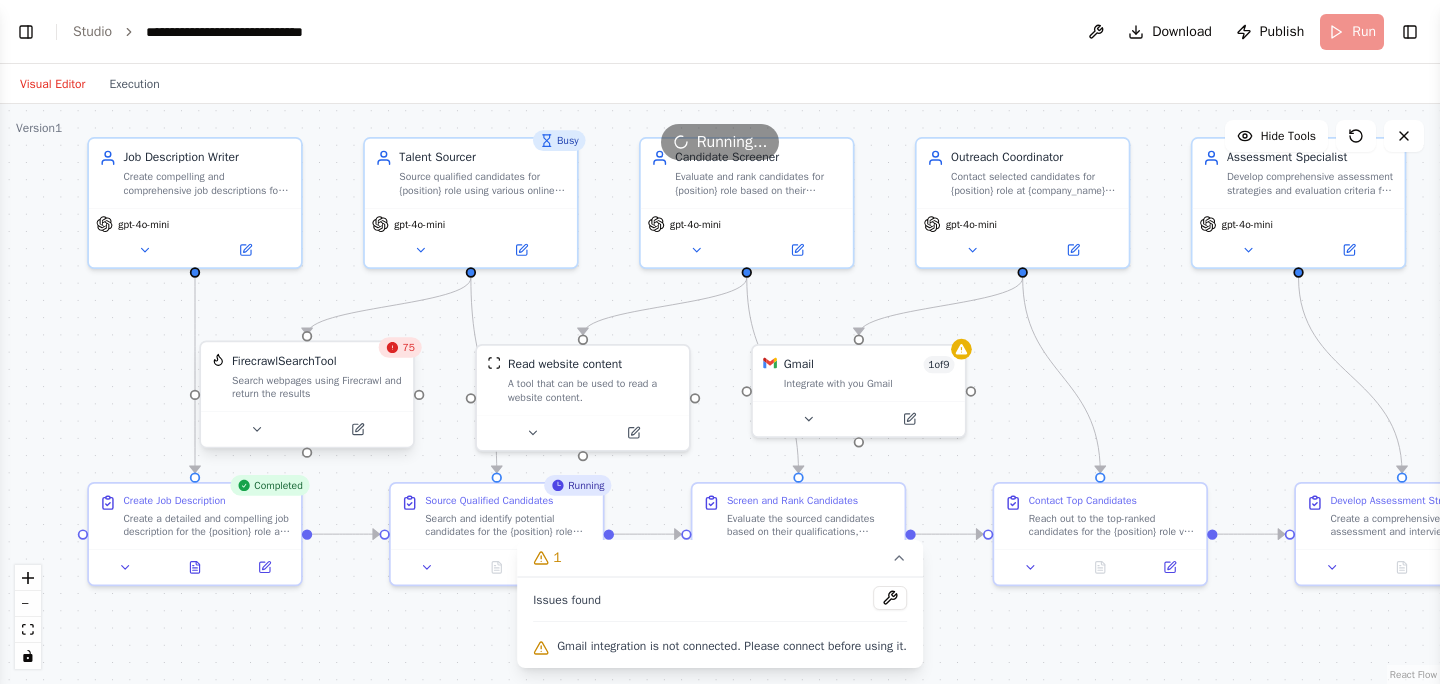 click on "FirecrawlSearchTool" at bounding box center [284, 361] 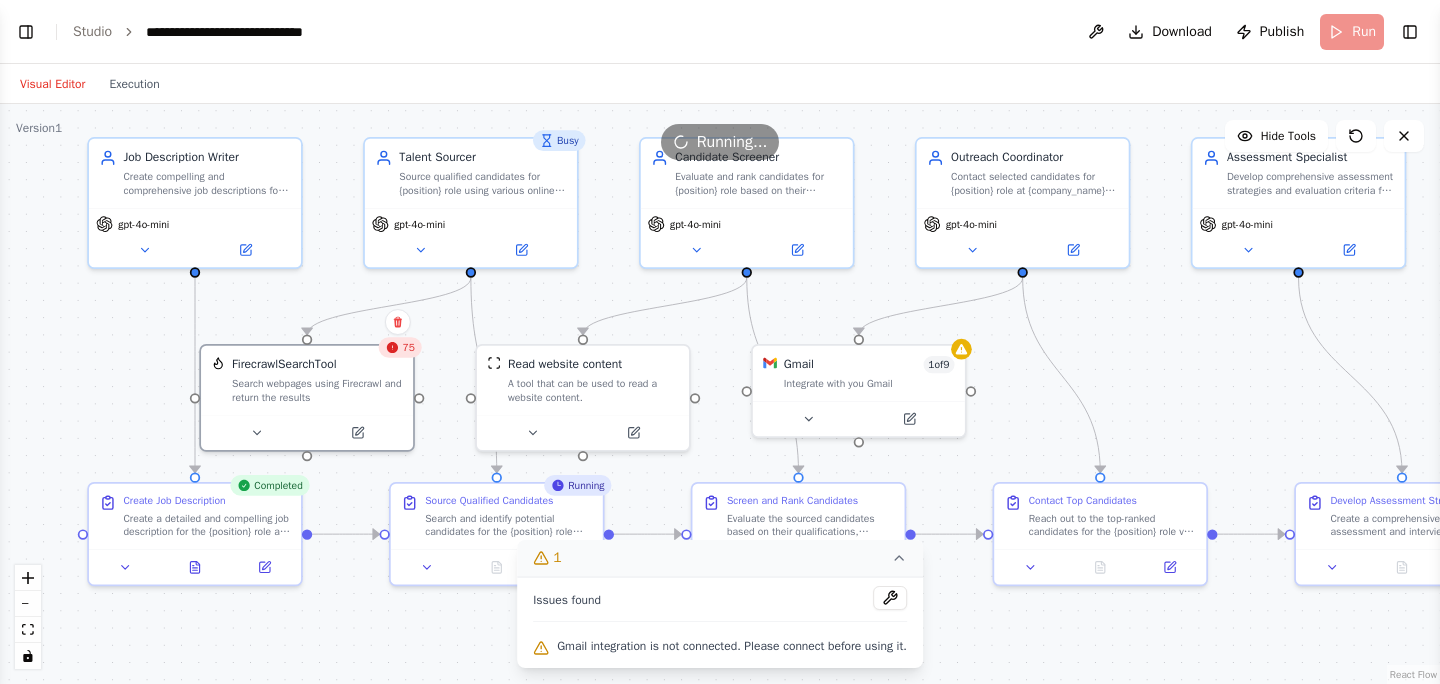 click 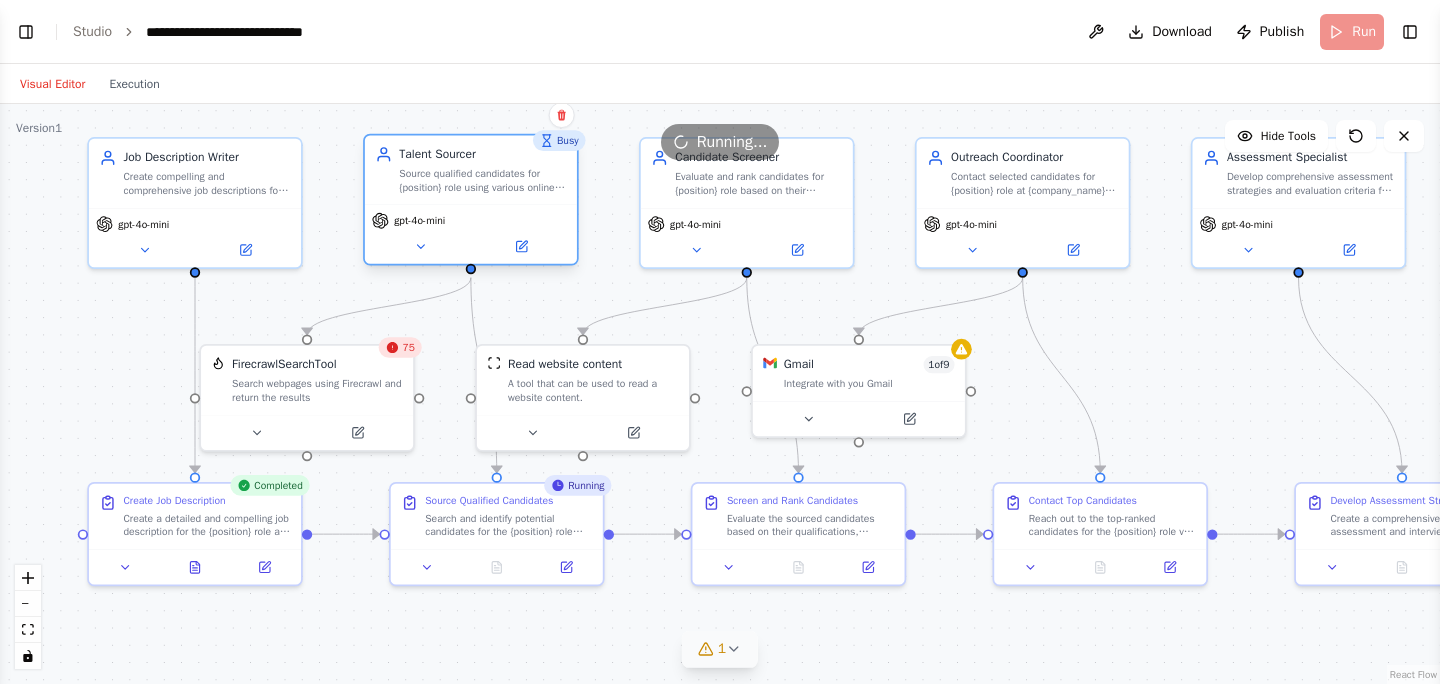 click on "Source qualified candidates for {position} role using various online platforms and tools, focusing on finding professionals with the right skills, experience level, and cultural fit for {company_name}" at bounding box center [482, 180] 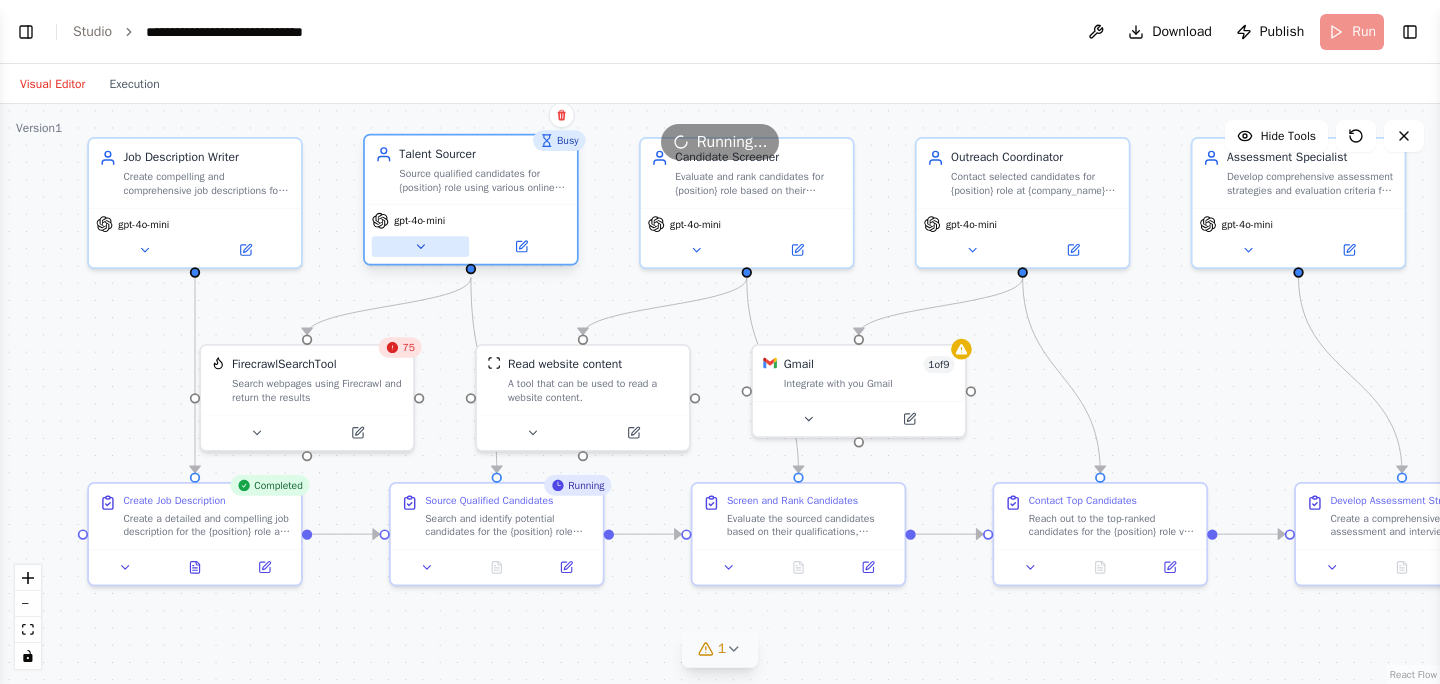 click 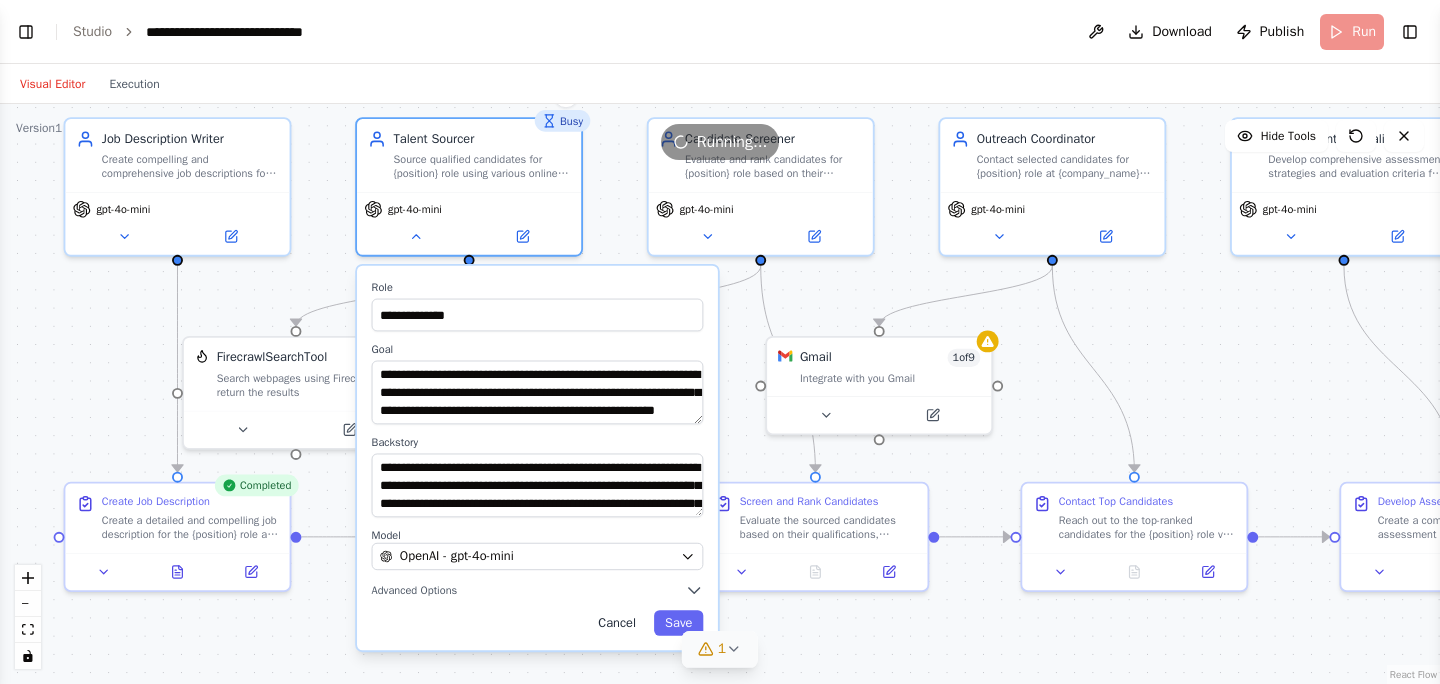 click on "Cancel" at bounding box center (617, 623) 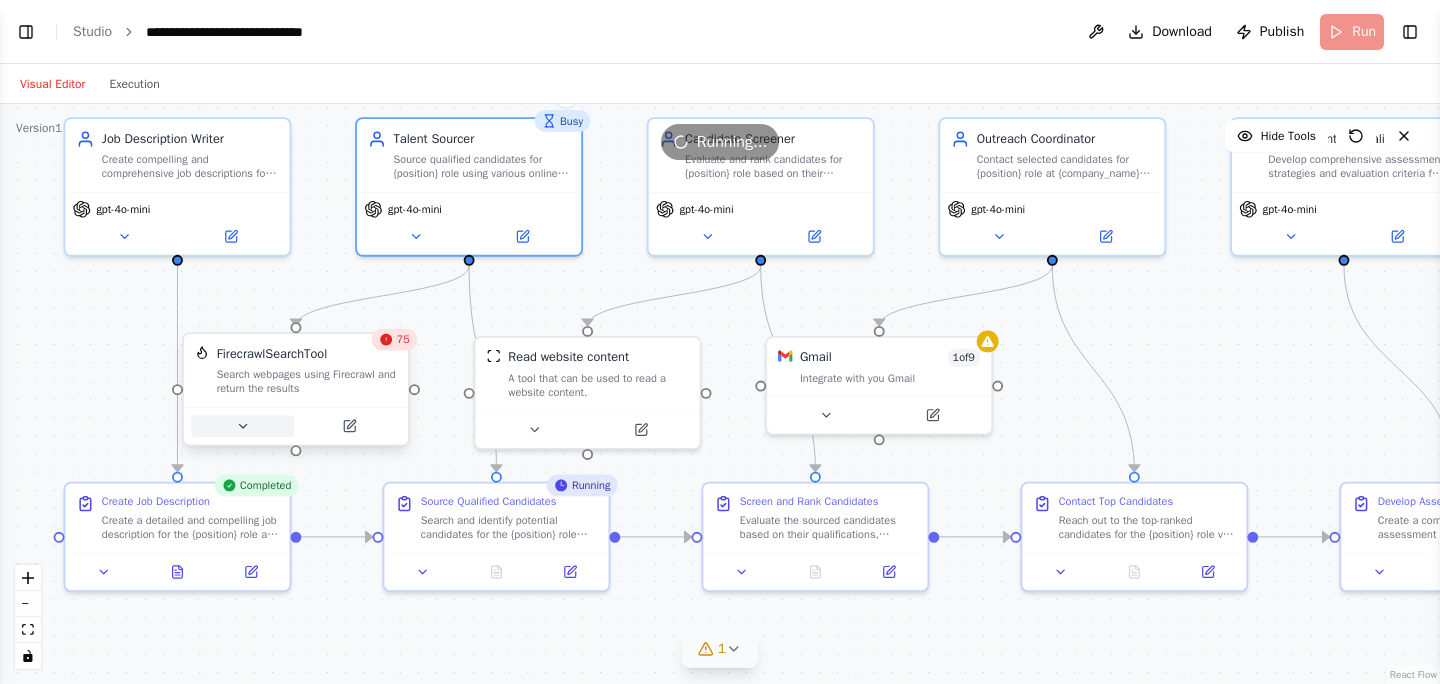 click 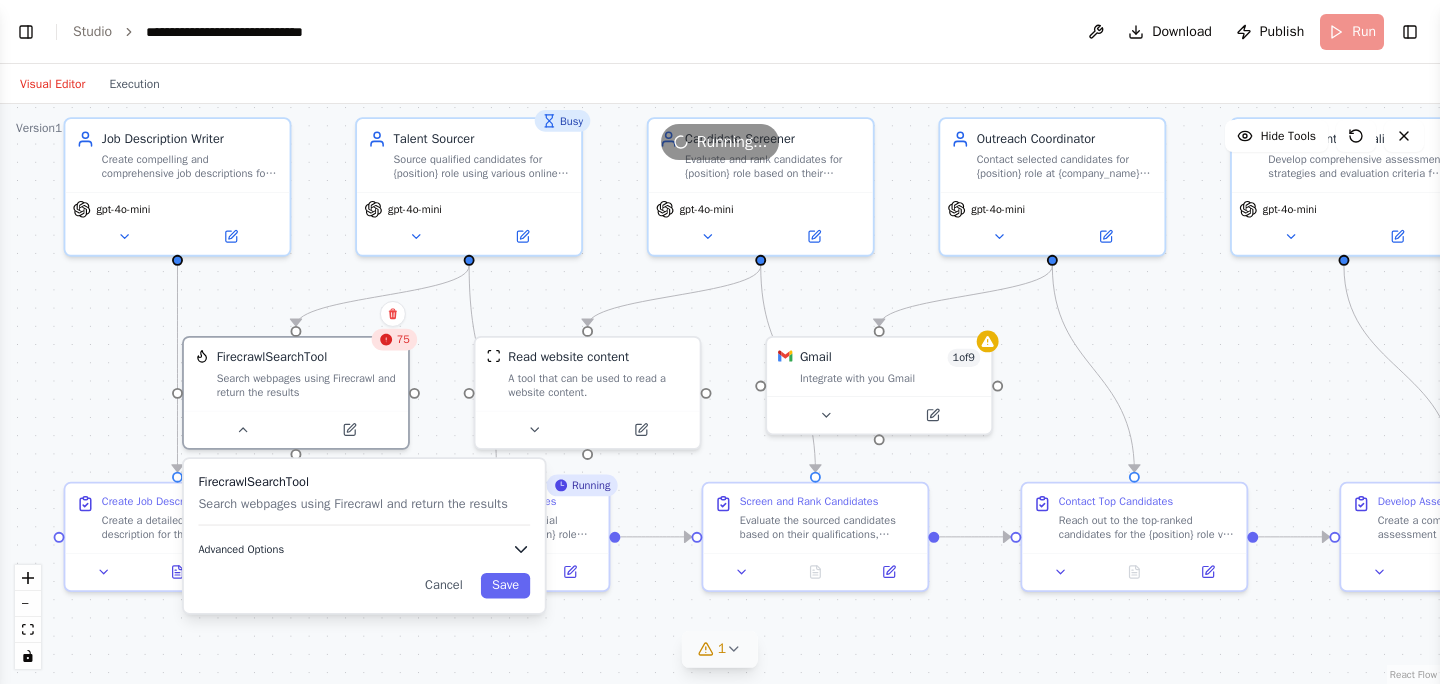 click 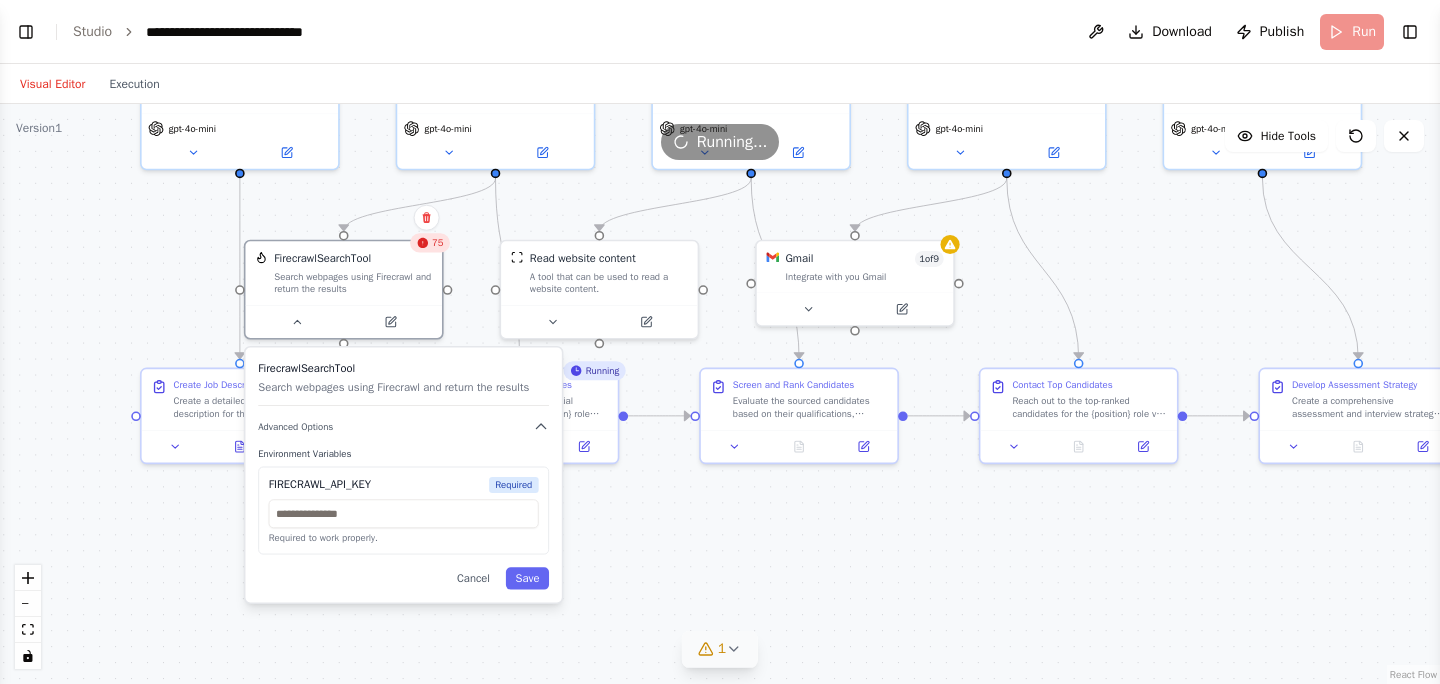 drag, startPoint x: 613, startPoint y: 624, endPoint x: 633, endPoint y: 497, distance: 128.56516 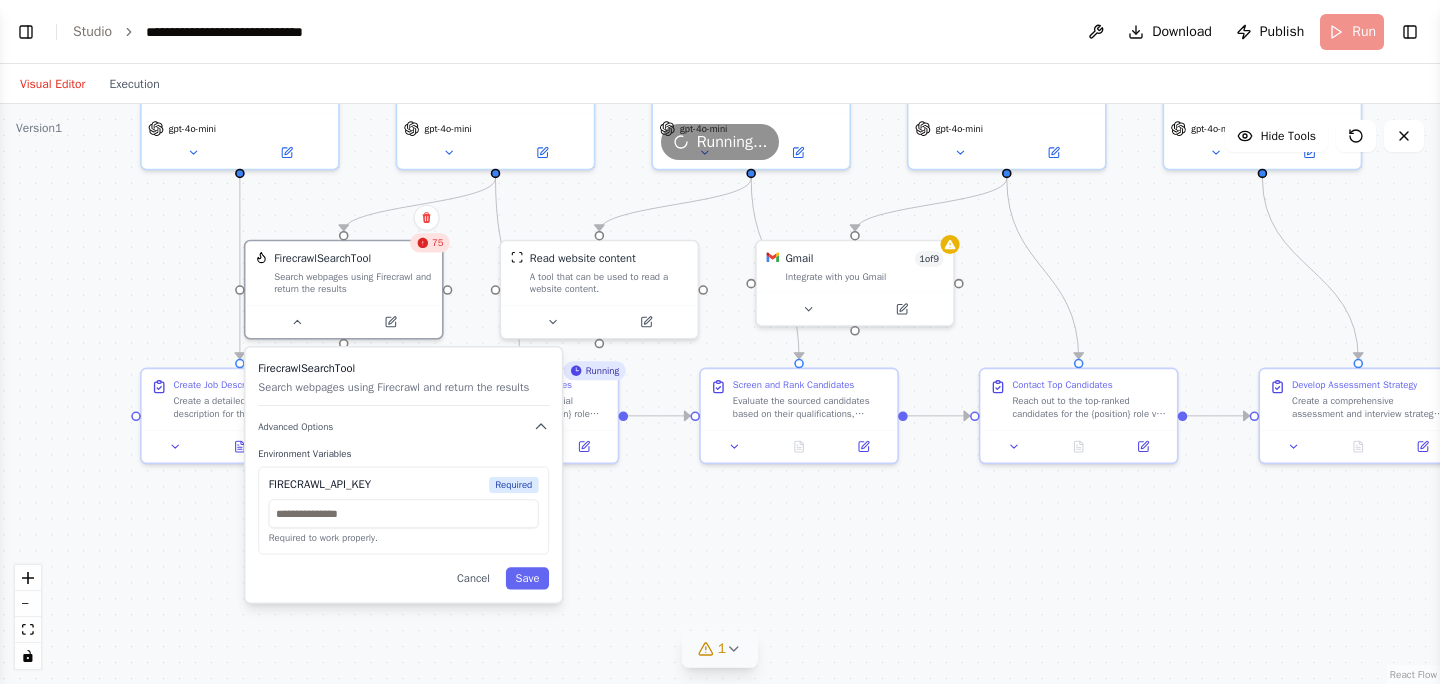 click on ".deletable-edge-delete-btn {
width: 20px;
height: 20px;
border: 0px solid #ffffff;
color: #6b7280;
background-color: #f8fafc;
cursor: pointer;
border-radius: 50%;
font-size: 12px;
padding: 3px;
display: flex;
align-items: center;
justify-content: center;
transition: all 0.2s cubic-bezier(0.4, 0, 0.2, 1);
box-shadow: 0 2px 4px rgba(0, 0, 0, 0.1);
}
.deletable-edge-delete-btn:hover {
background-color: #ef4444;
color: #ffffff;
border-color: #dc2626;
transform: scale(1.1);
box-shadow: 0 4px 12px rgba(239, 68, 68, 0.4);
}
.deletable-edge-delete-btn:active {
transform: scale(0.95);
box-shadow: 0 2px 4px rgba(239, 68, 68, 0.3);
}
Job Description Writer gpt-4o-mini Busy Talent Sourcer gpt-4o-mini 75" at bounding box center [720, 394] 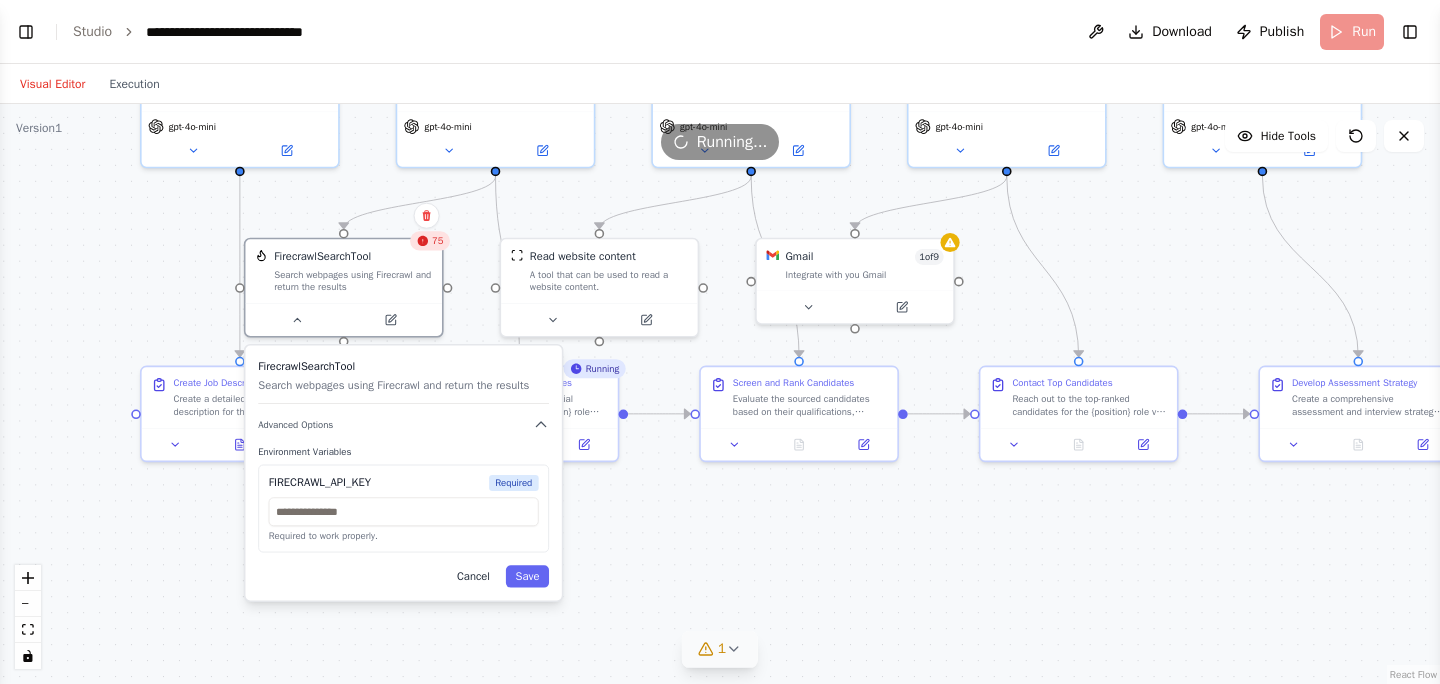 click on "Cancel" at bounding box center [473, 576] 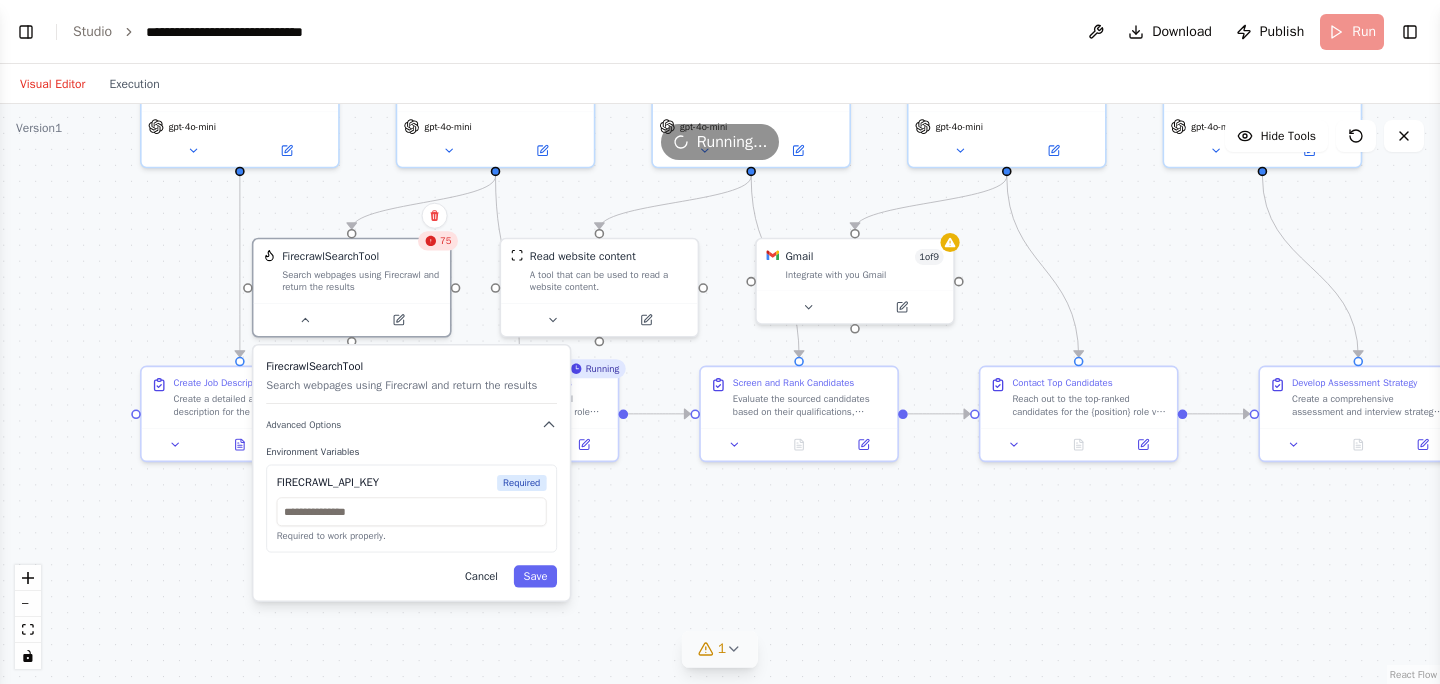 click on "Cancel" at bounding box center [481, 576] 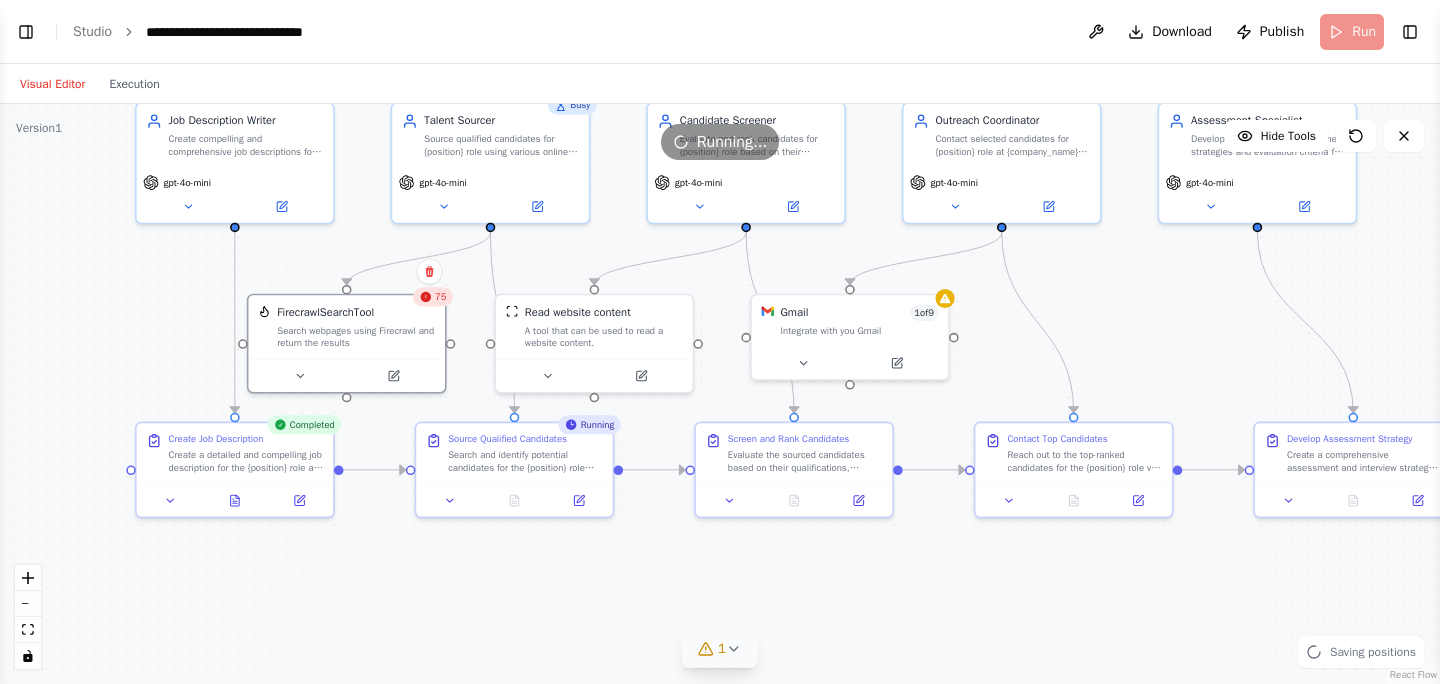 drag, startPoint x: 567, startPoint y: 554, endPoint x: 562, endPoint y: 610, distance: 56.22277 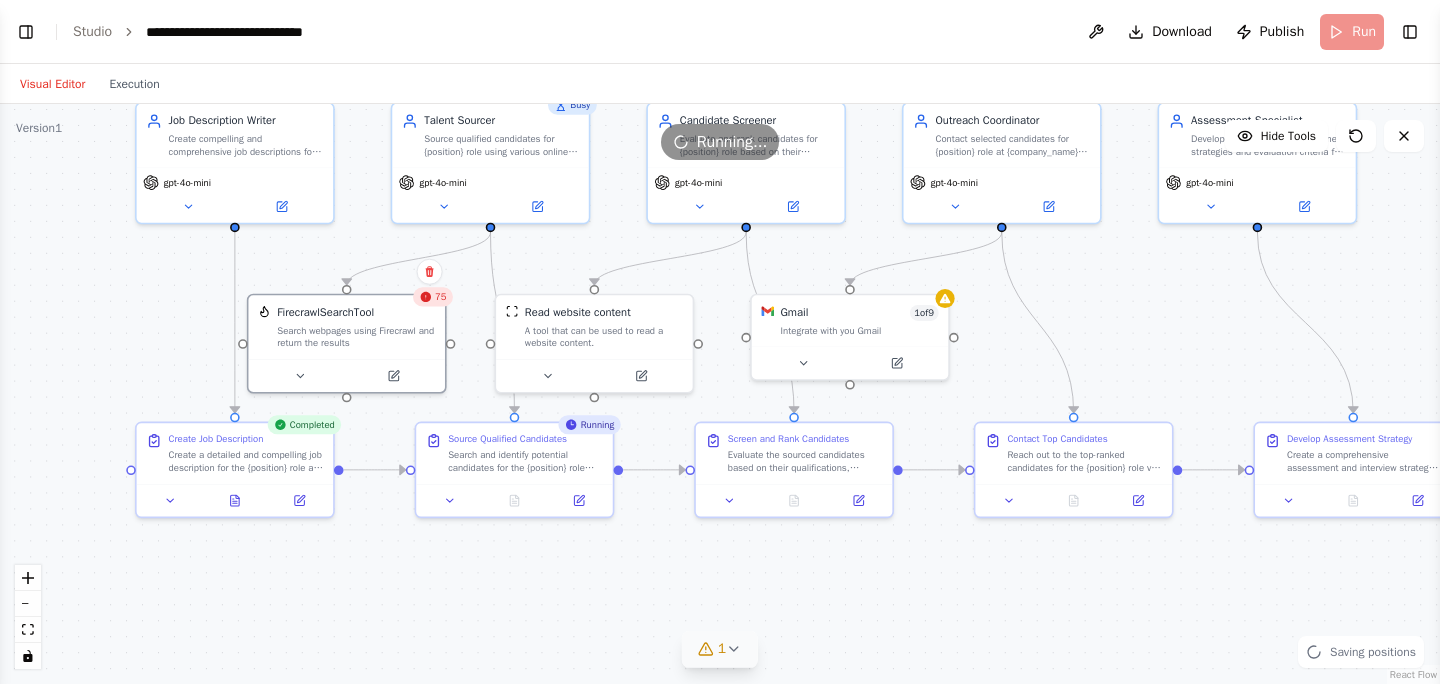 click on ".deletable-edge-delete-btn {
width: 20px;
height: 20px;
border: 0px solid #ffffff;
color: #6b7280;
background-color: #f8fafc;
cursor: pointer;
border-radius: 50%;
font-size: 12px;
padding: 3px;
display: flex;
align-items: center;
justify-content: center;
transition: all 0.2s cubic-bezier(0.4, 0, 0.2, 1);
box-shadow: 0 2px 4px rgba(0, 0, 0, 0.1);
}
.deletable-edge-delete-btn:hover {
background-color: #ef4444;
color: #ffffff;
border-color: #dc2626;
transform: scale(1.1);
box-shadow: 0 4px 12px rgba(239, 68, 68, 0.4);
}
.deletable-edge-delete-btn:active {
transform: scale(0.95);
box-shadow: 0 2px 4px rgba(239, 68, 68, 0.3);
}
Job Description Writer gpt-4o-mini Busy Talent Sourcer gpt-4o-mini 75" at bounding box center (720, 394) 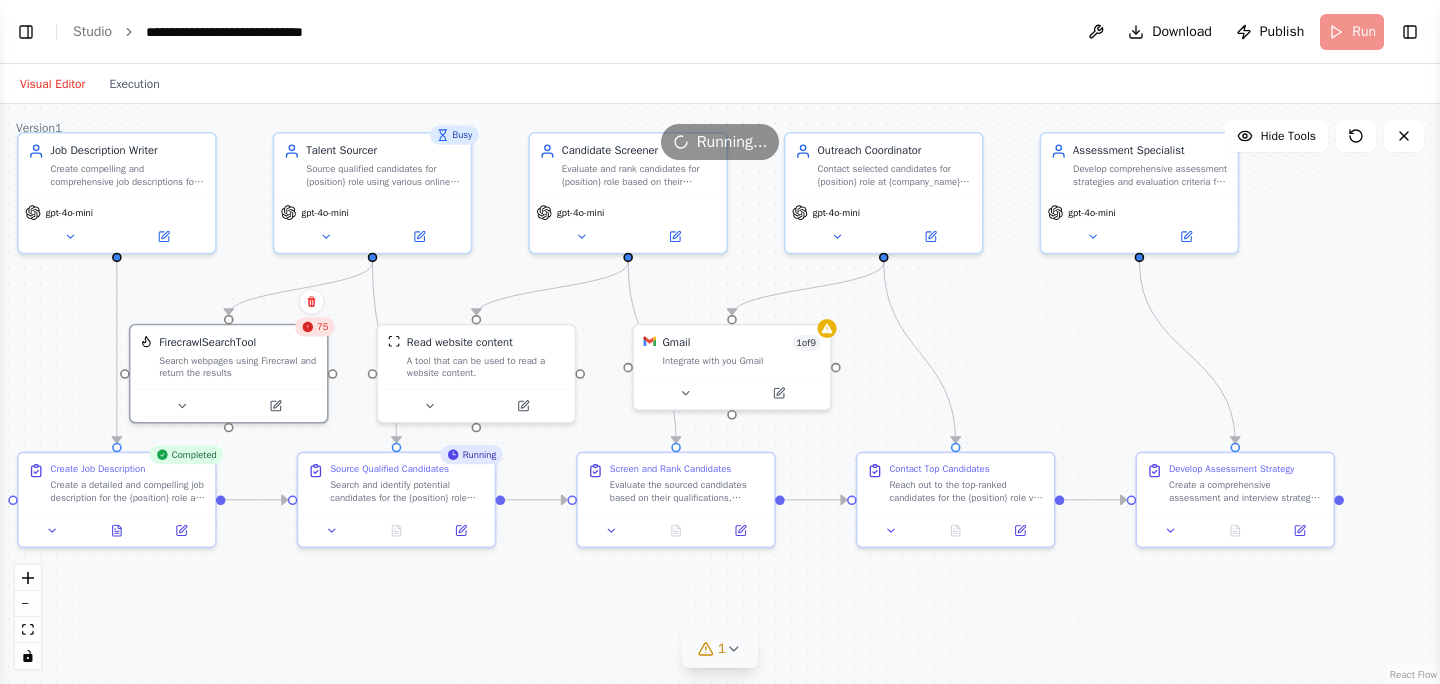 drag, startPoint x: 651, startPoint y: 590, endPoint x: 531, endPoint y: 615, distance: 122.57651 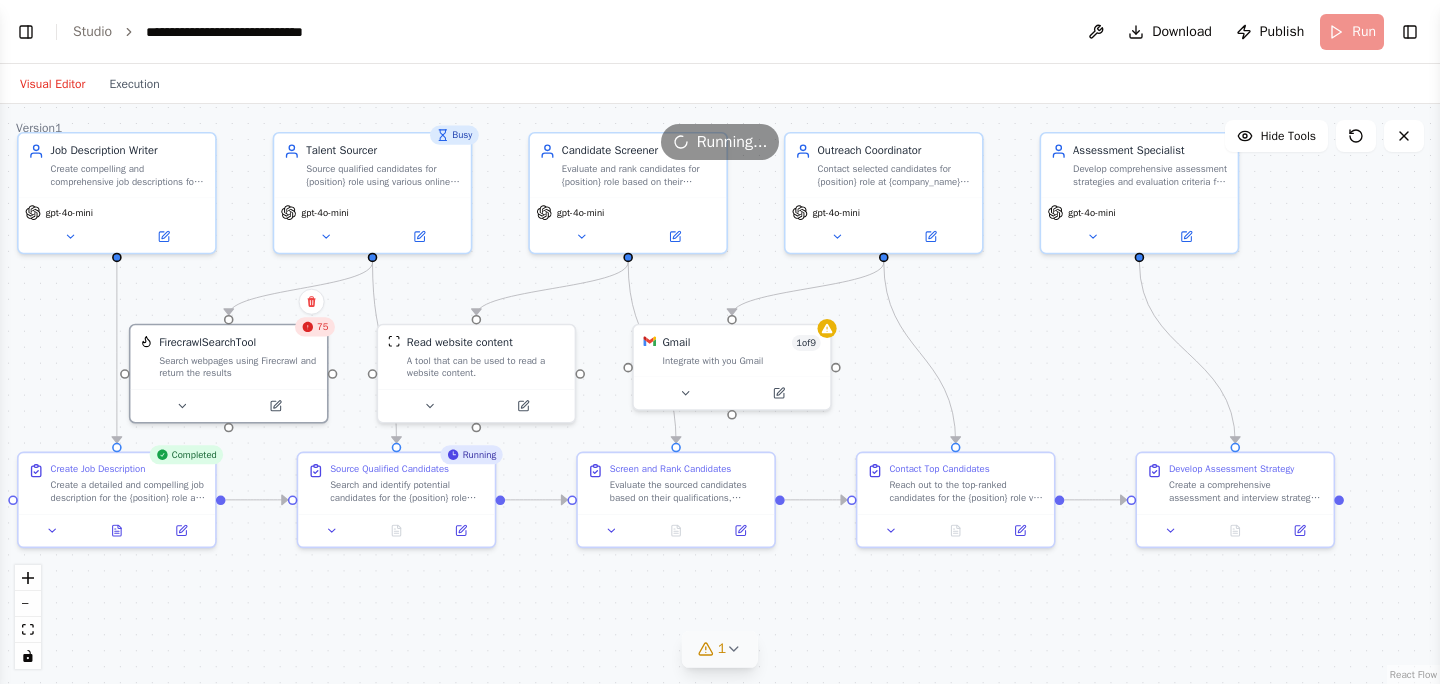click on ".deletable-edge-delete-btn {
width: 20px;
height: 20px;
border: 0px solid #ffffff;
color: #6b7280;
background-color: #f8fafc;
cursor: pointer;
border-radius: 50%;
font-size: 12px;
padding: 3px;
display: flex;
align-items: center;
justify-content: center;
transition: all 0.2s cubic-bezier(0.4, 0, 0.2, 1);
box-shadow: 0 2px 4px rgba(0, 0, 0, 0.1);
}
.deletable-edge-delete-btn:hover {
background-color: #ef4444;
color: #ffffff;
border-color: #dc2626;
transform: scale(1.1);
box-shadow: 0 4px 12px rgba(239, 68, 68, 0.4);
}
.deletable-edge-delete-btn:active {
transform: scale(0.95);
box-shadow: 0 2px 4px rgba(239, 68, 68, 0.3);
}
Job Description Writer gpt-4o-mini Busy Talent Sourcer gpt-4o-mini 75" at bounding box center (720, 394) 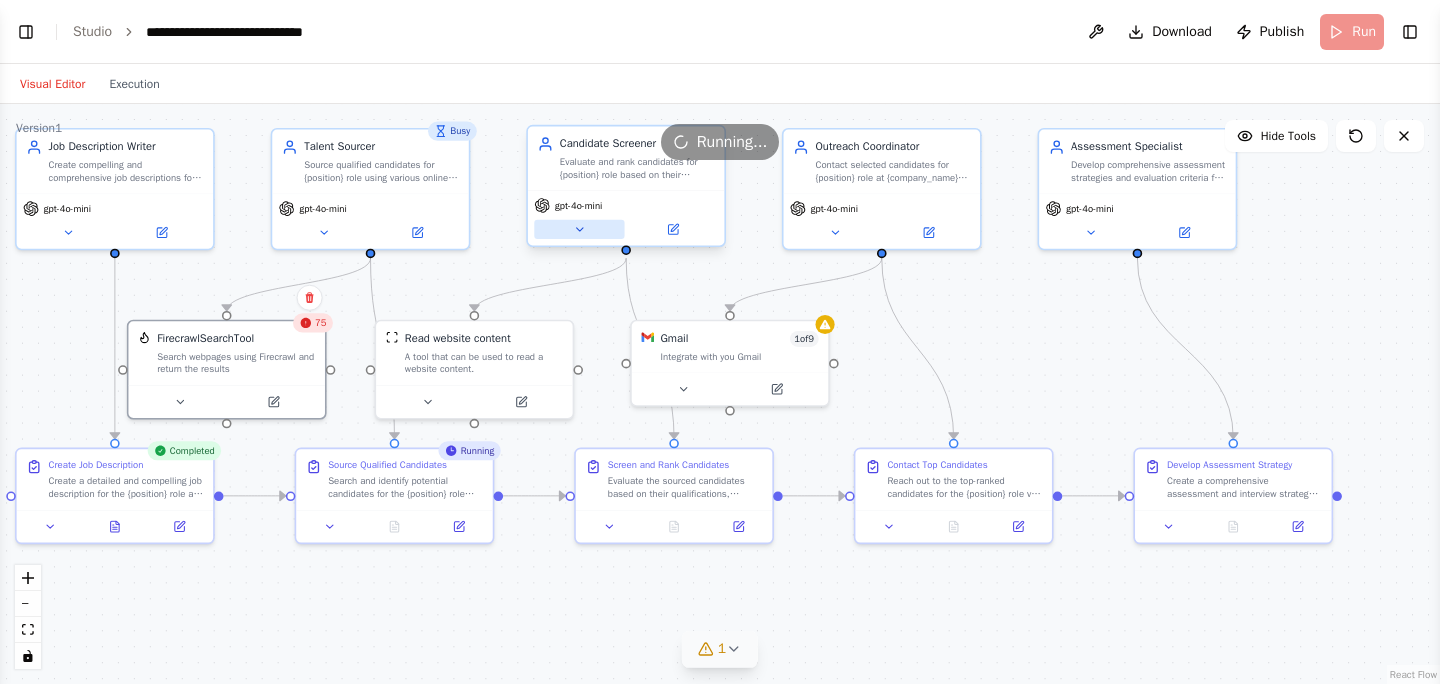 click 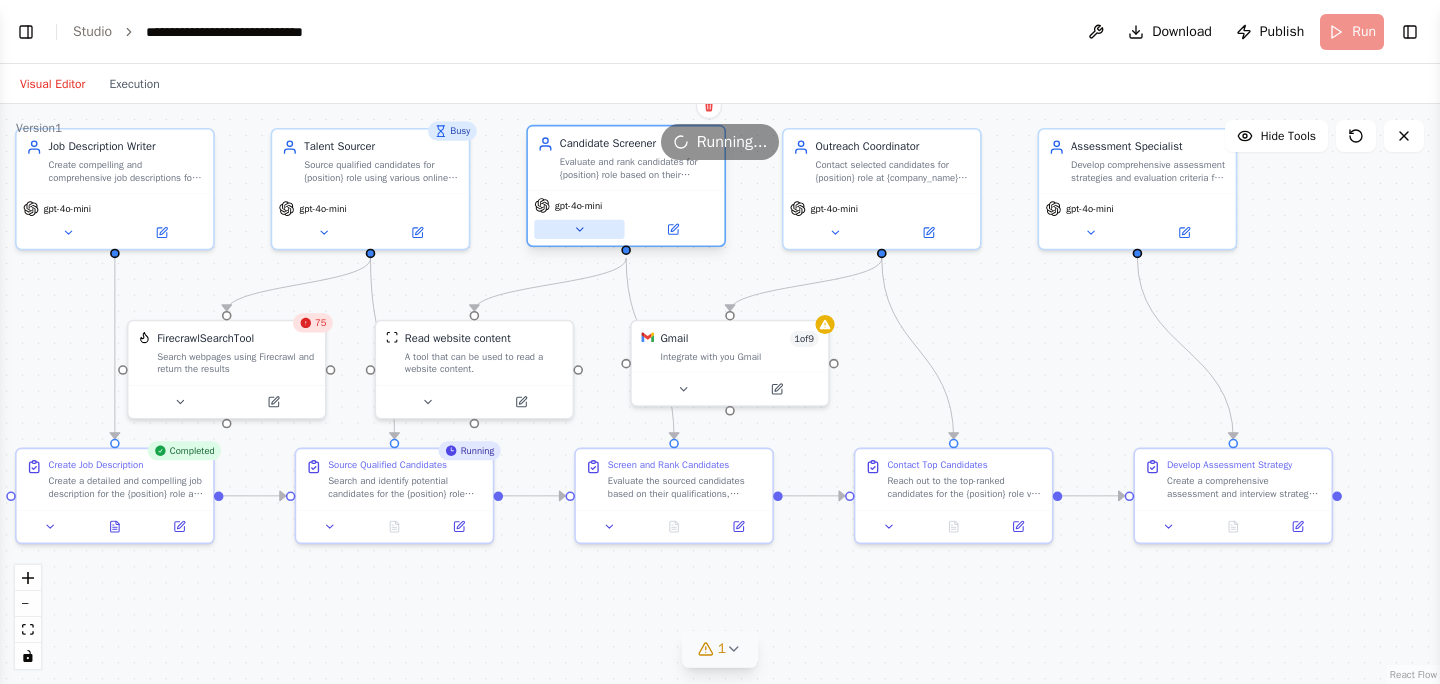 click 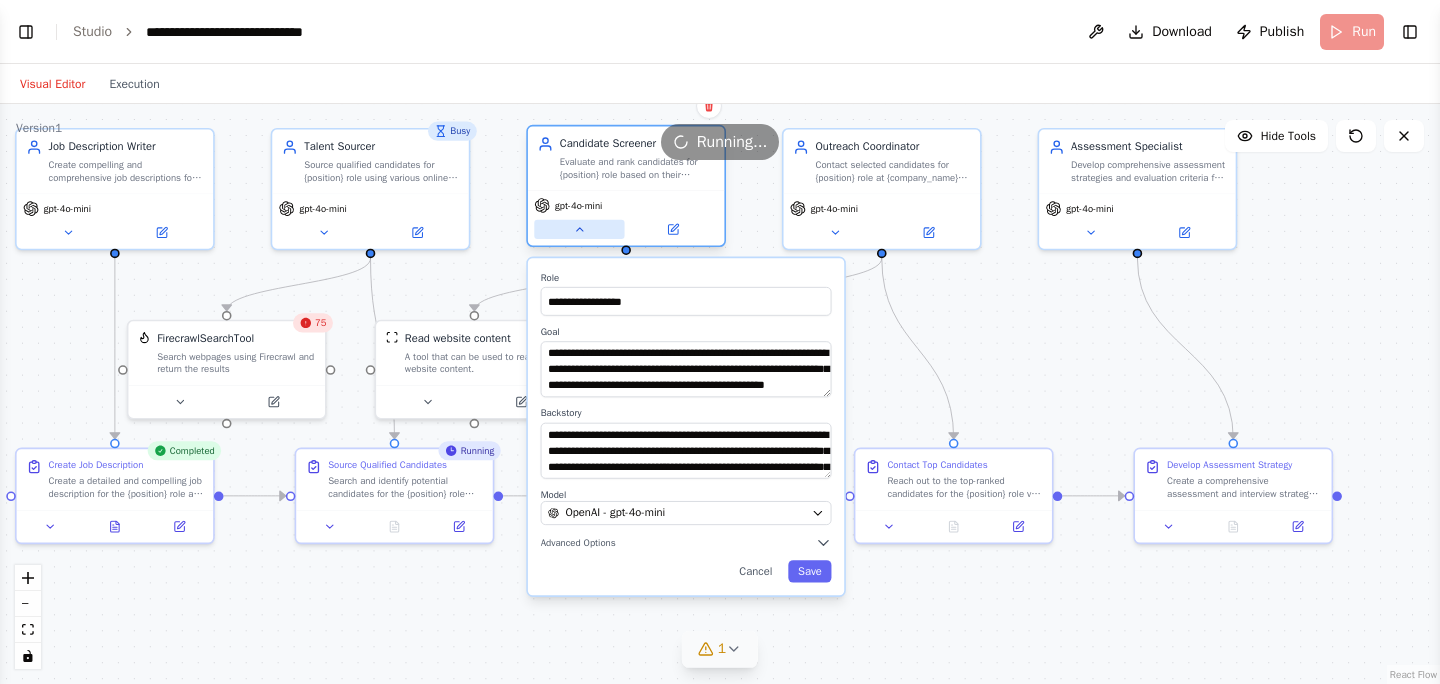 click 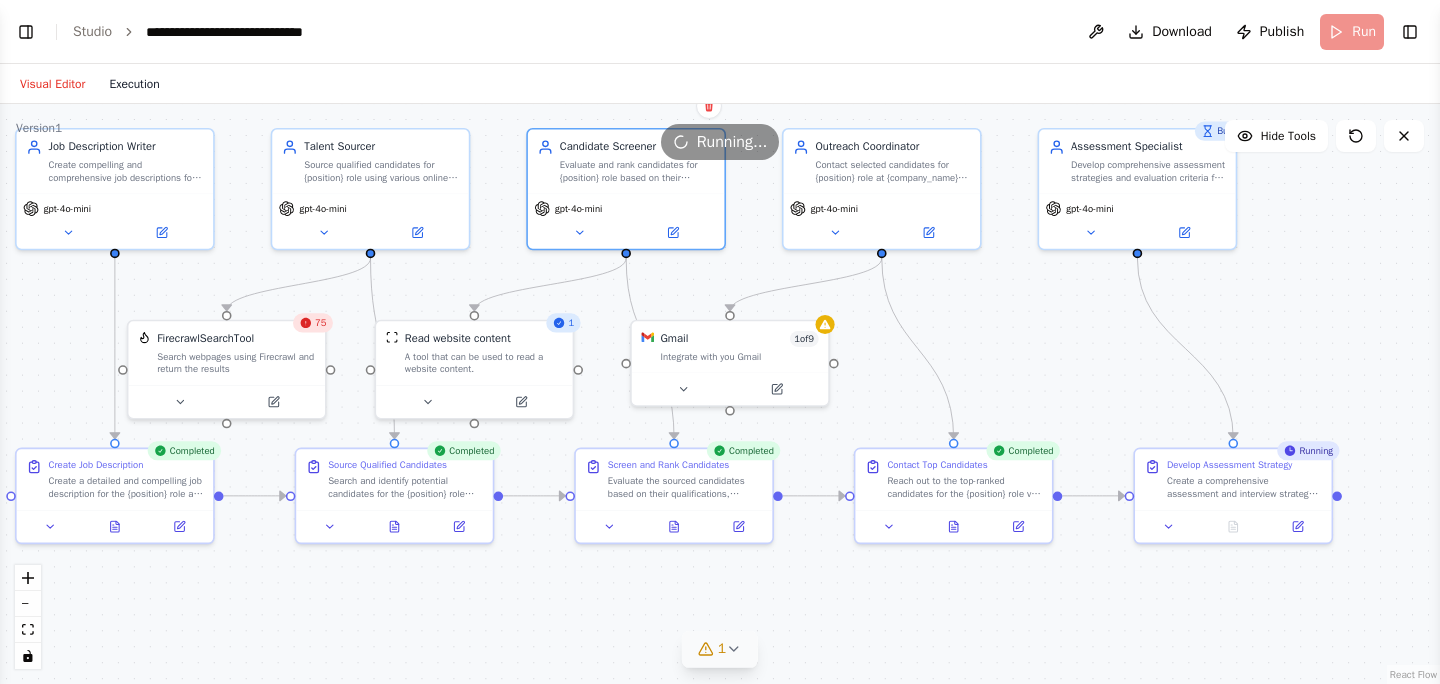 click on "Execution" at bounding box center (134, 84) 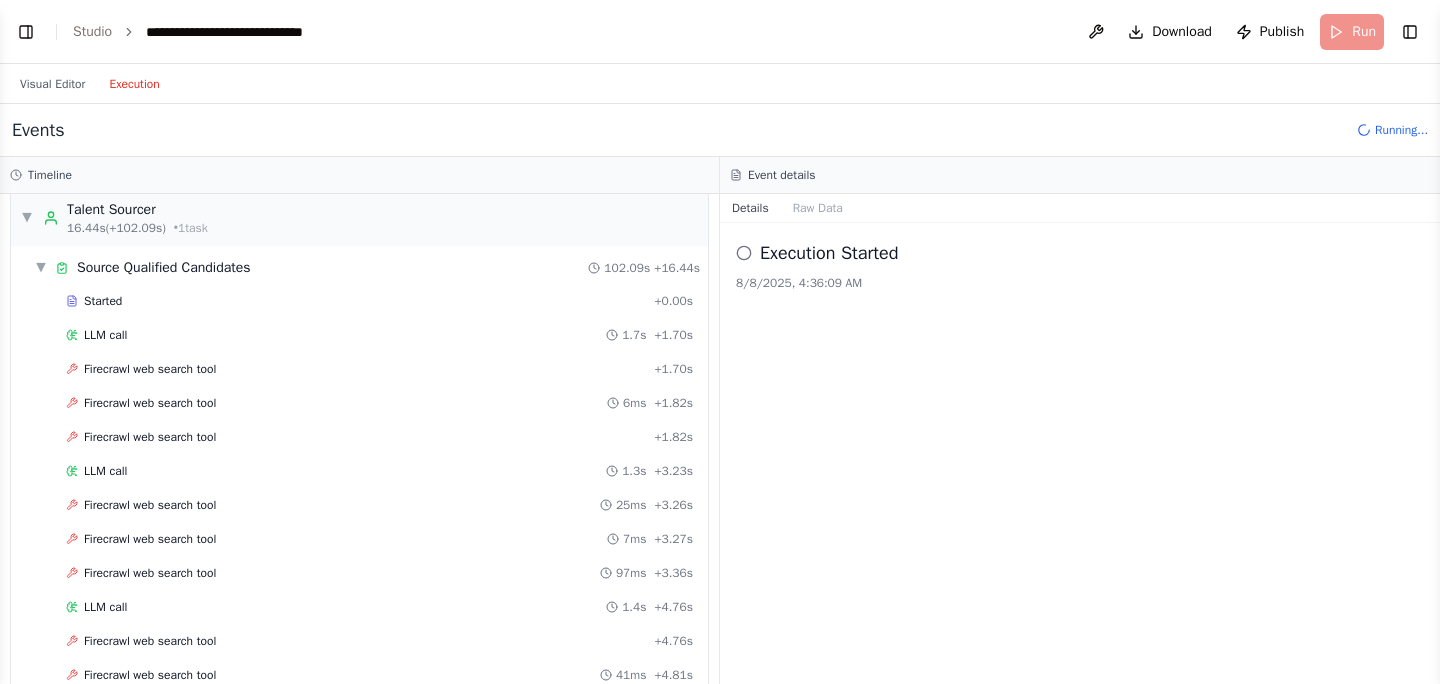 scroll, scrollTop: 236, scrollLeft: 0, axis: vertical 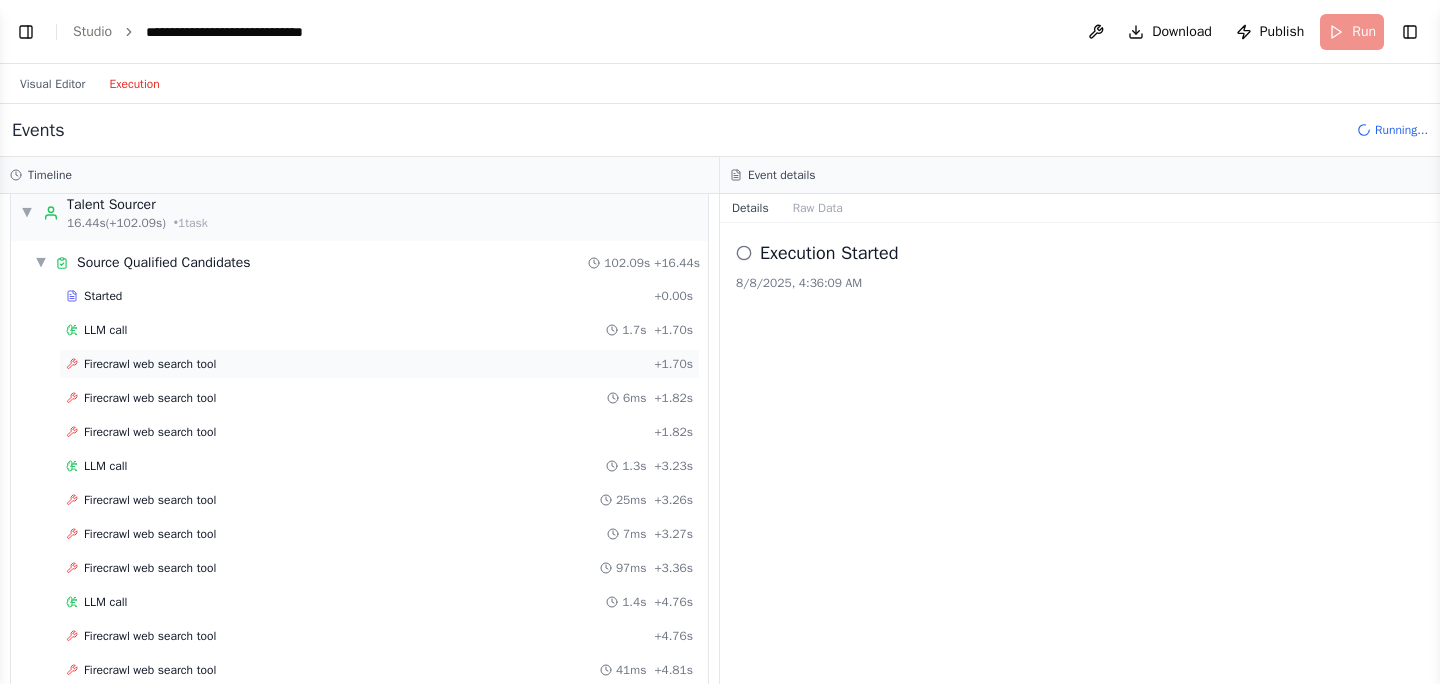 click on "Firecrawl web search tool + 1.70s" at bounding box center [379, 364] 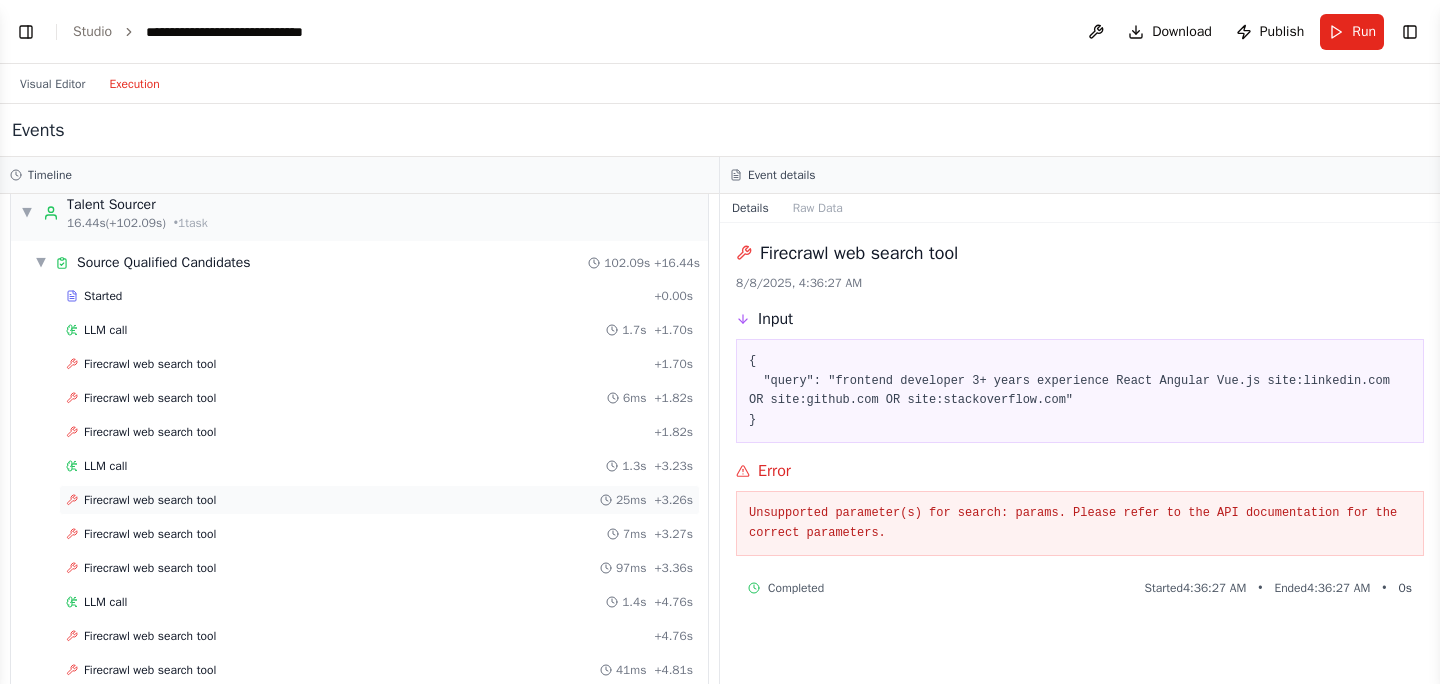 click on "Firecrawl web search tool 25ms + 3.26s" at bounding box center (379, 500) 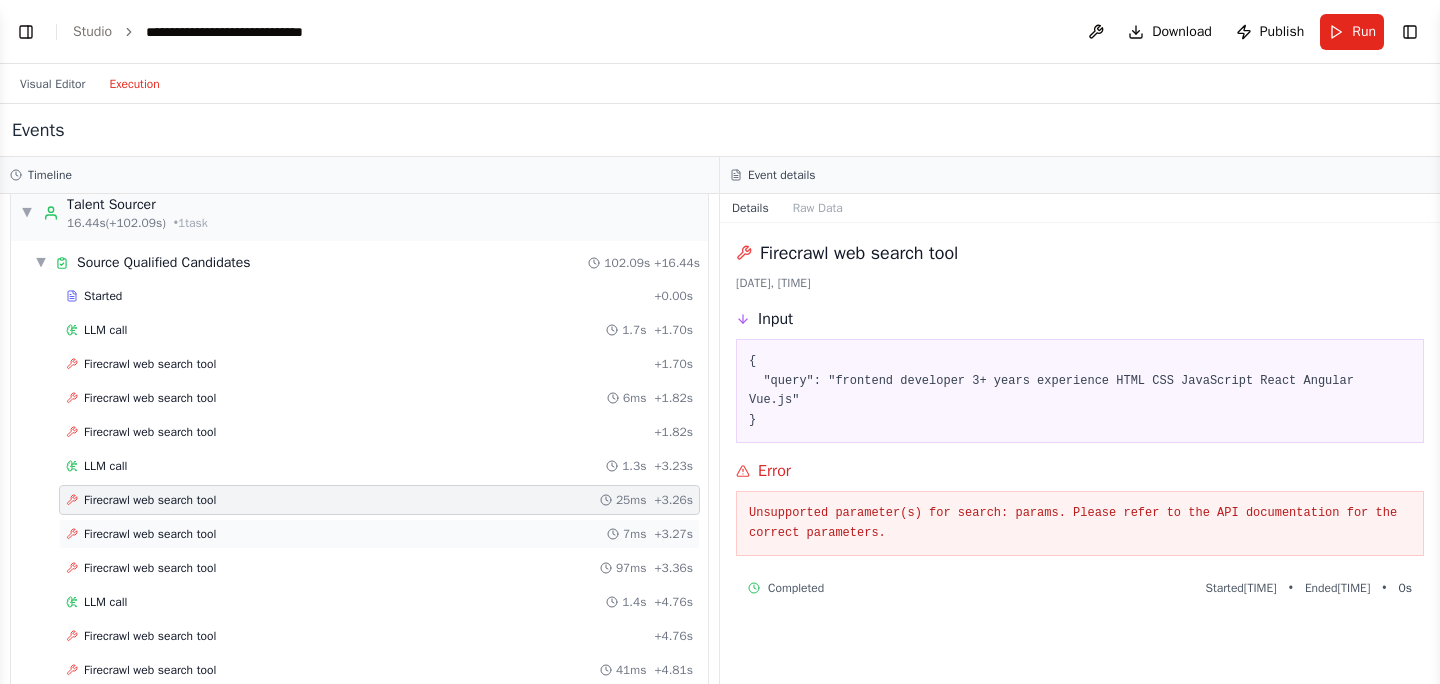 click on "Firecrawl web search tool 7ms + 3.27s" at bounding box center (379, 534) 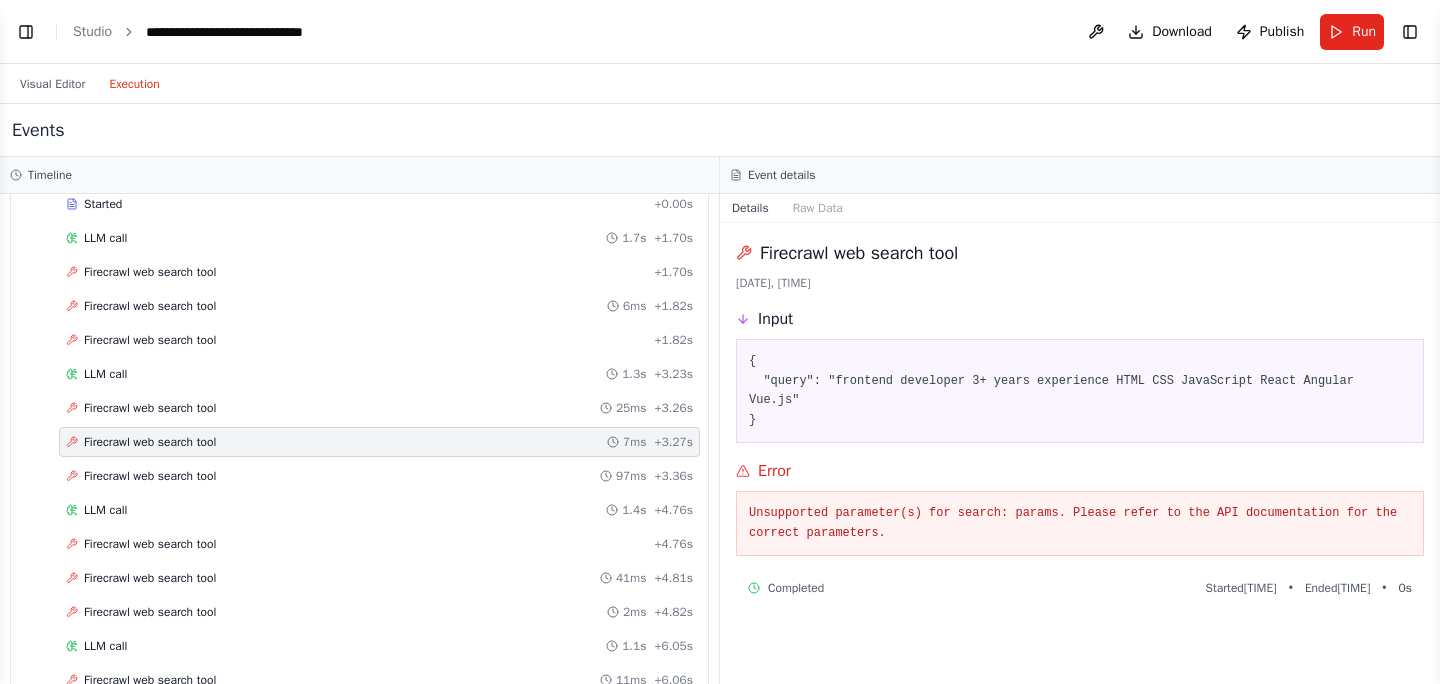 scroll, scrollTop: 329, scrollLeft: 0, axis: vertical 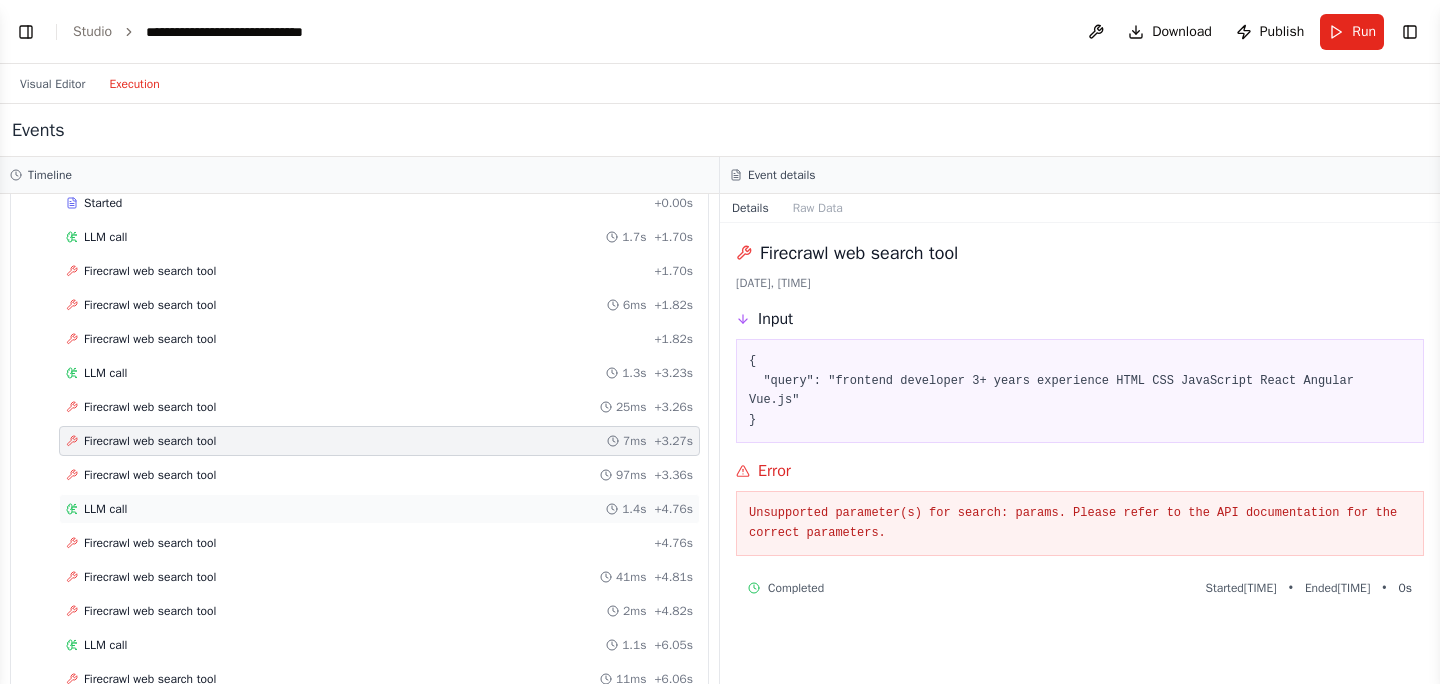 click on "LLM call 1.4s + 4.76s" at bounding box center [379, 509] 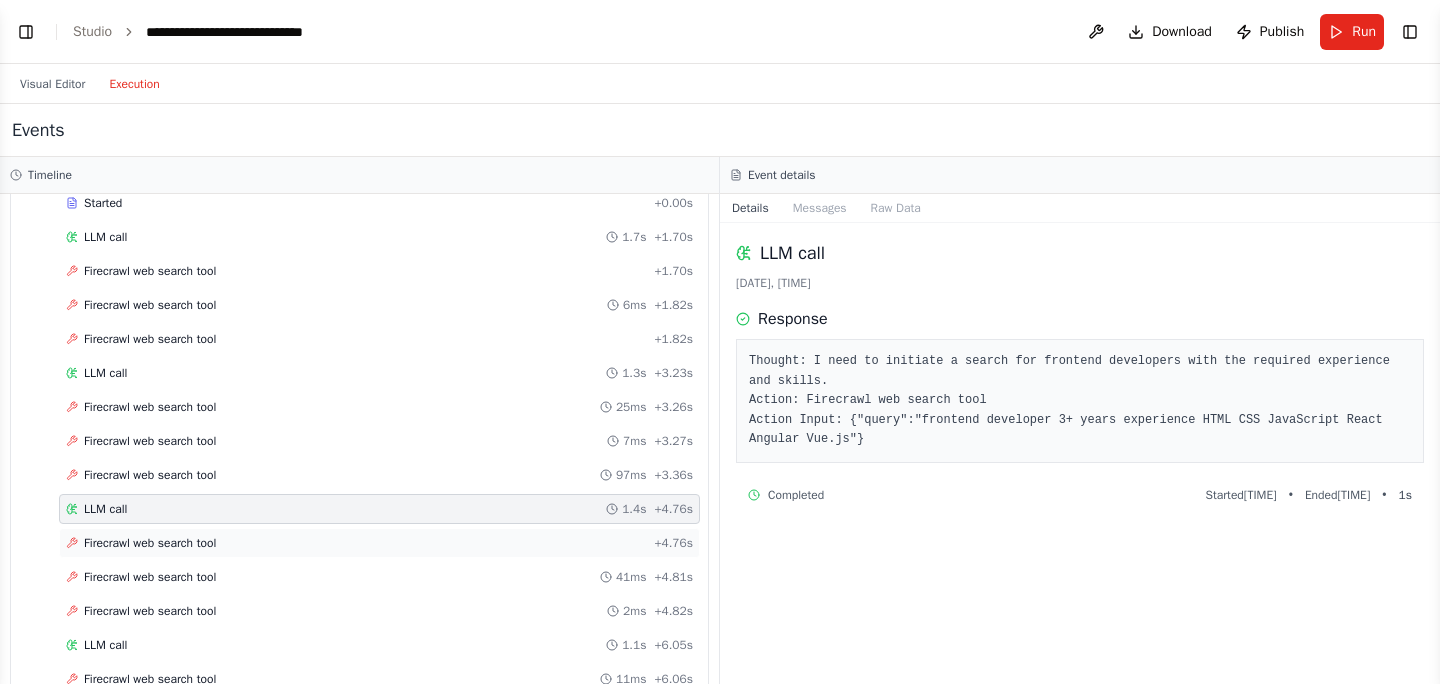 click on "Firecrawl web search tool + 4.76s" at bounding box center [379, 543] 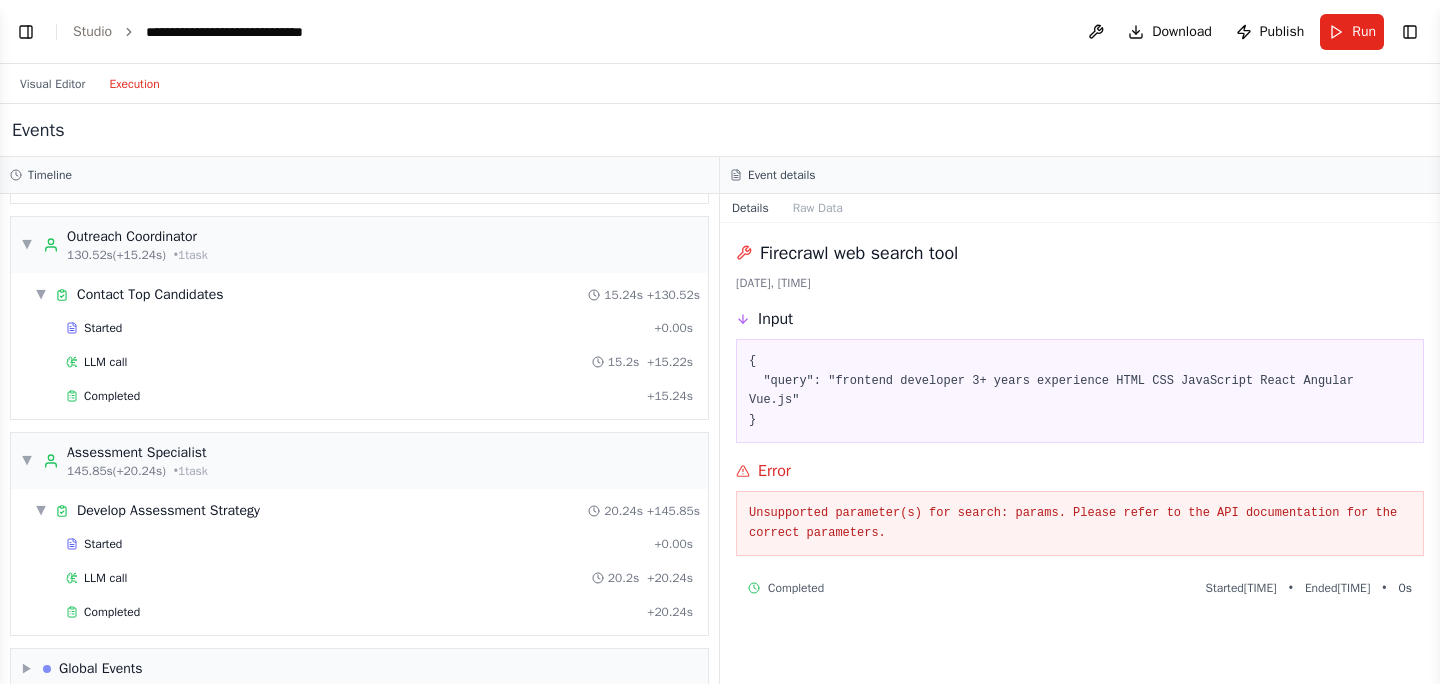 scroll, scrollTop: 4132, scrollLeft: 0, axis: vertical 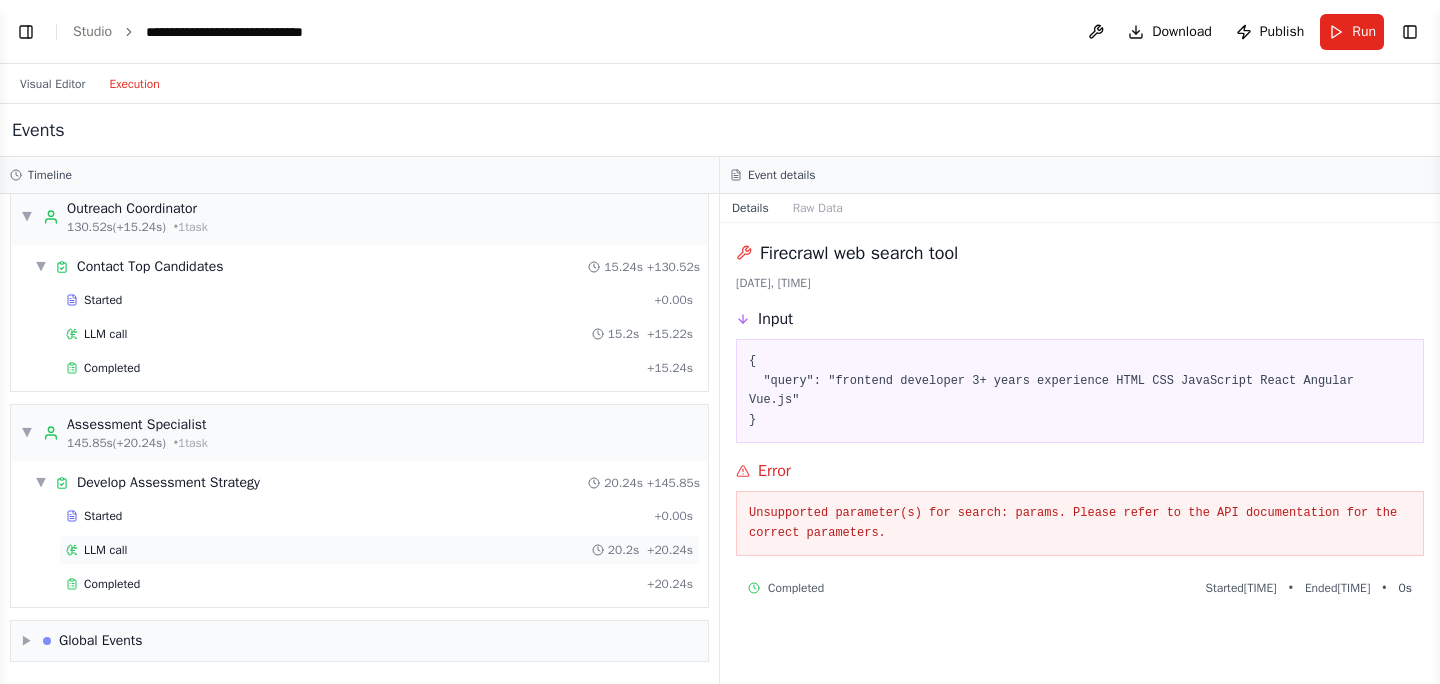 click on "LLM call 20.2s + 20.24s" at bounding box center [379, 550] 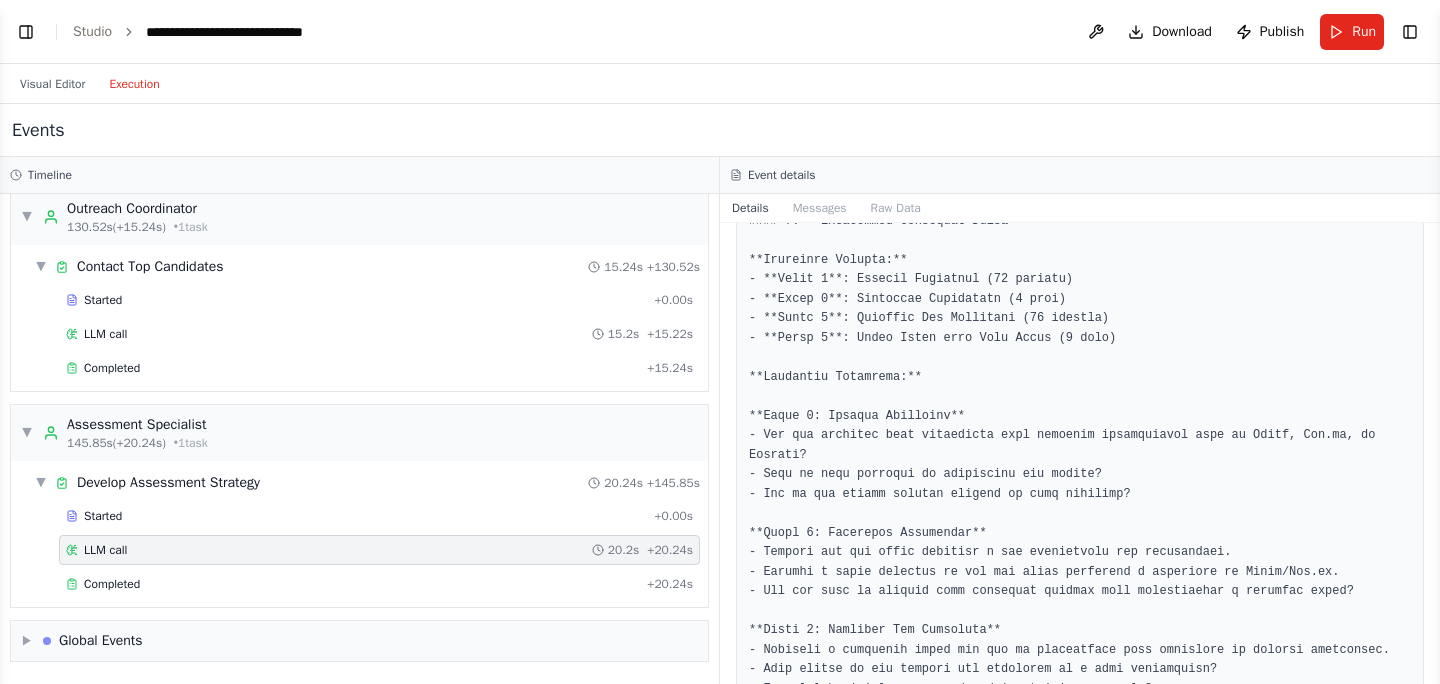 scroll, scrollTop: 244, scrollLeft: 0, axis: vertical 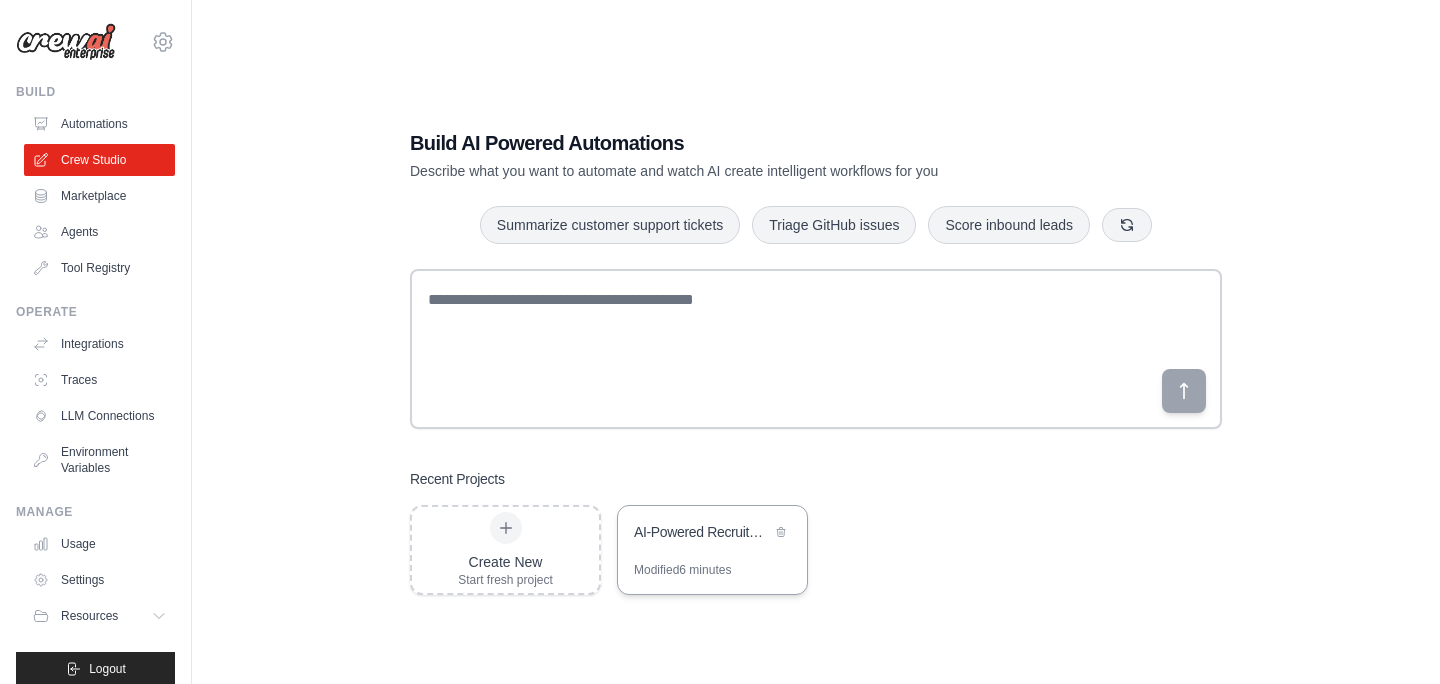 click on "AI-Powered Recruitment Pipeline" at bounding box center [712, 534] 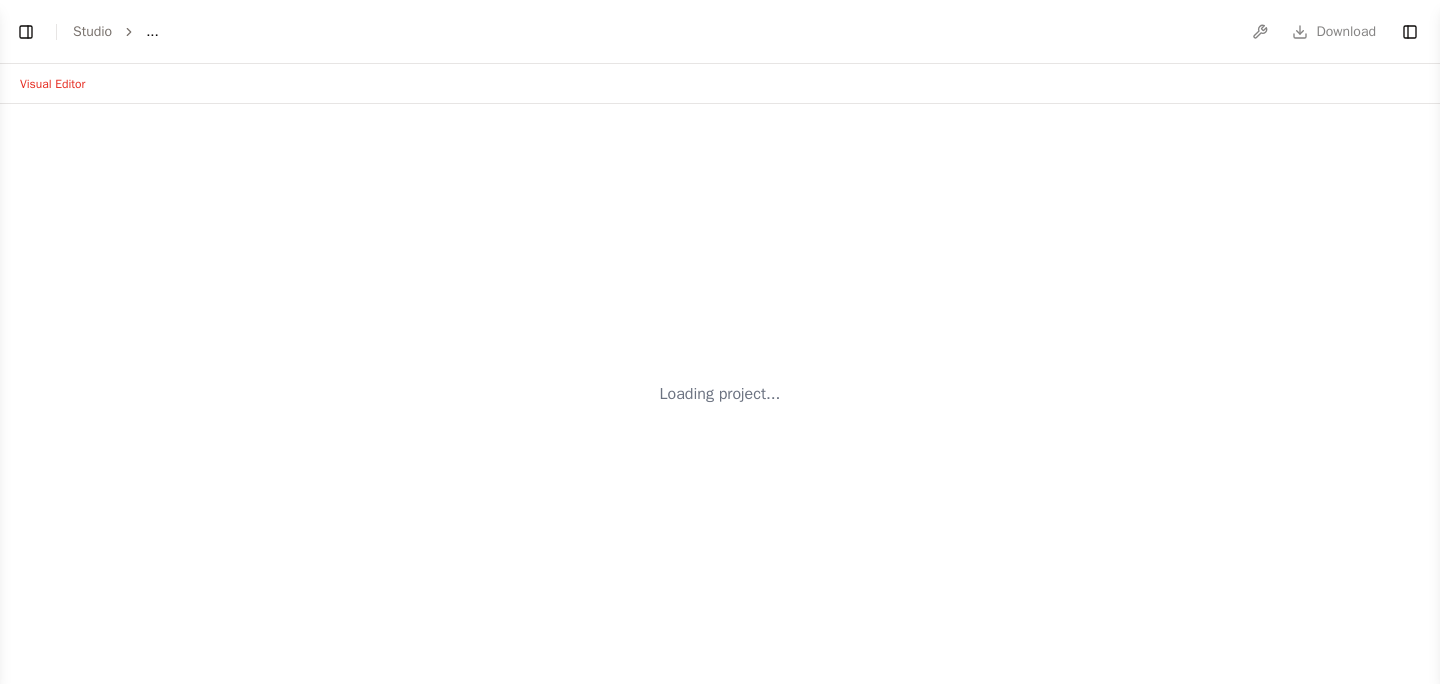 scroll, scrollTop: 0, scrollLeft: 0, axis: both 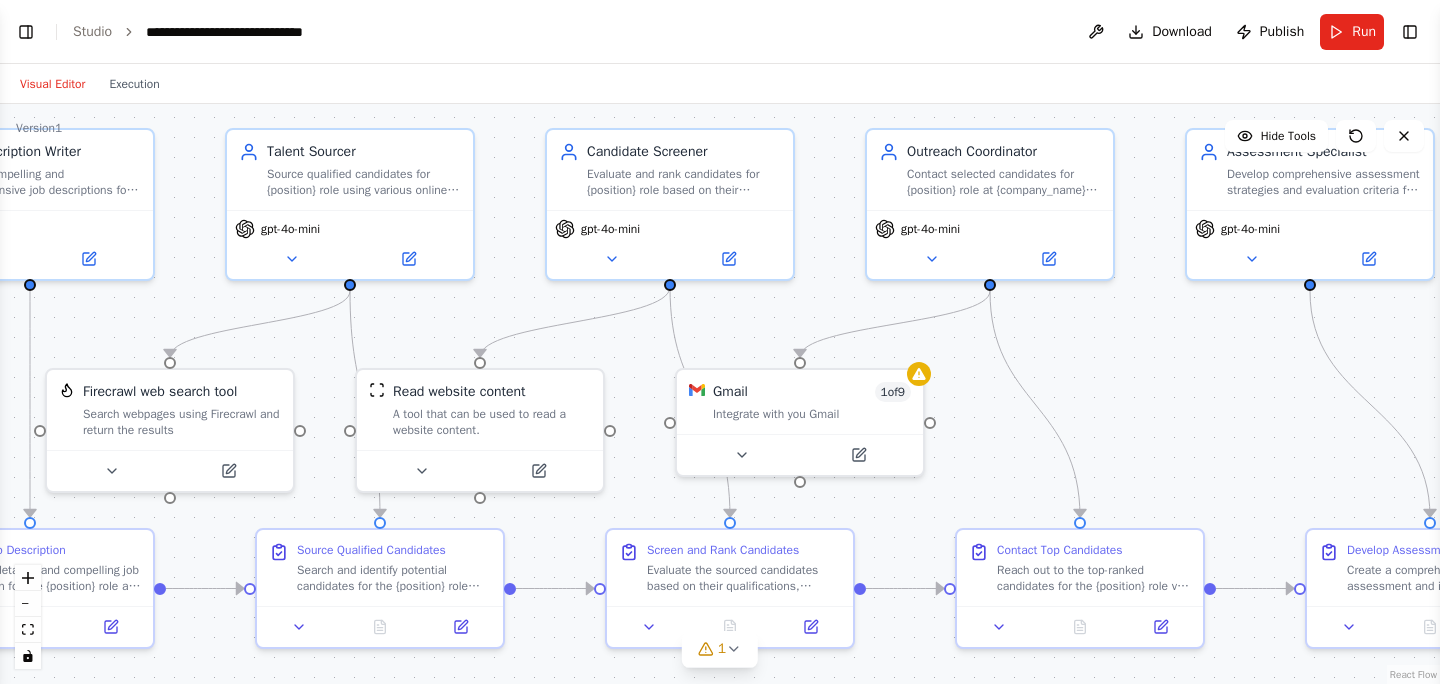 drag, startPoint x: 1028, startPoint y: 181, endPoint x: 833, endPoint y: 105, distance: 209.28688 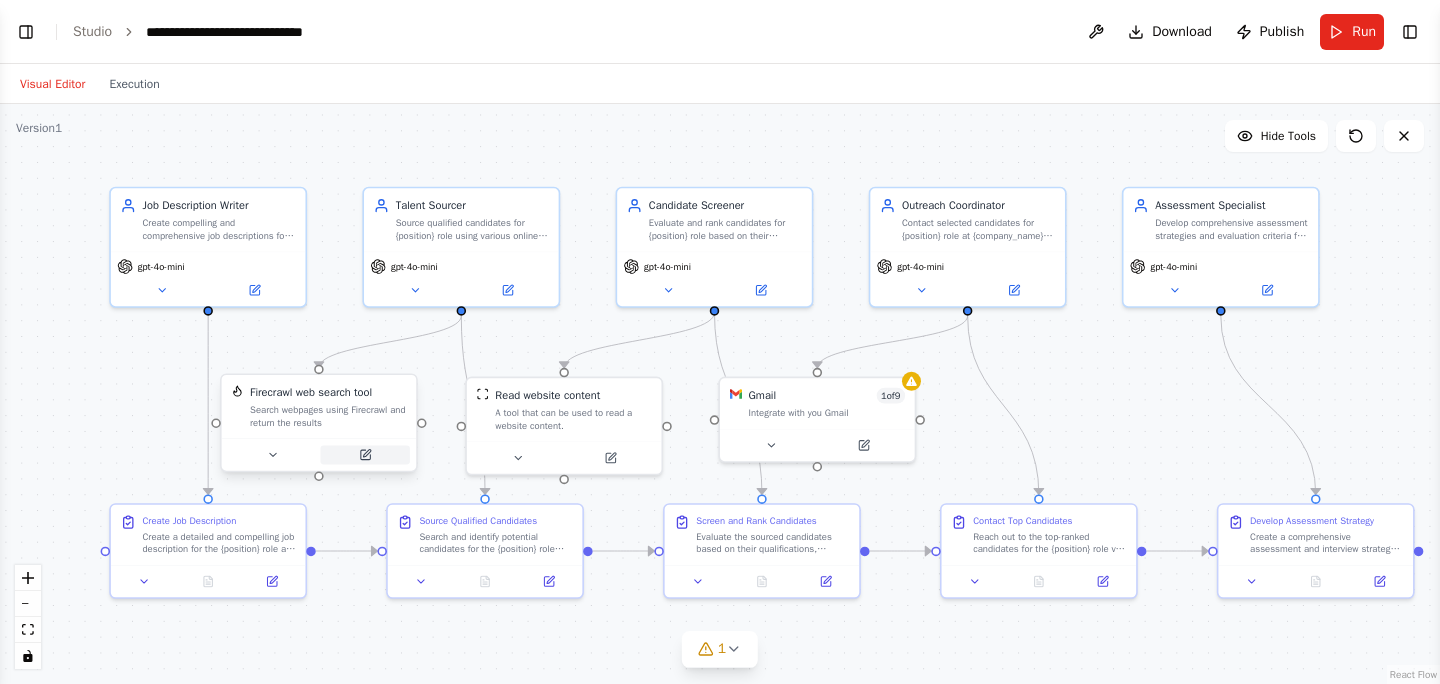 click 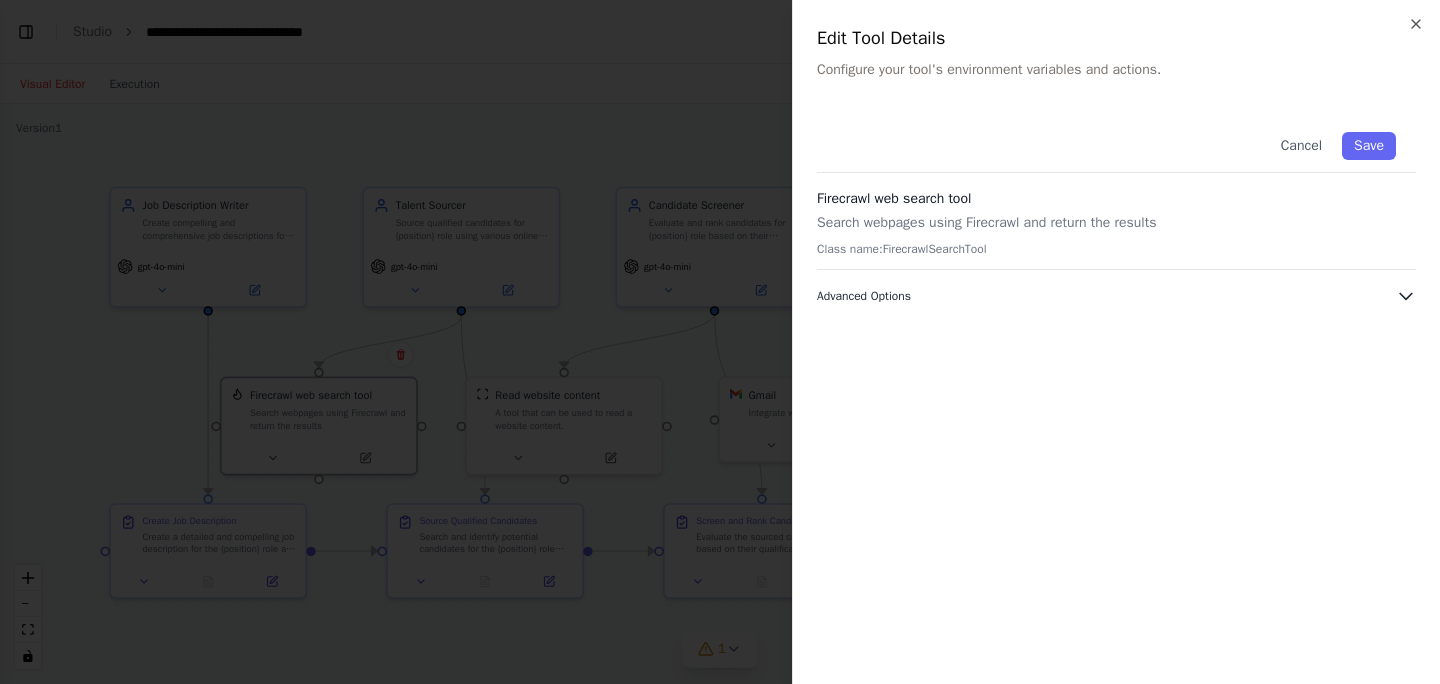 click on "Advanced Options" at bounding box center (1116, 296) 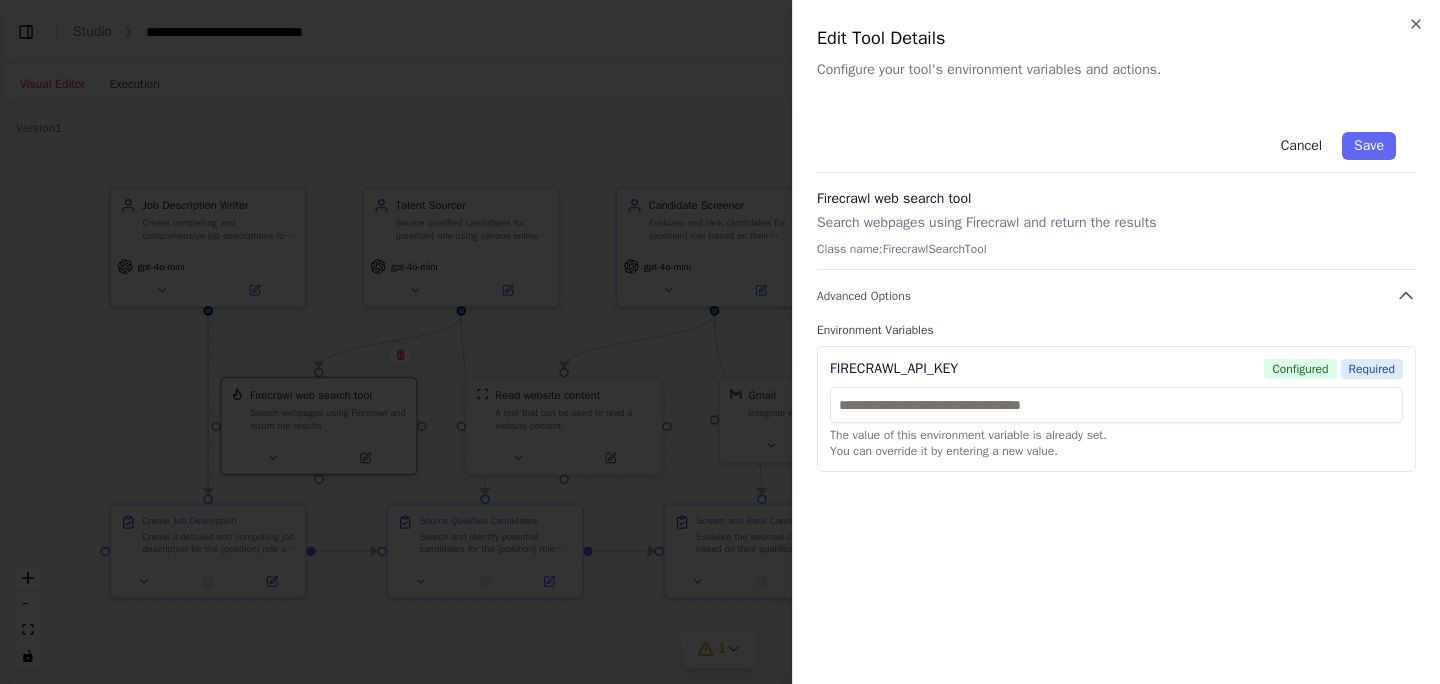 click on "Cancel" at bounding box center (1301, 146) 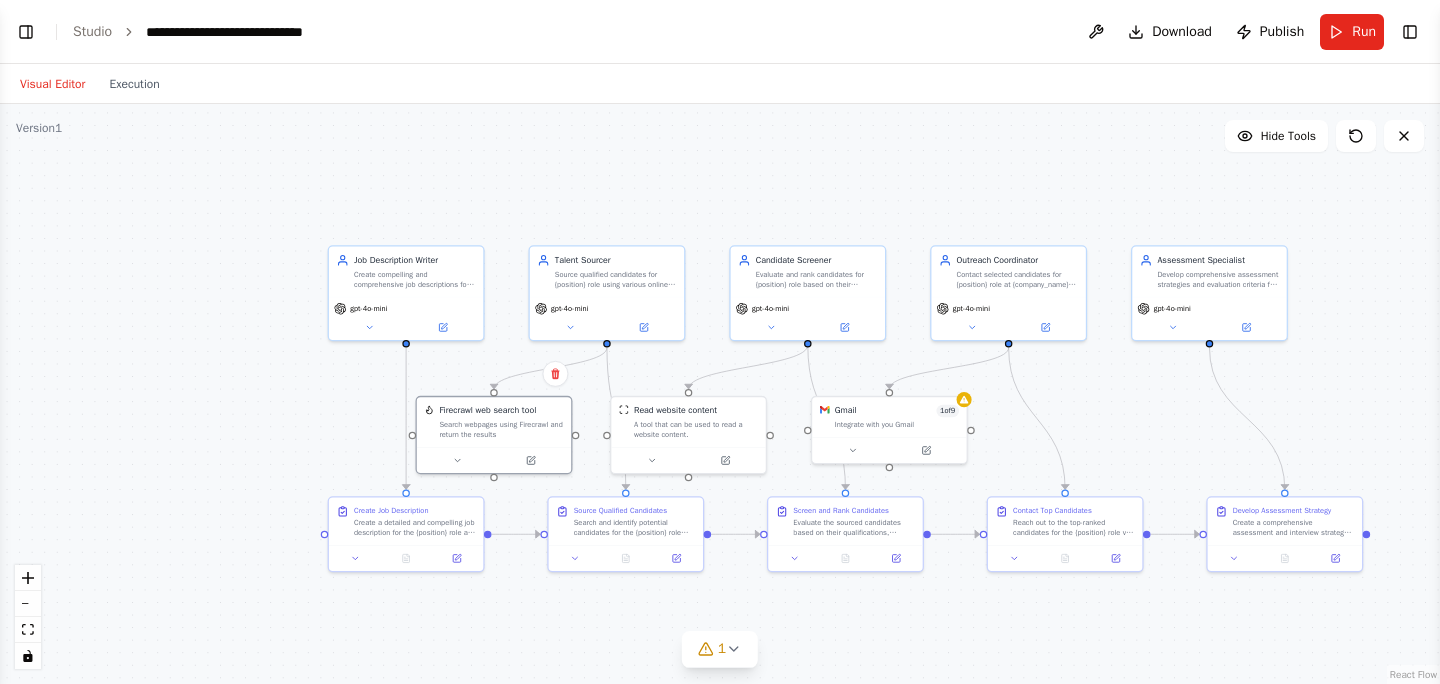 click on "Toggle Left Sidebar" at bounding box center [26, 32] 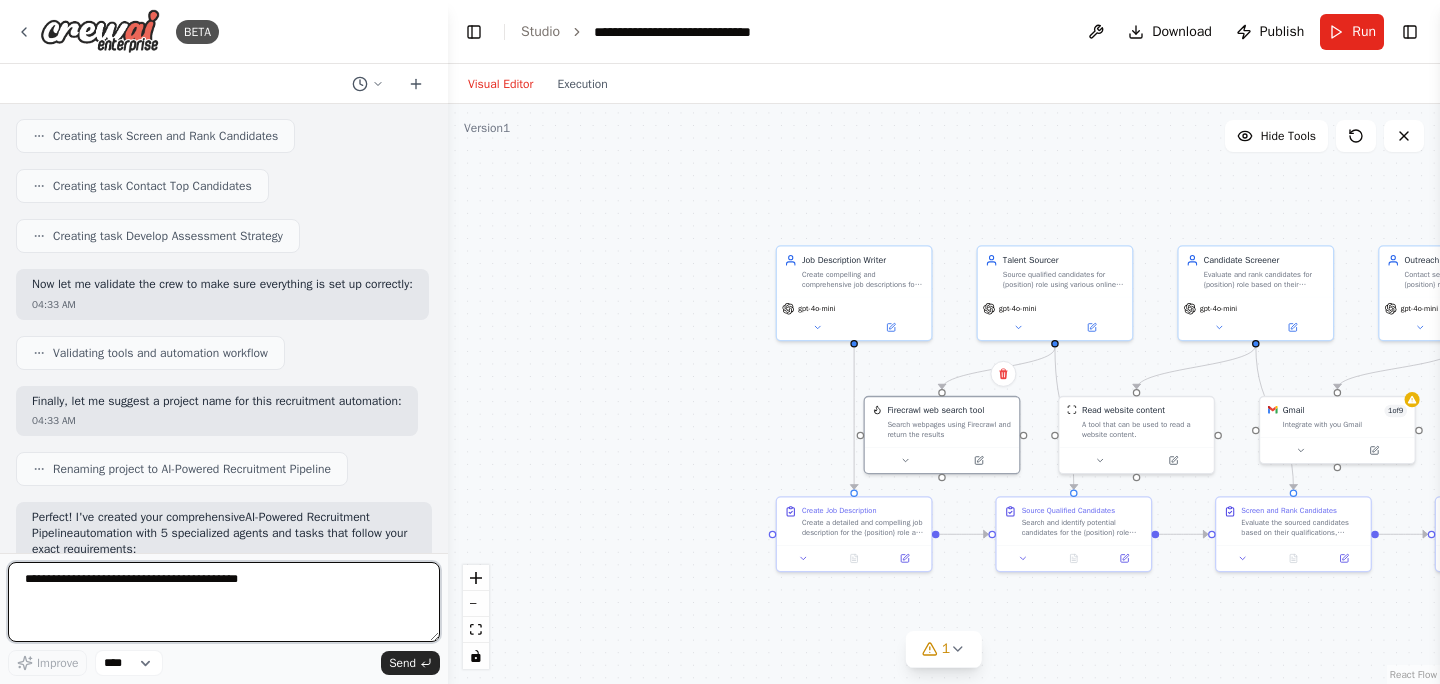 click at bounding box center (224, 602) 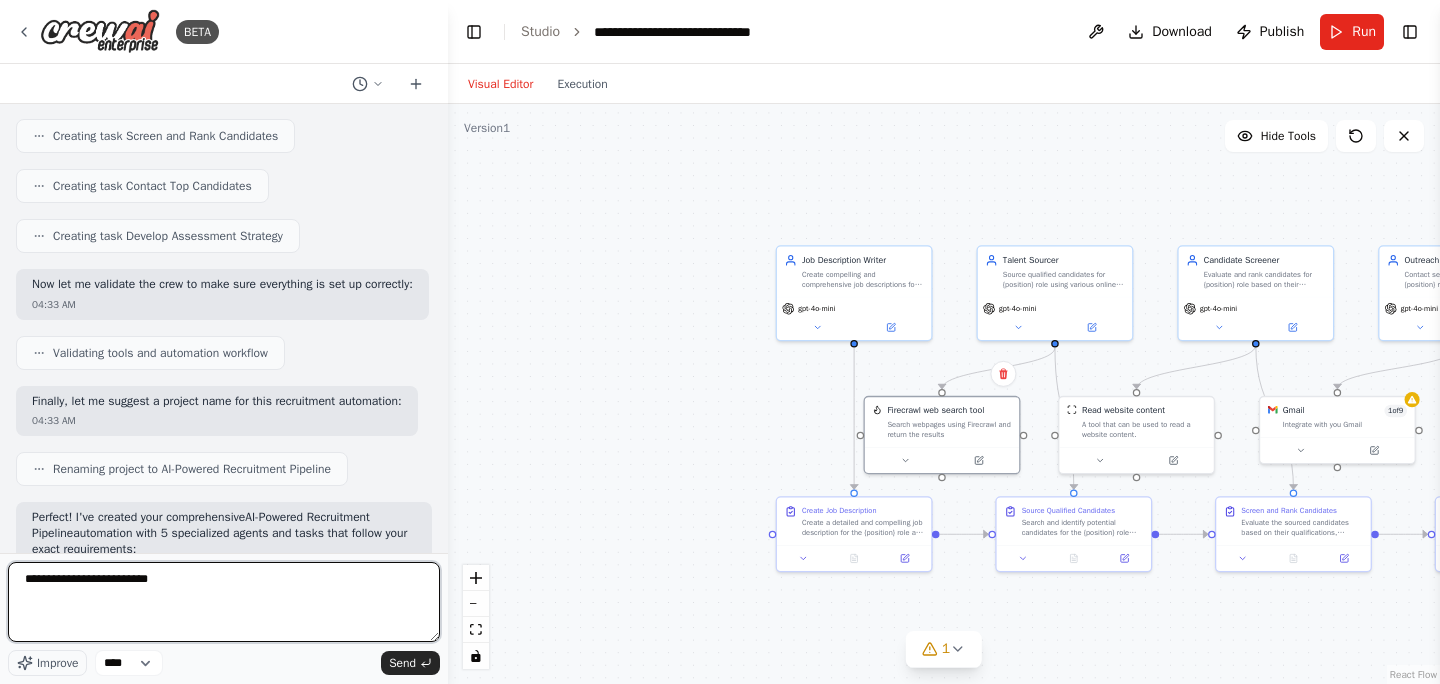 type on "**********" 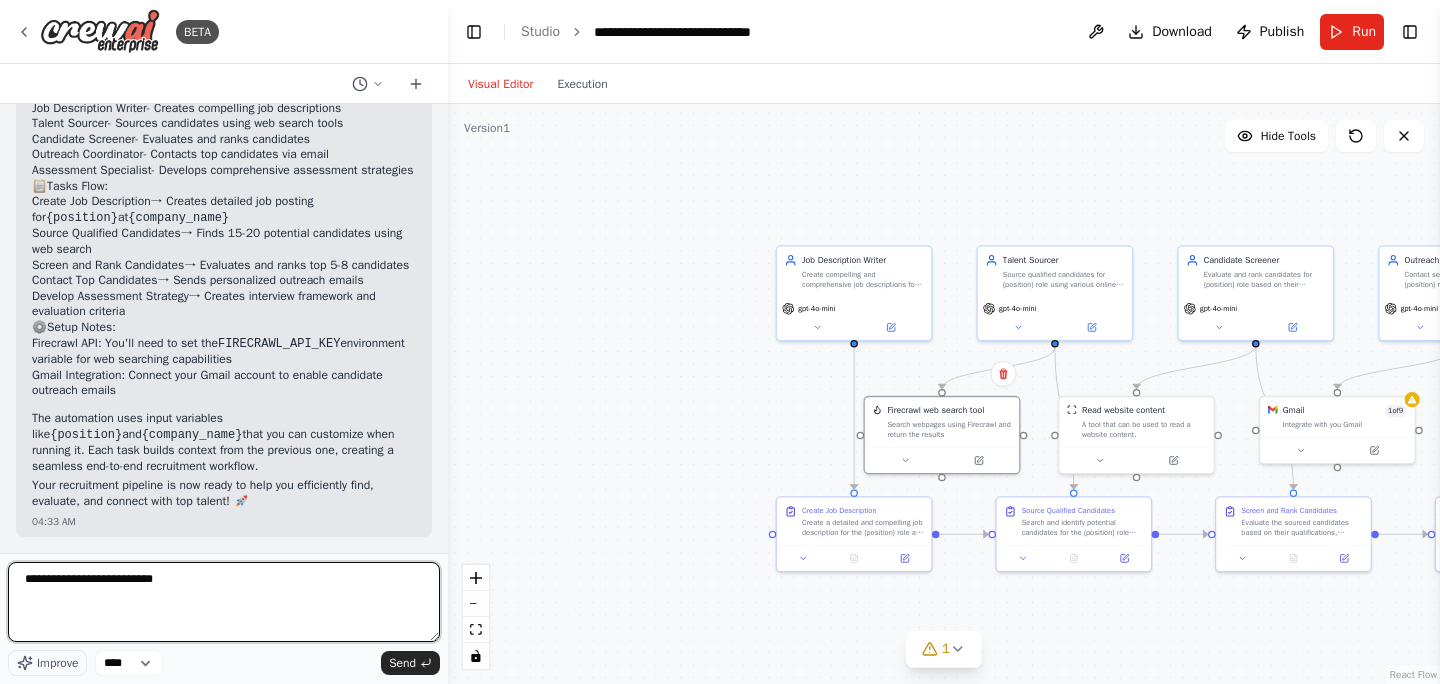type 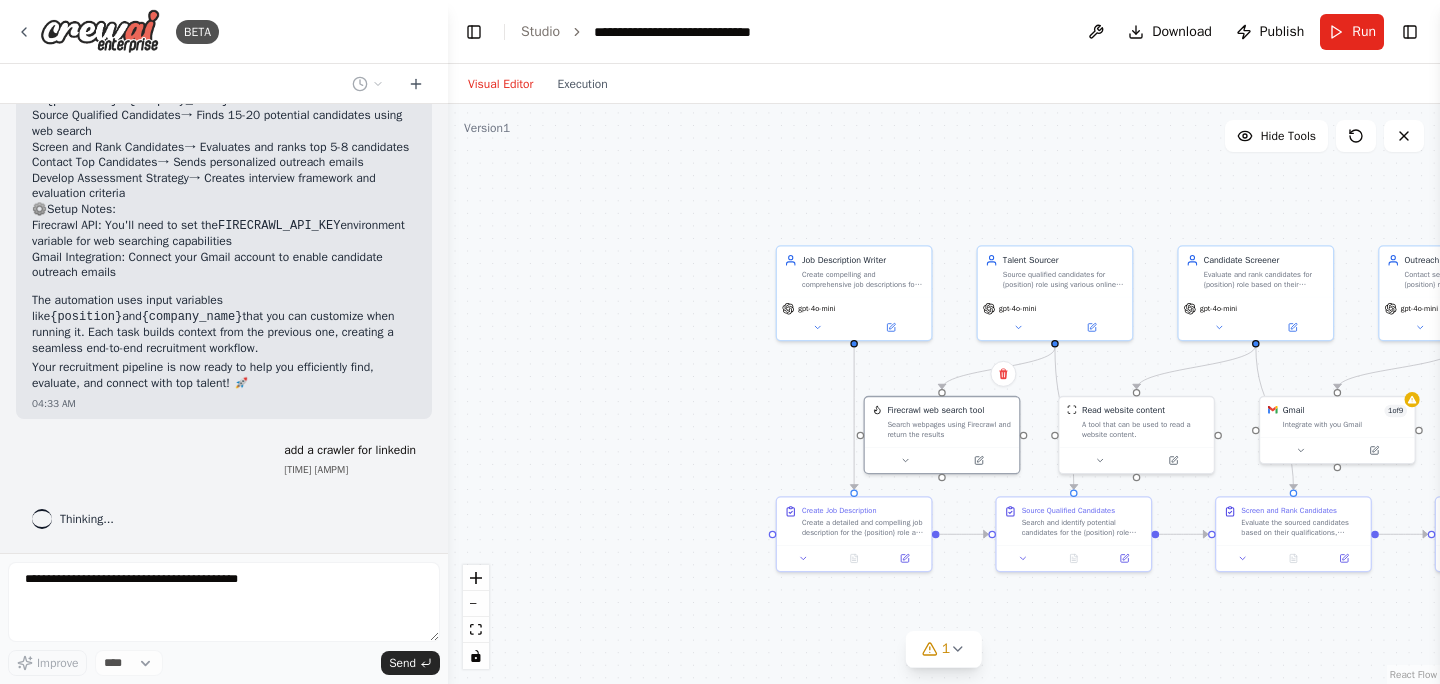 scroll, scrollTop: 1763, scrollLeft: 0, axis: vertical 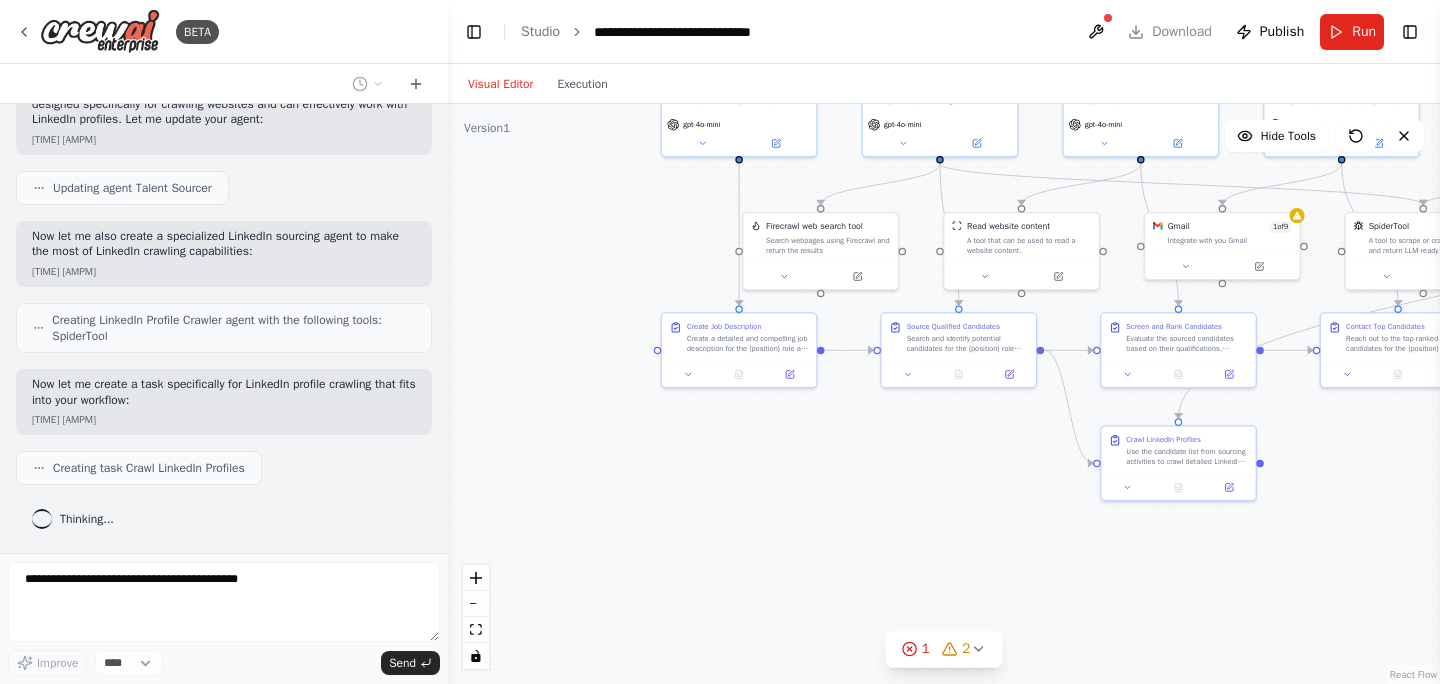 drag, startPoint x: 521, startPoint y: 474, endPoint x: 406, endPoint y: 289, distance: 217.83022 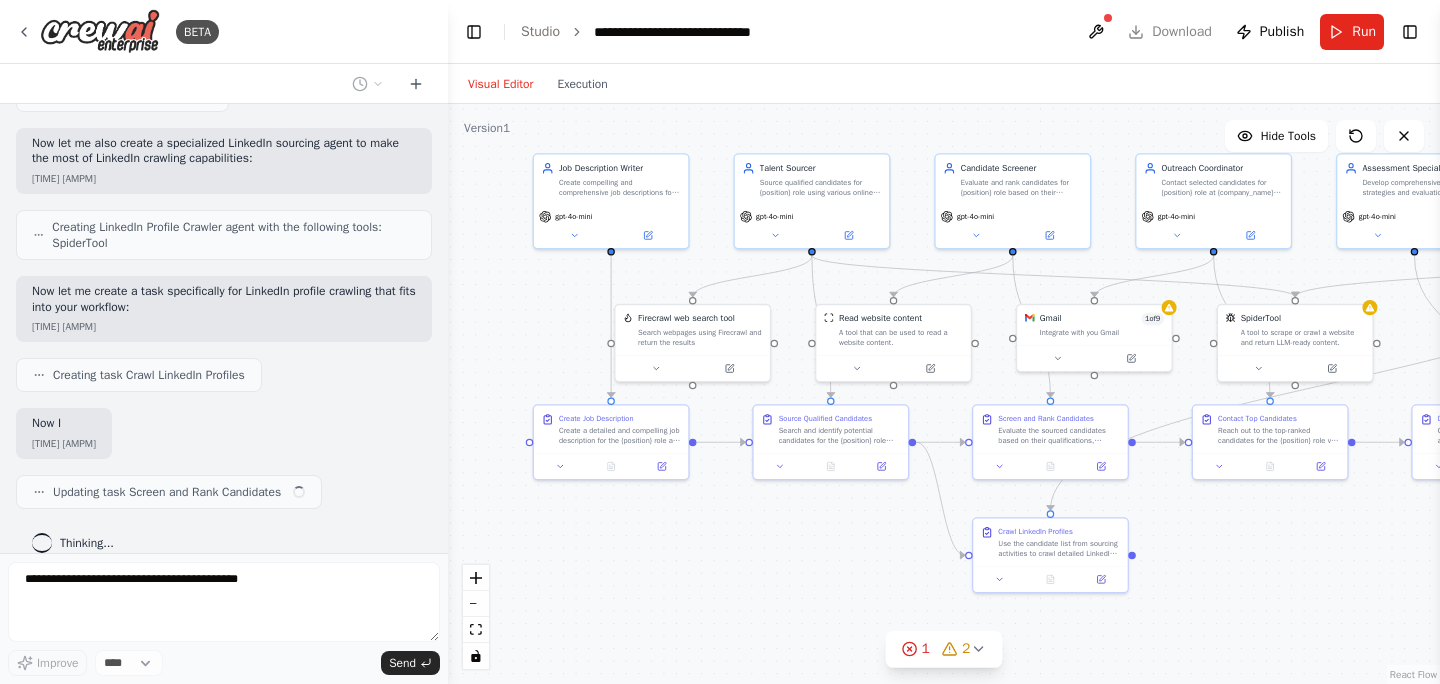 drag, startPoint x: 751, startPoint y: 476, endPoint x: 622, endPoint y: 568, distance: 158.44557 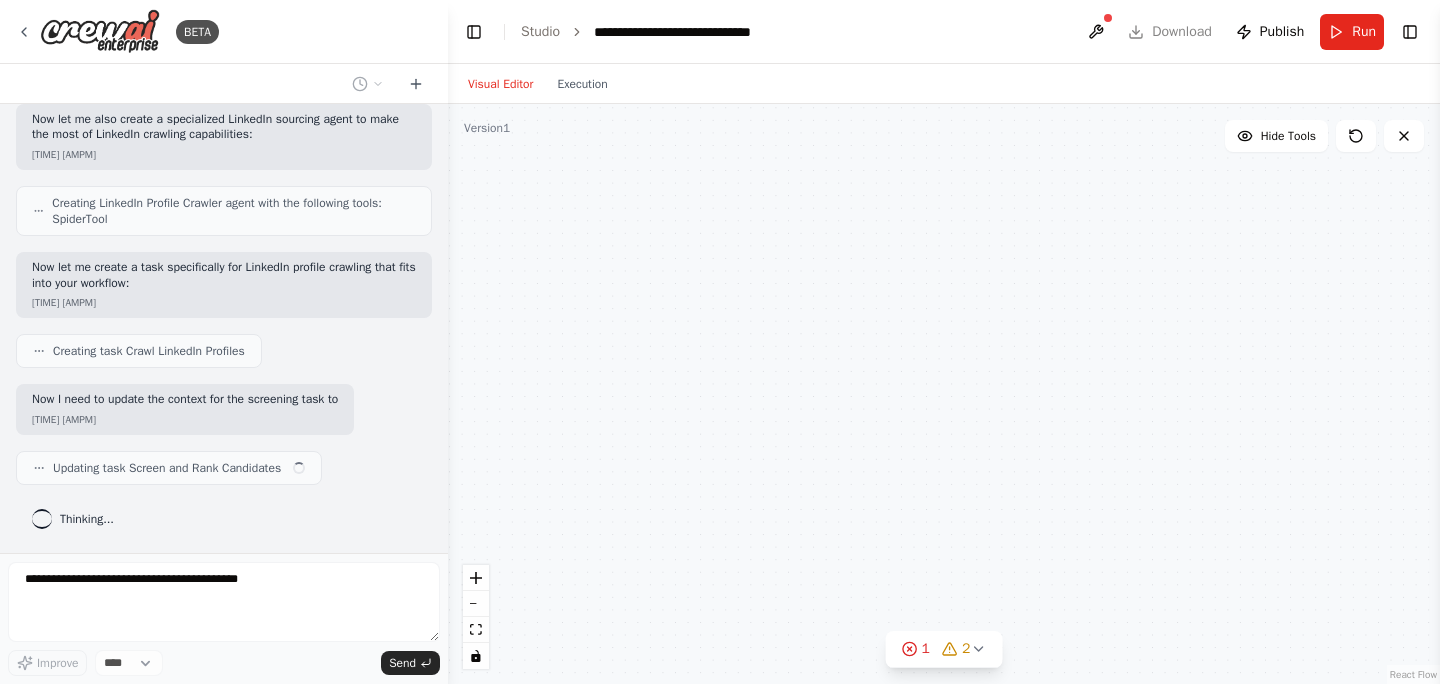 scroll, scrollTop: 2640, scrollLeft: 0, axis: vertical 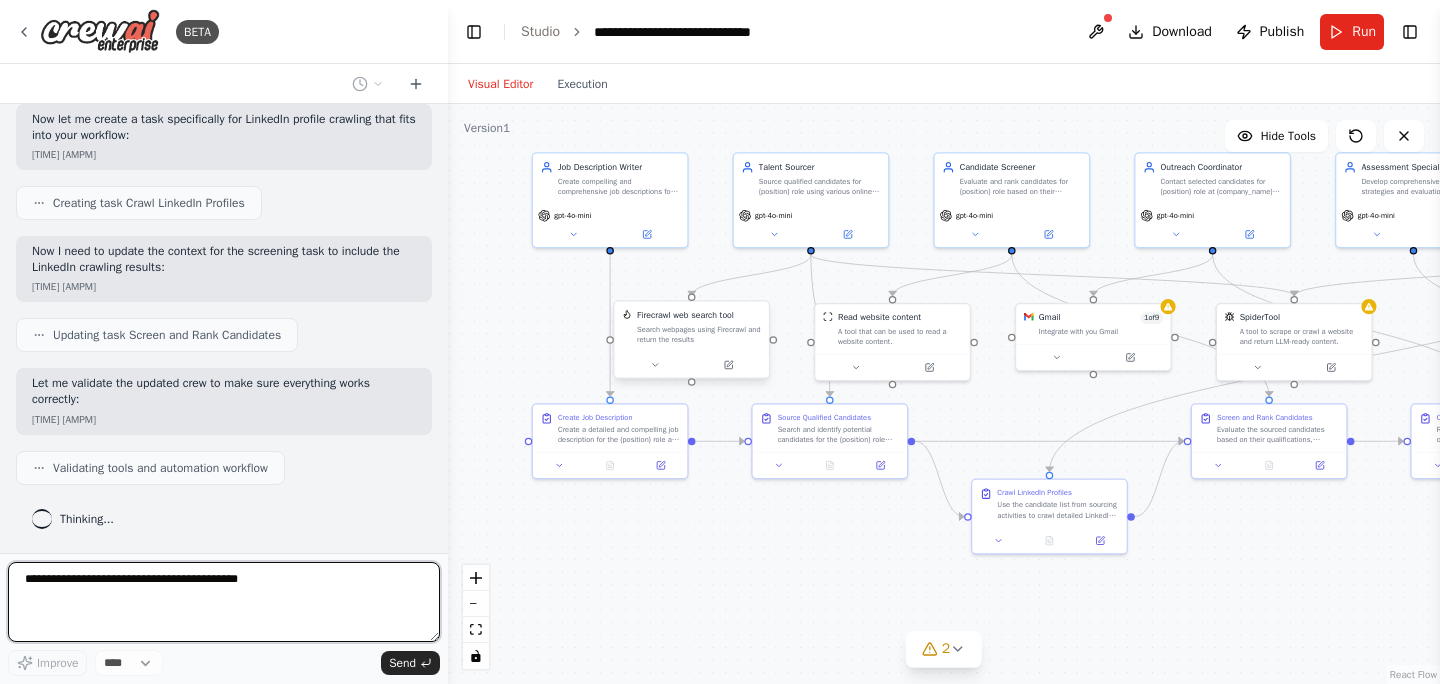 click on "Firecrawl web search tool" at bounding box center (699, 315) 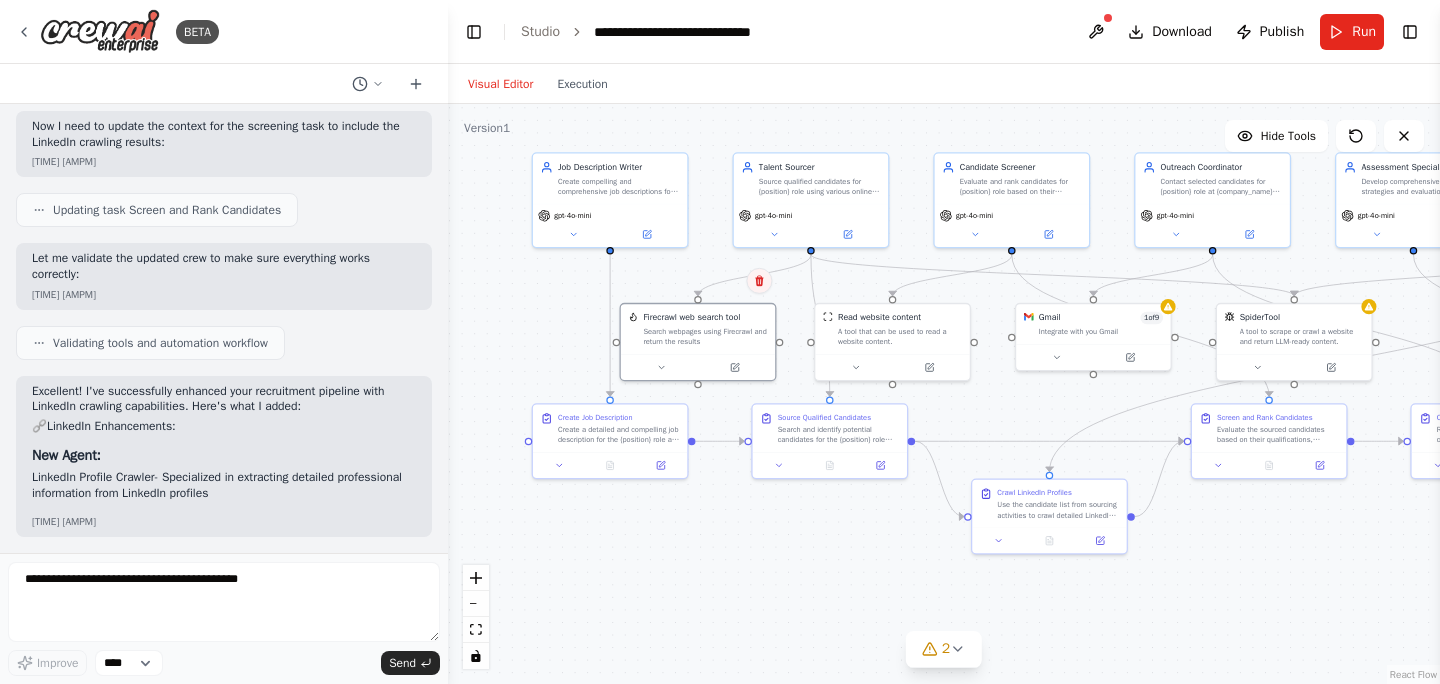 click at bounding box center (759, 281) 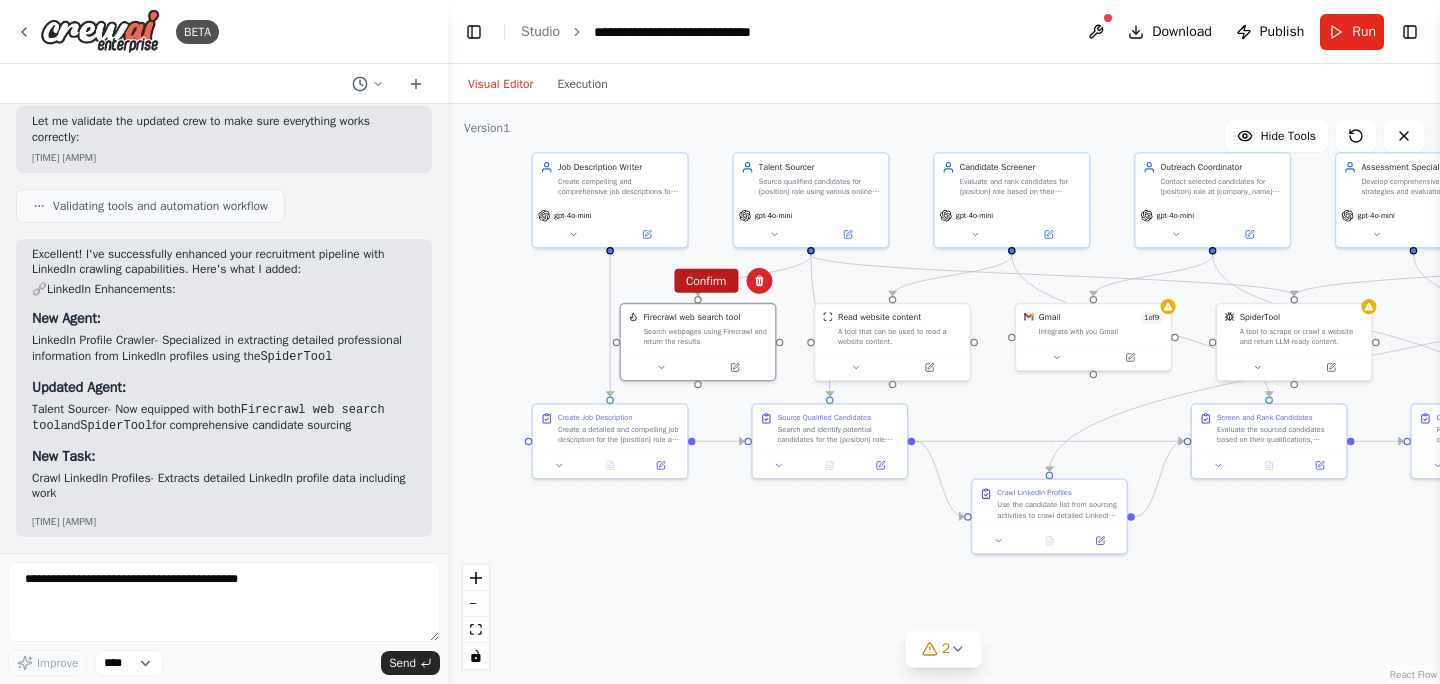 click on "Confirm" at bounding box center (706, 281) 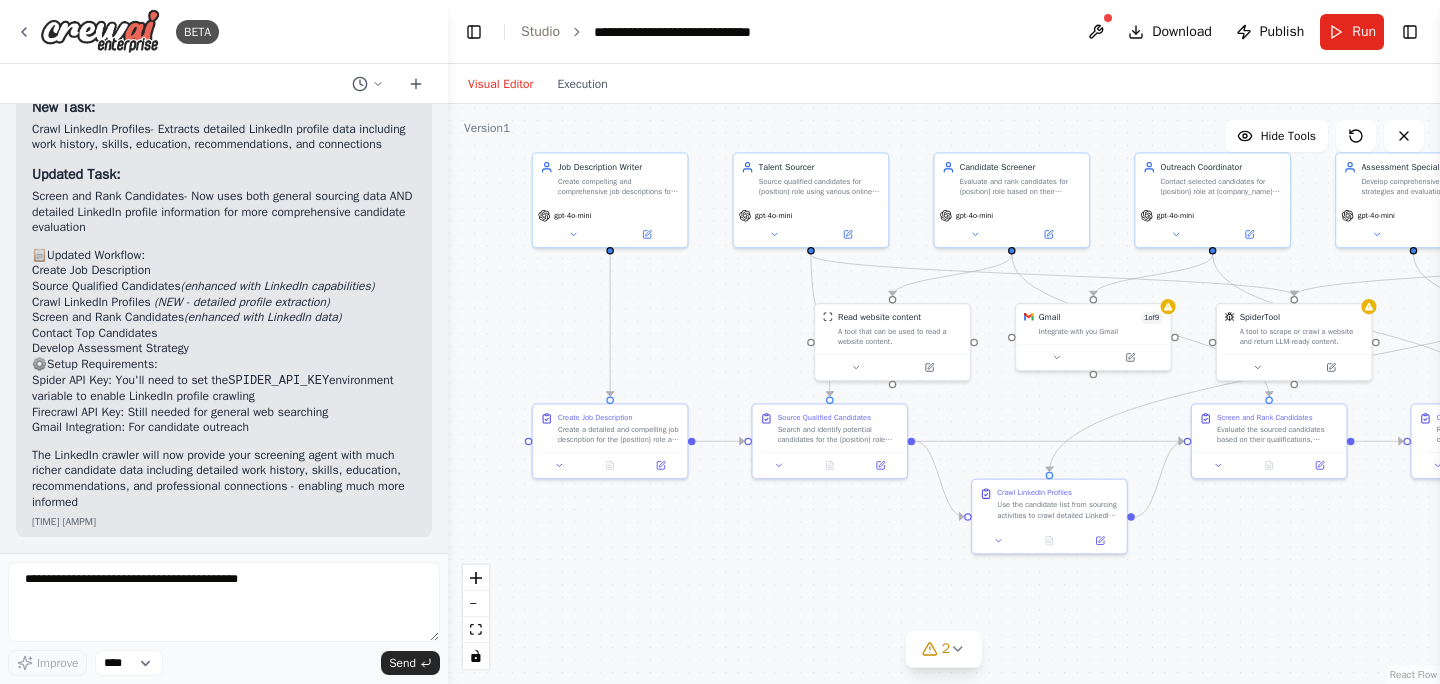 scroll, scrollTop: 3444, scrollLeft: 0, axis: vertical 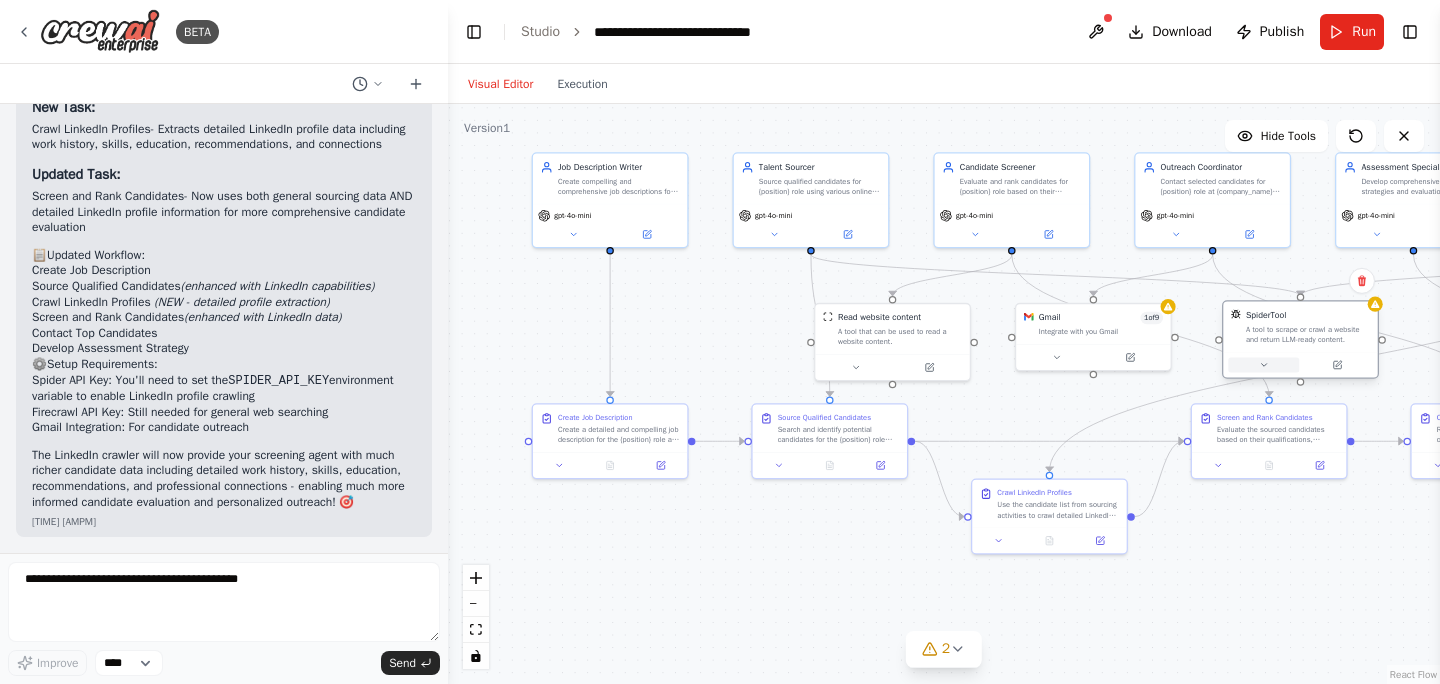 click at bounding box center [1263, 364] 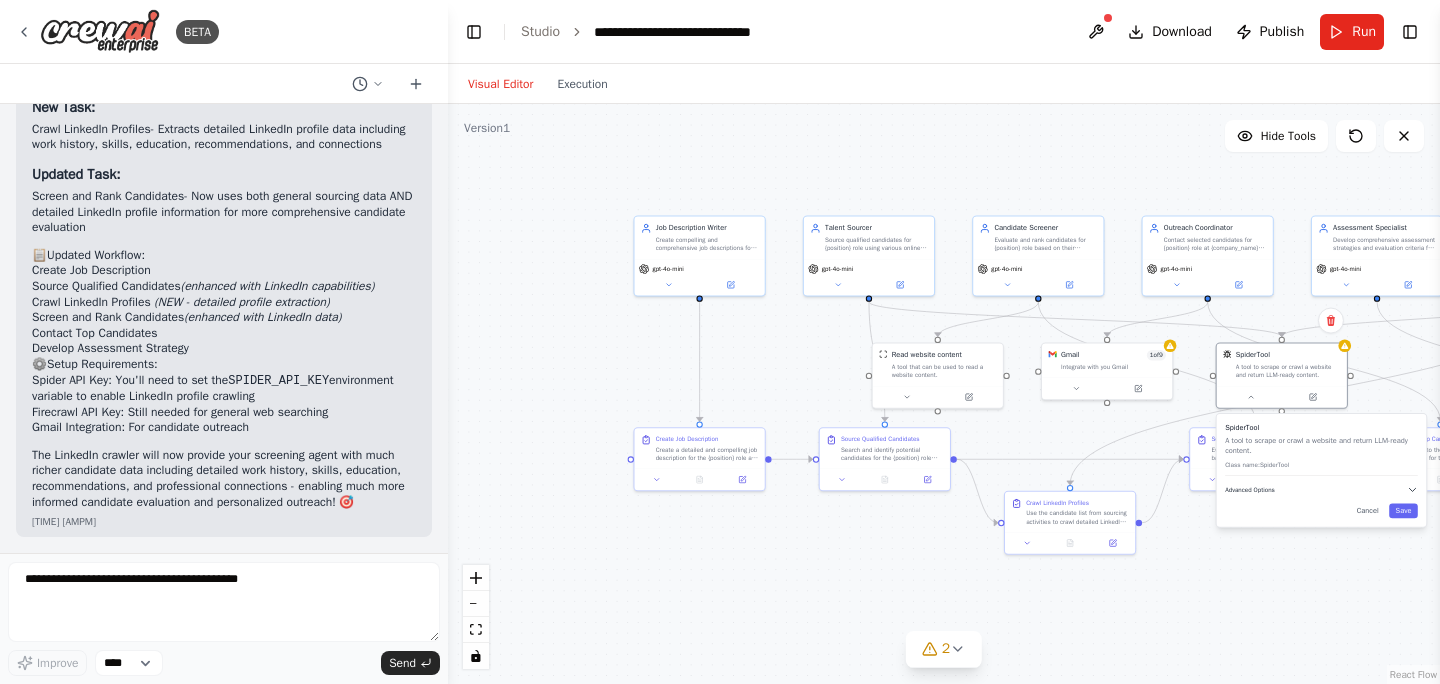 click 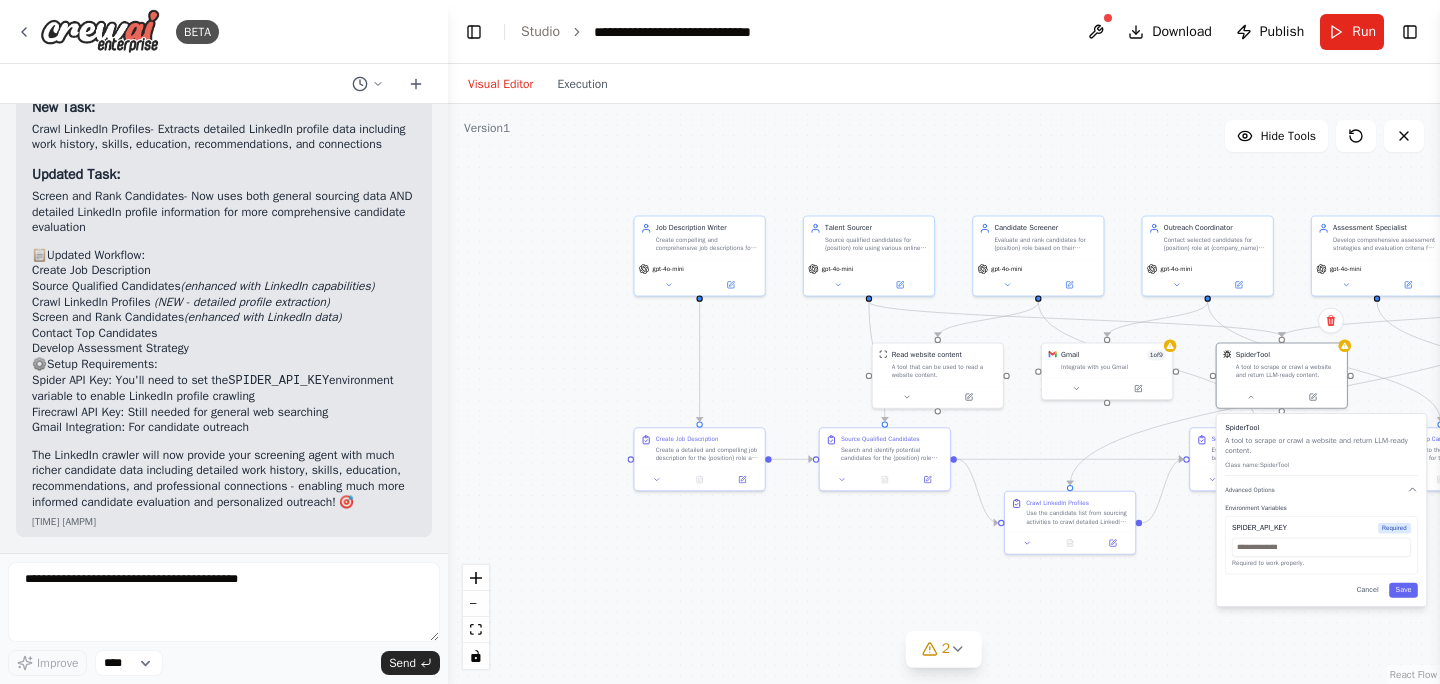 type 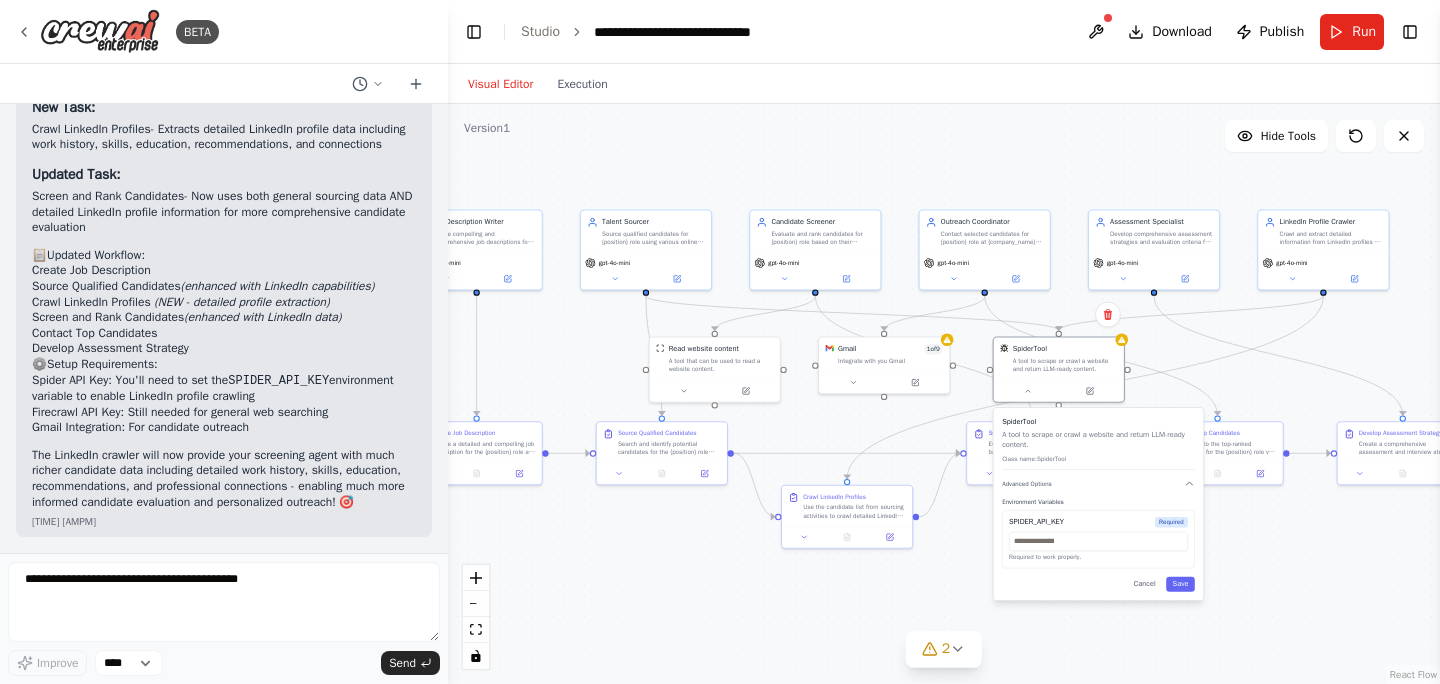 drag, startPoint x: 744, startPoint y: 597, endPoint x: 525, endPoint y: 591, distance: 219.08218 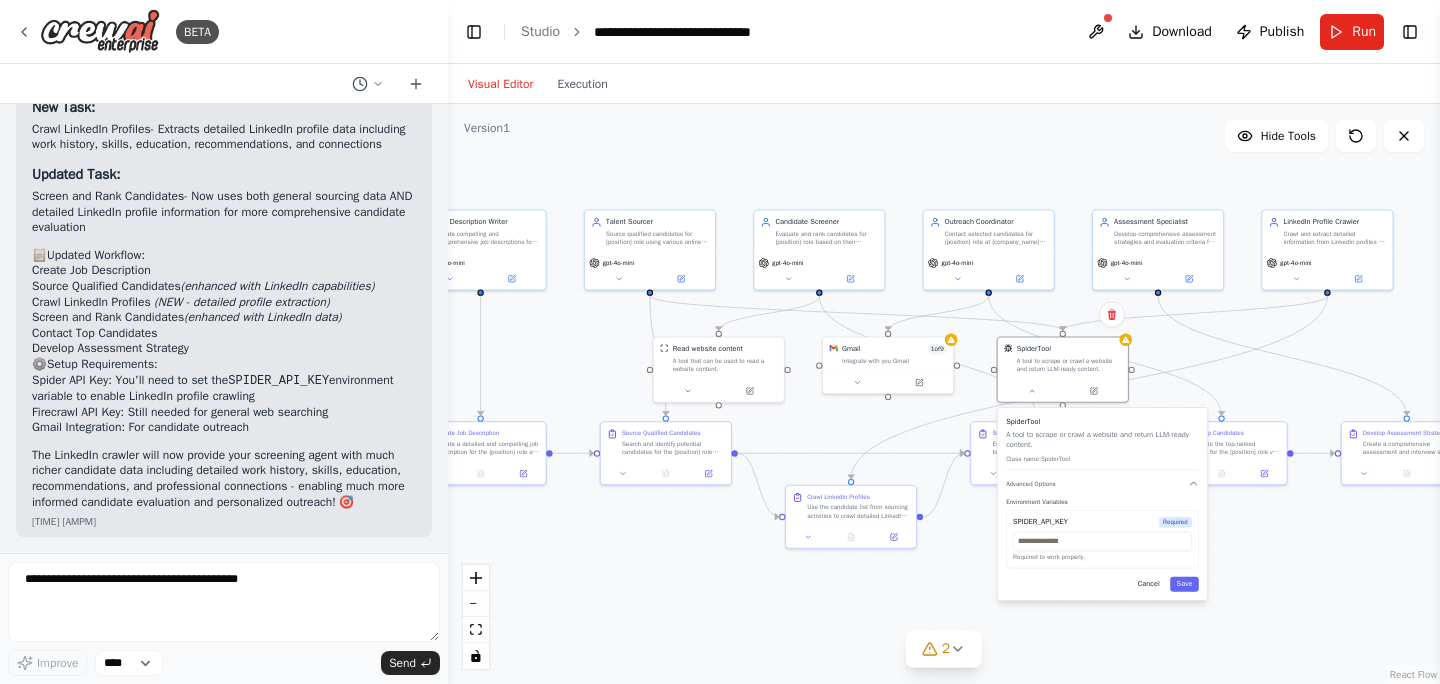 click on "Cancel" at bounding box center [1148, 584] 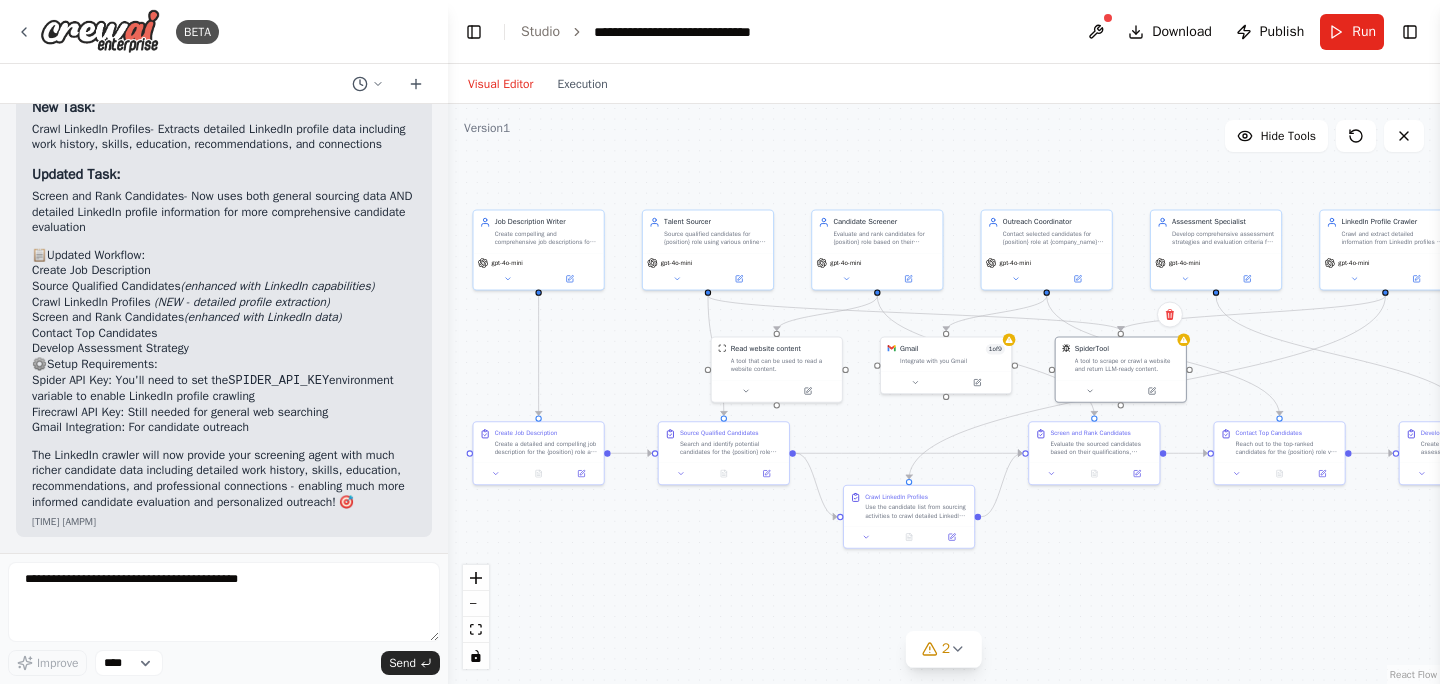 drag, startPoint x: 1090, startPoint y: 552, endPoint x: 1146, endPoint y: 551, distance: 56.008926 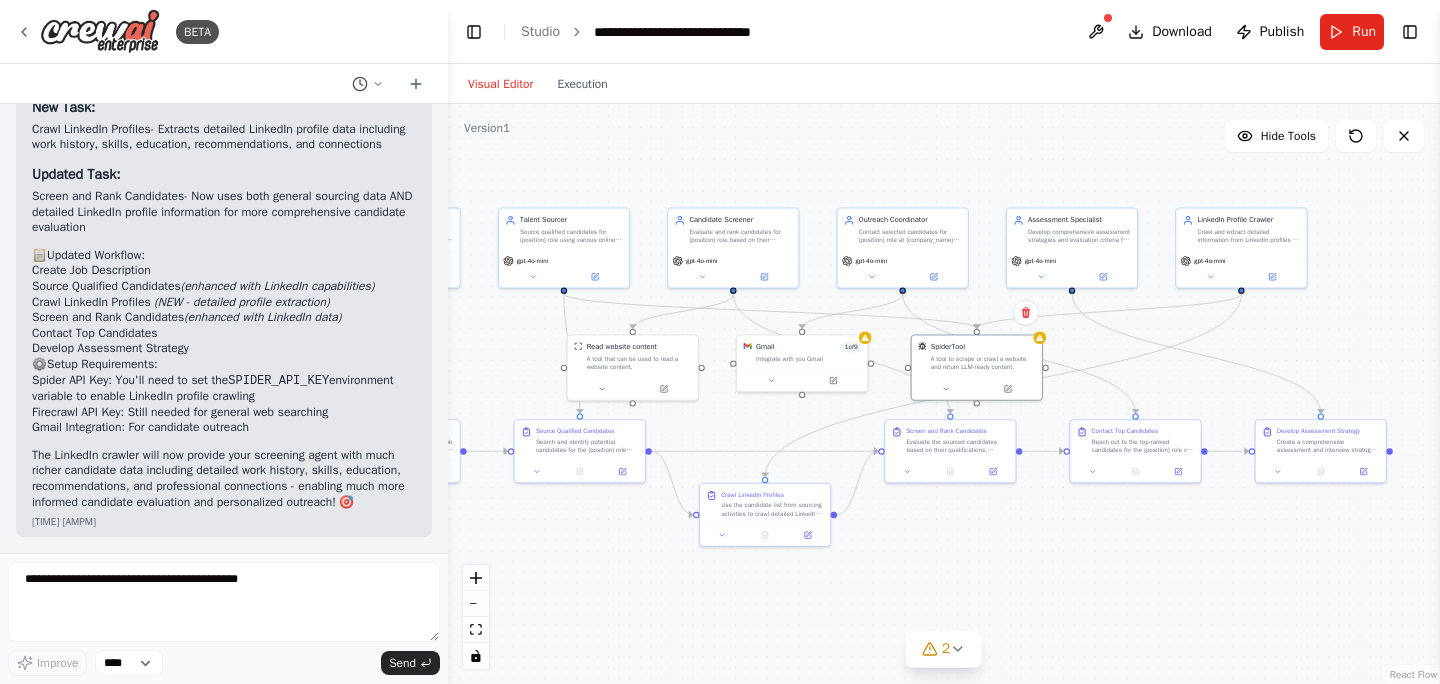 drag, startPoint x: 1179, startPoint y: 554, endPoint x: 1036, endPoint y: 551, distance: 143.03146 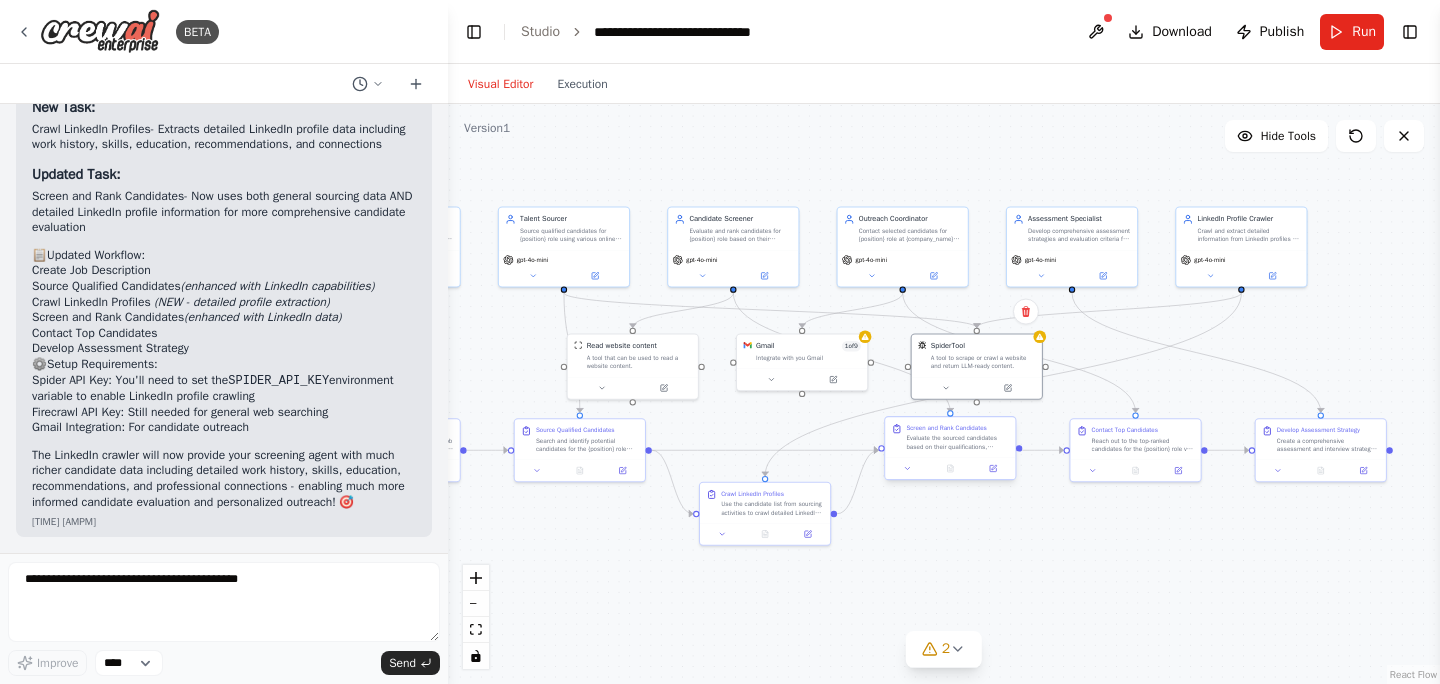 click on "Evaluate the sourced candidates based on their qualifications, experience, and alignment with the {position} role requirements. Use both the initial candidate sourcing results and detailed LinkedIn profile data to create a comprehensive scoring system and rank candidates from most to least qualified. Research their backgrounds, previous work, and online presence to get a comprehensive view of each candidate." at bounding box center (957, 442) 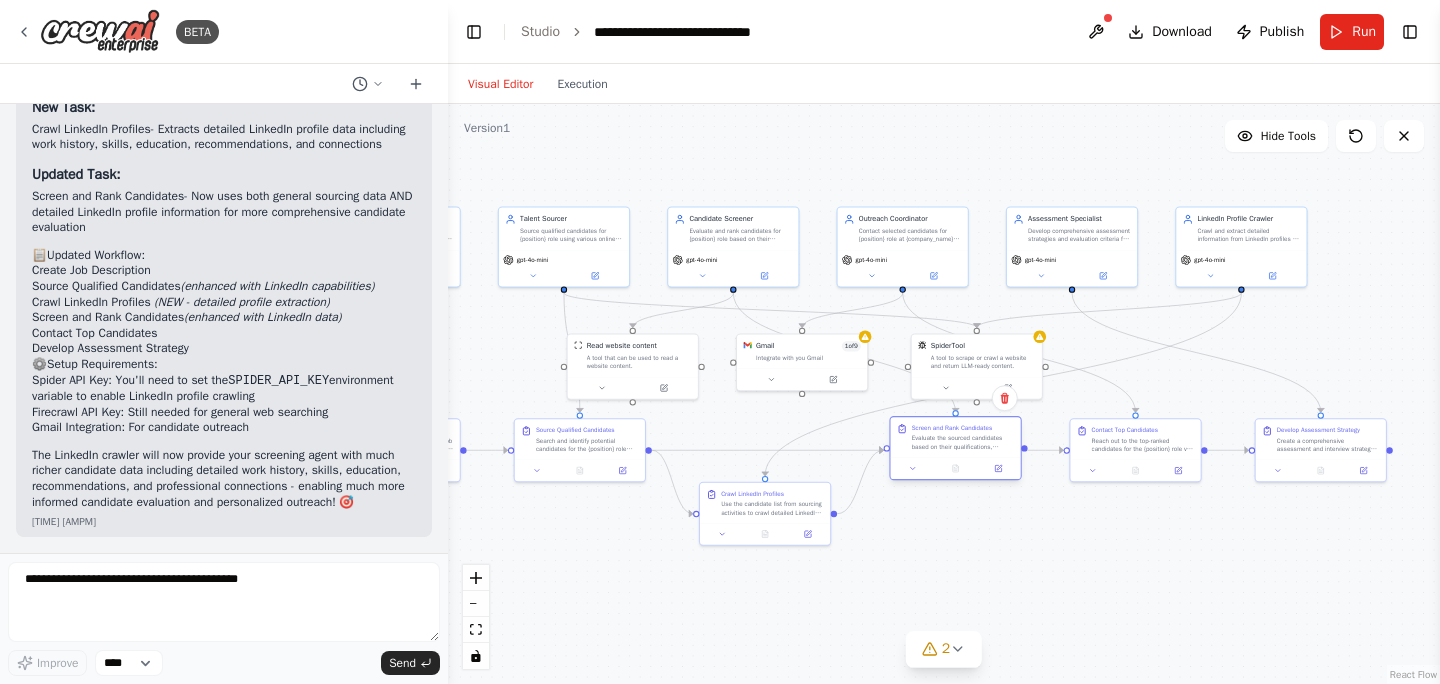 click on "Screen and Rank Candidates Evaluate the sourced candidates based on their qualifications, experience, and alignment with the {position} role requirements. Use both the initial candidate sourcing results and detailed LinkedIn profile data to create a comprehensive scoring system and rank candidates from most to least qualified. Research their backgrounds, previous work, and online presence to get a comprehensive view of each candidate." at bounding box center (955, 448) 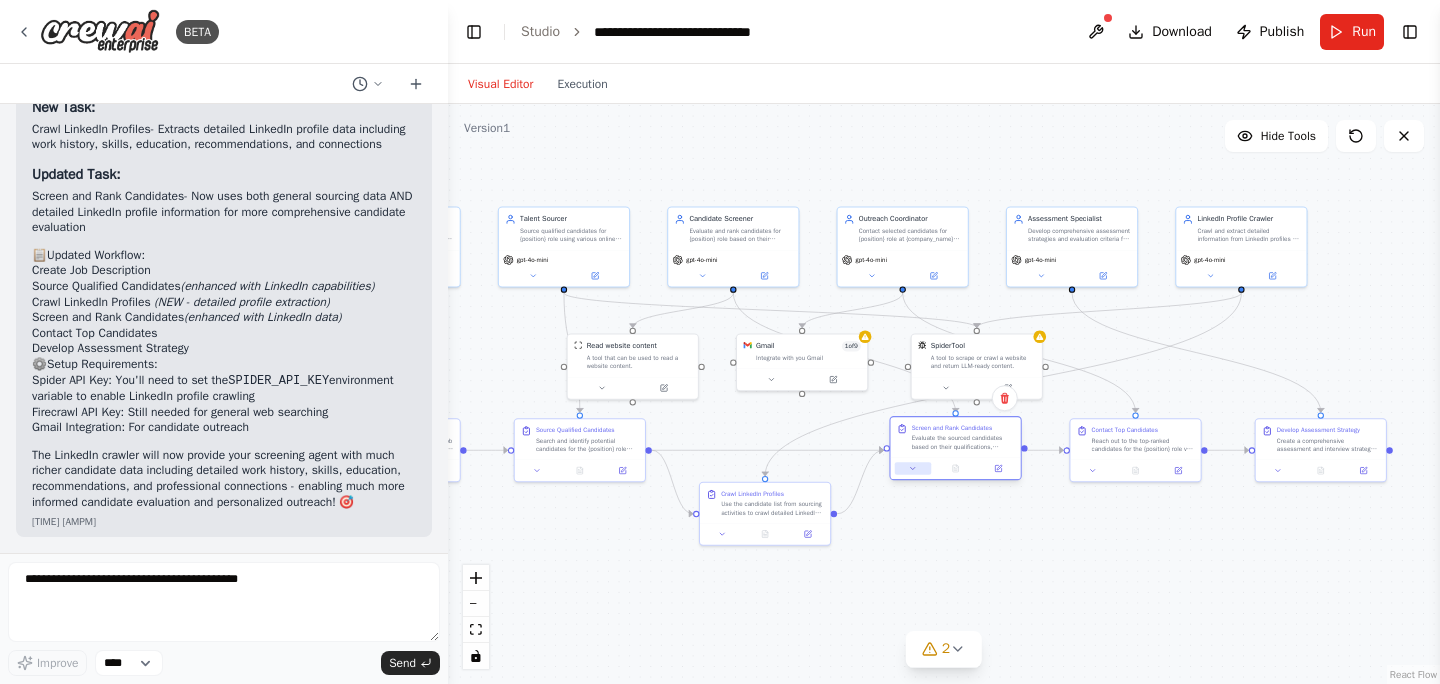 click at bounding box center (913, 468) 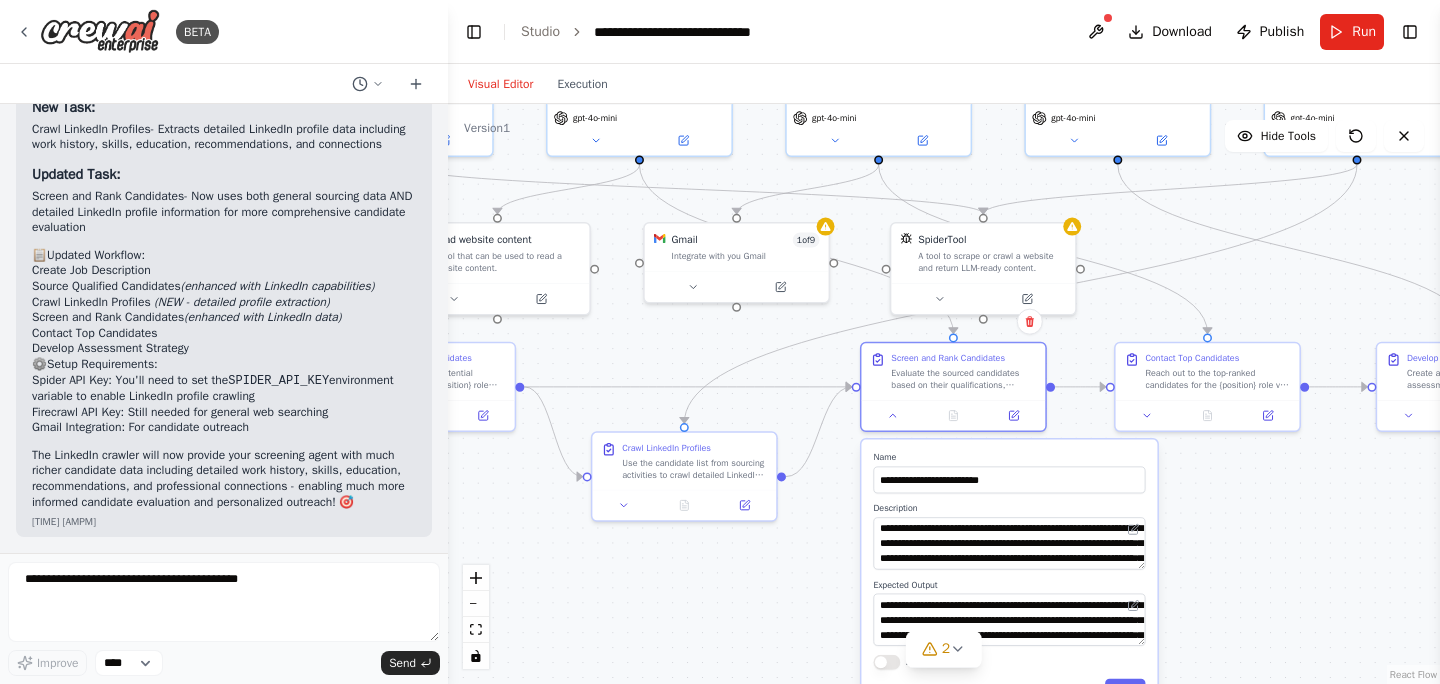 click on "**********" at bounding box center (1009, 575) 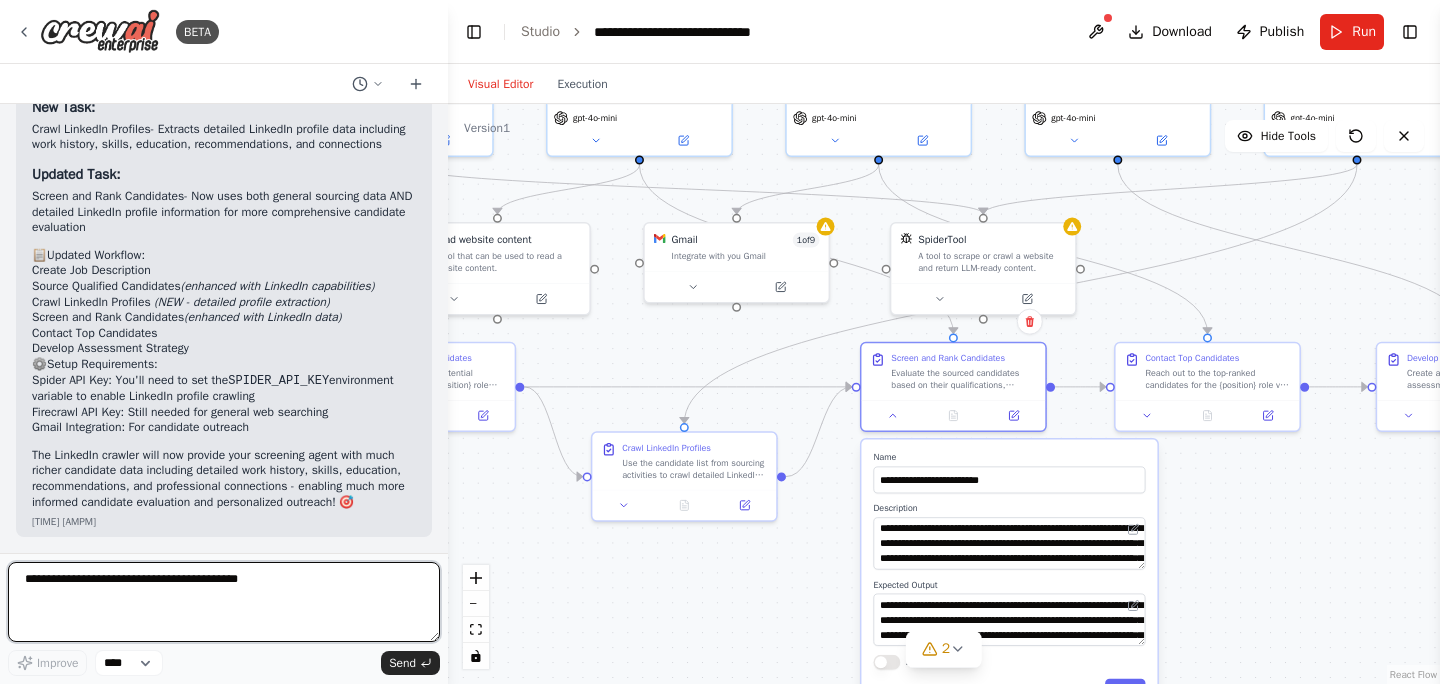 click at bounding box center (224, 602) 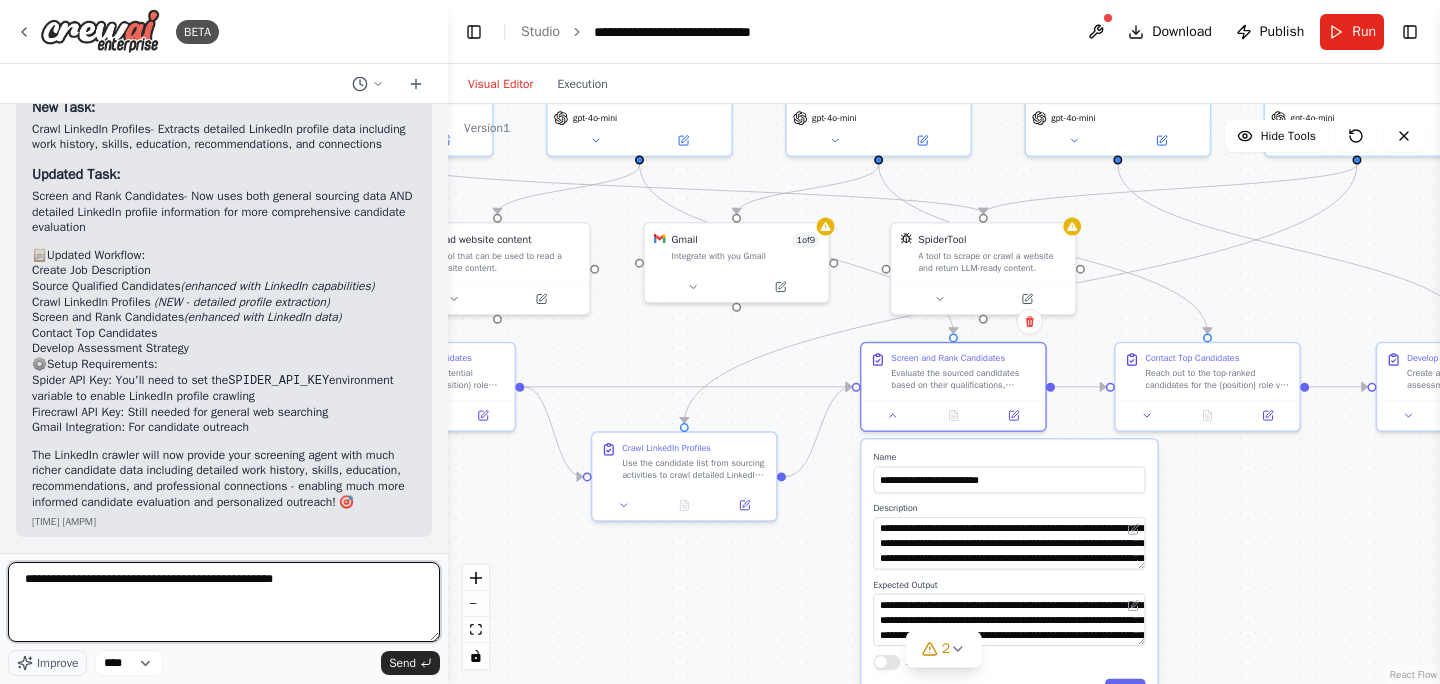 type on "**********" 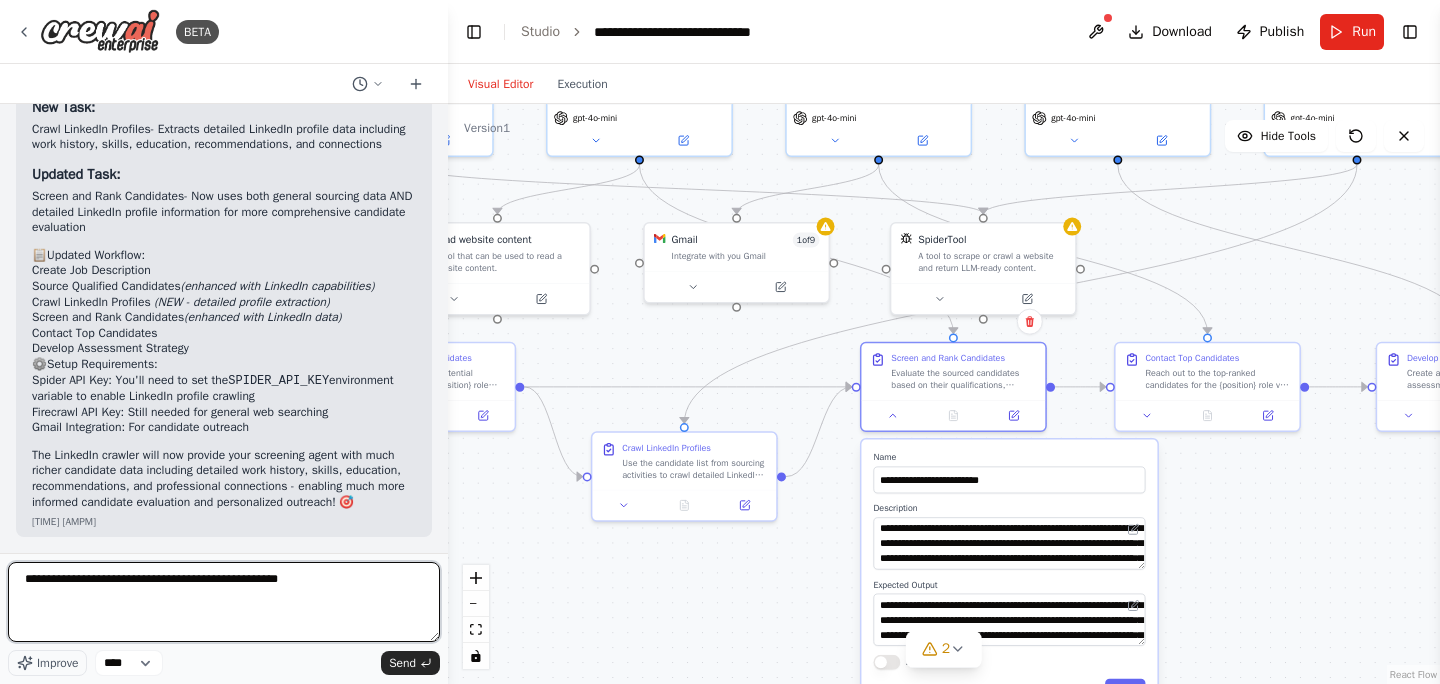 type 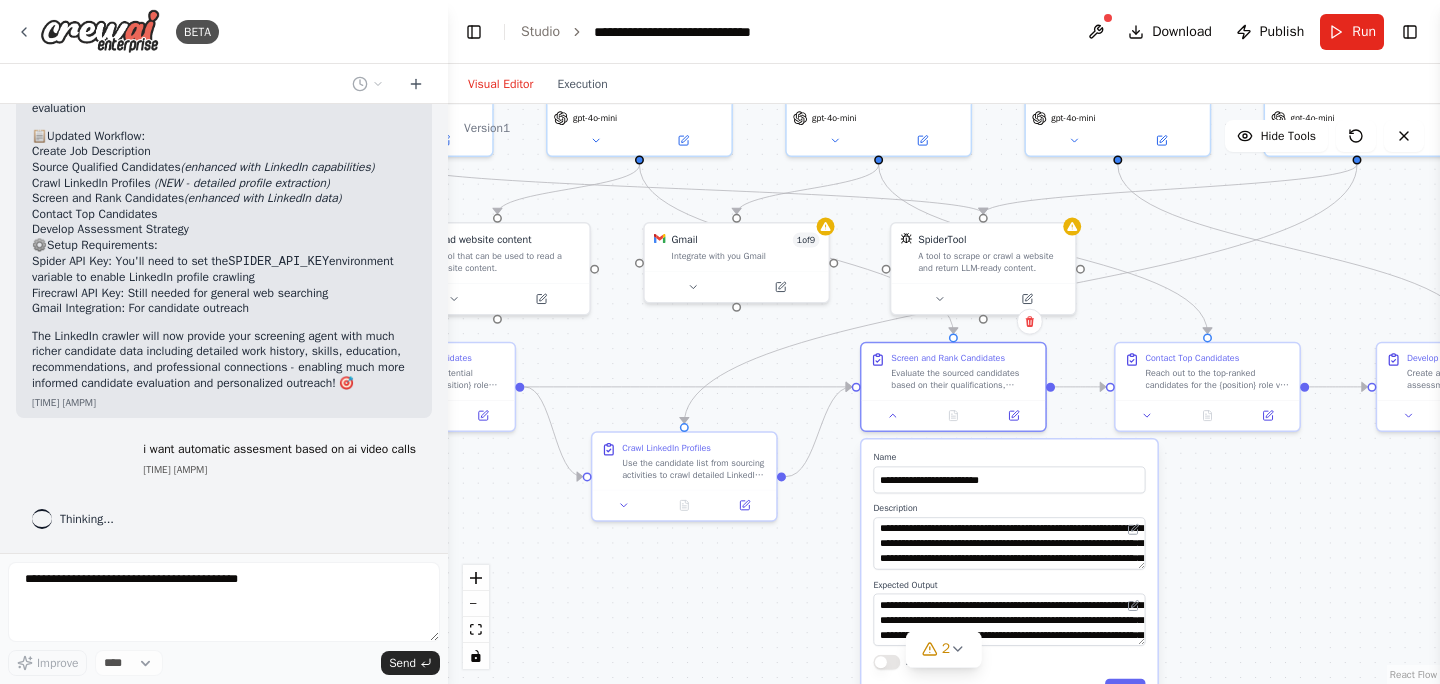 scroll, scrollTop: 3563, scrollLeft: 0, axis: vertical 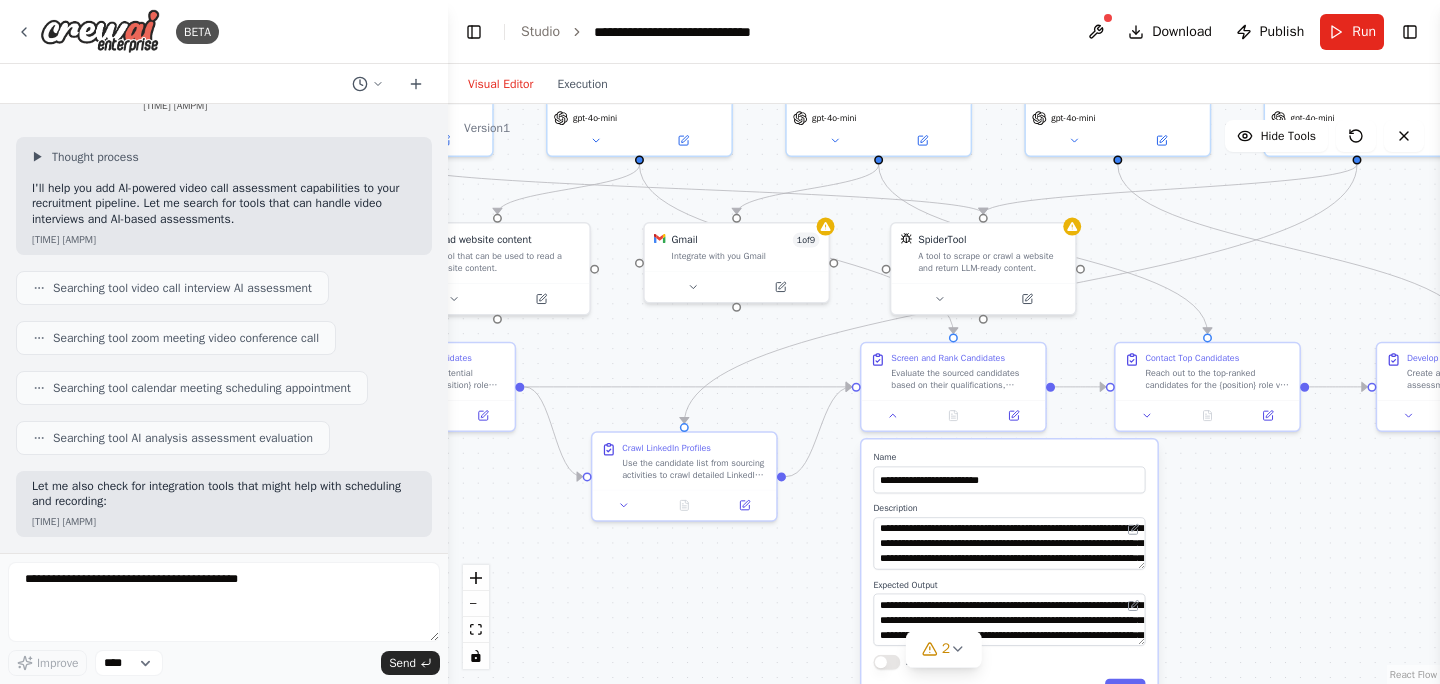 click on ".deletable-edge-delete-btn {
width: 20px;
height: 20px;
border: 0px solid #ffffff;
color: #6b7280;
background-color: #f8fafc;
cursor: pointer;
border-radius: 50%;
font-size: 12px;
padding: 3px;
display: flex;
align-items: center;
justify-content: center;
transition: all 0.2s cubic-bezier(0.4, 0, 0.2, 1);
box-shadow: 0 2px 4px rgba(0, 0, 0, 0.1);
}
.deletable-edge-delete-btn:hover {
background-color: #ef4444;
color: #ffffff;
border-color: #dc2626;
transform: scale(1.1);
box-shadow: 0 4px 12px rgba(239, 68, 68, 0.4);
}
.deletable-edge-delete-btn:active {
transform: scale(0.95);
box-shadow: 0 2px 4px rgba(239, 68, 68, 0.3);
}
Job Description Writer gpt-4o-mini Talent Sourcer gpt-4o-mini Gmail 1" at bounding box center (944, 394) 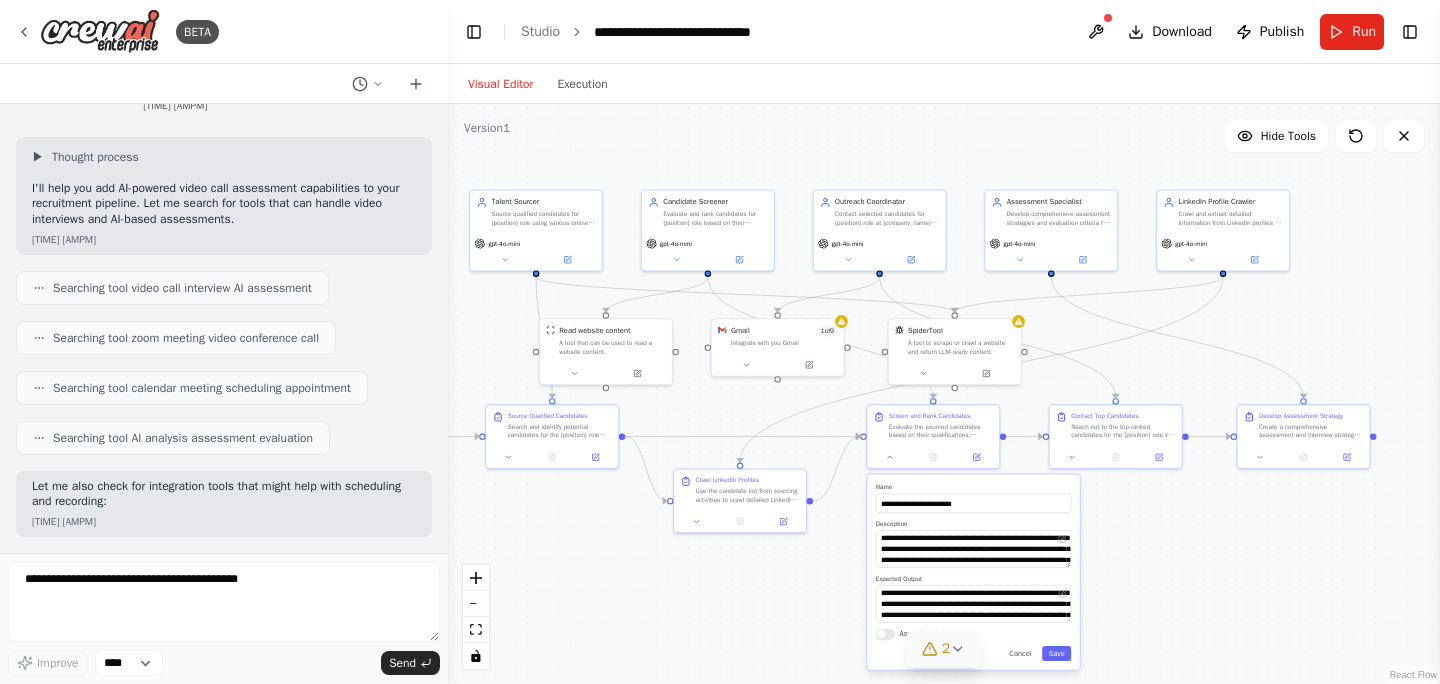 click on "2" at bounding box center [944, 649] 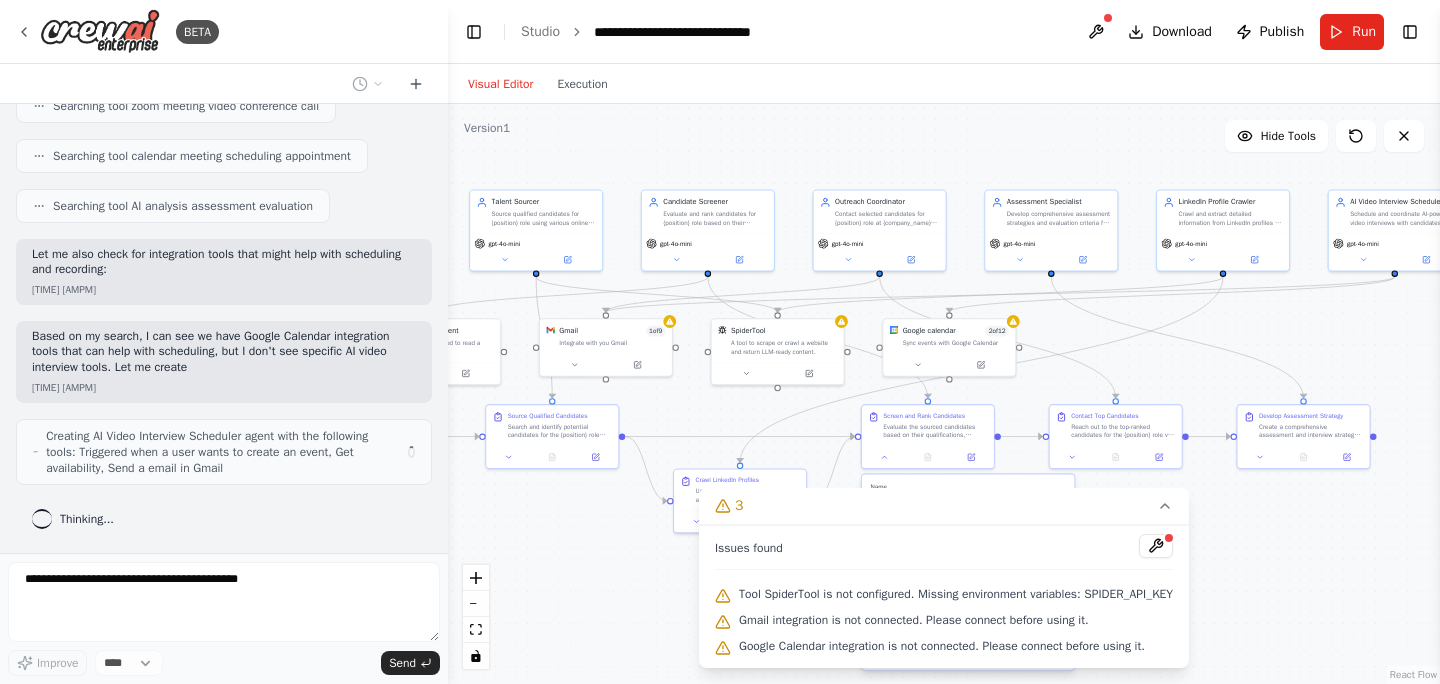 click on "Issues found Tool SpiderTool is not configured. Missing environment variables: SPIDER_API_KEY Gmail integration is not connected. Please connect before using it. Google Calendar integration is not connected. Please connect before using it." at bounding box center [944, 596] 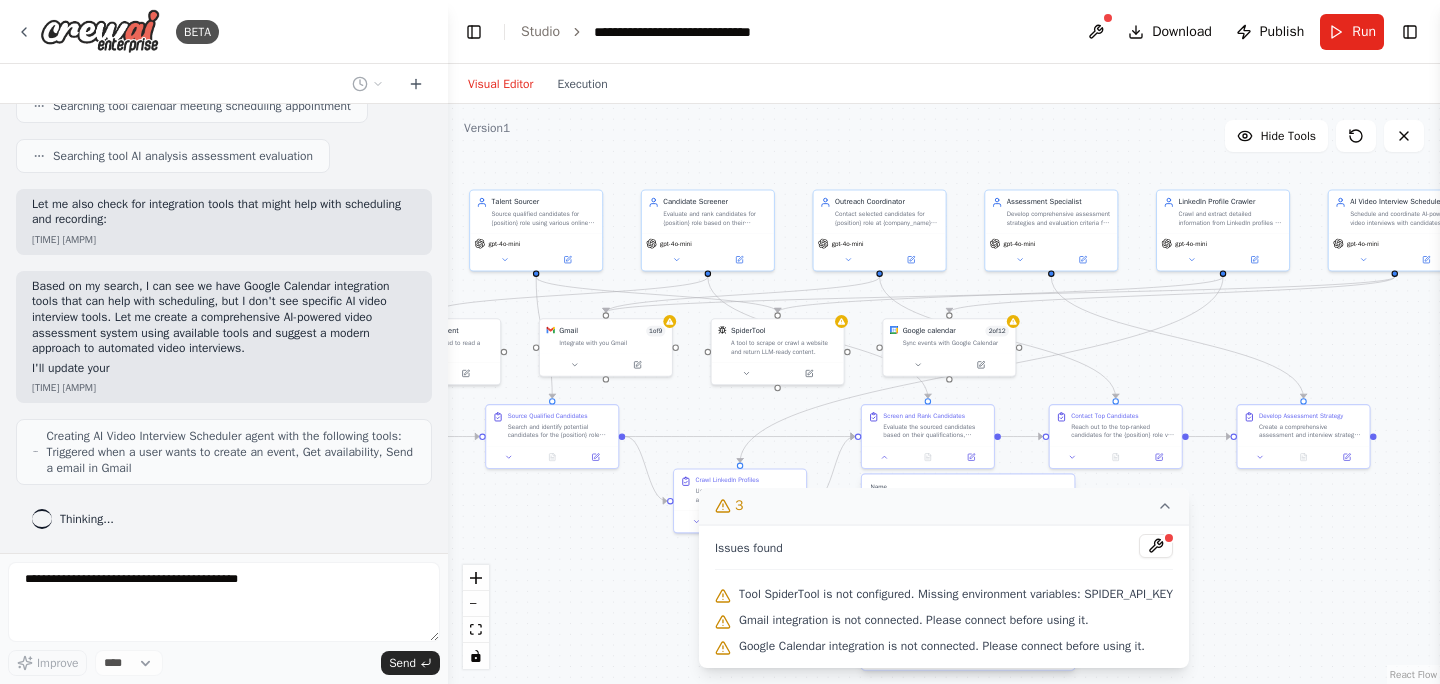 click 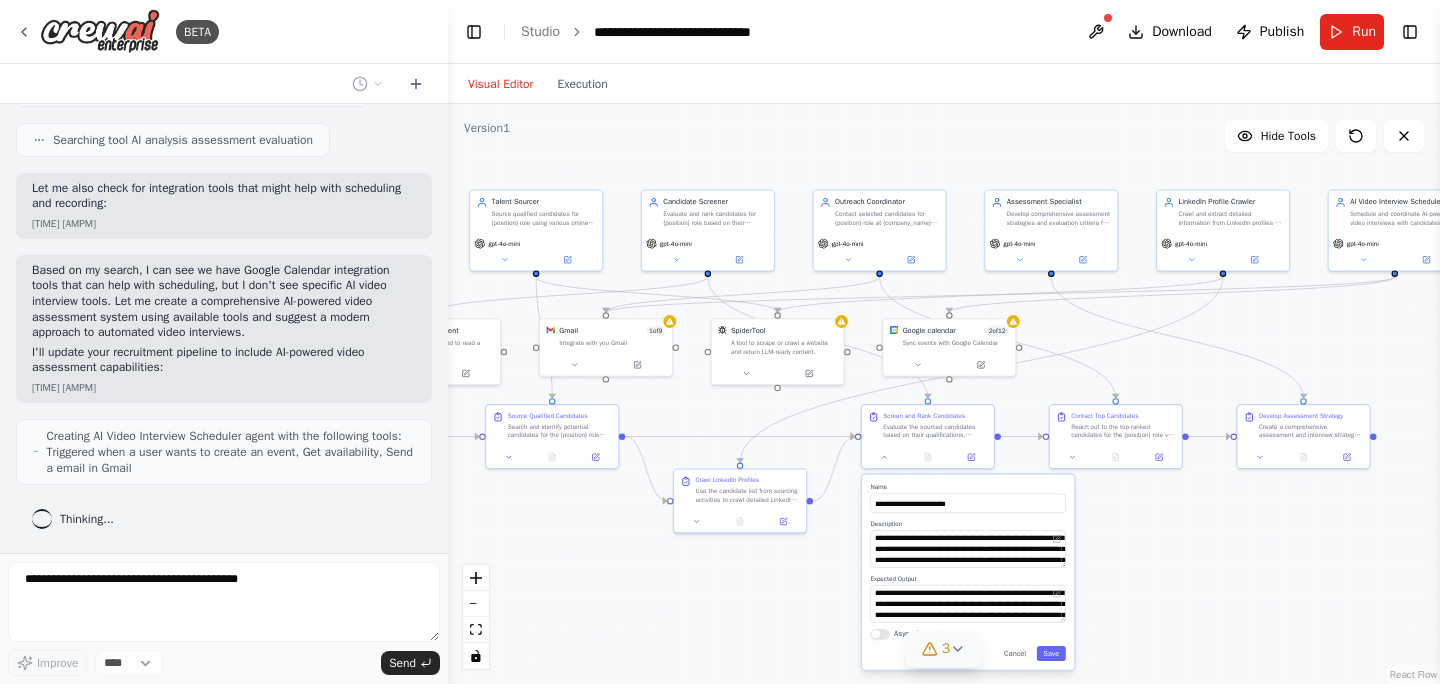 scroll, scrollTop: 4225, scrollLeft: 0, axis: vertical 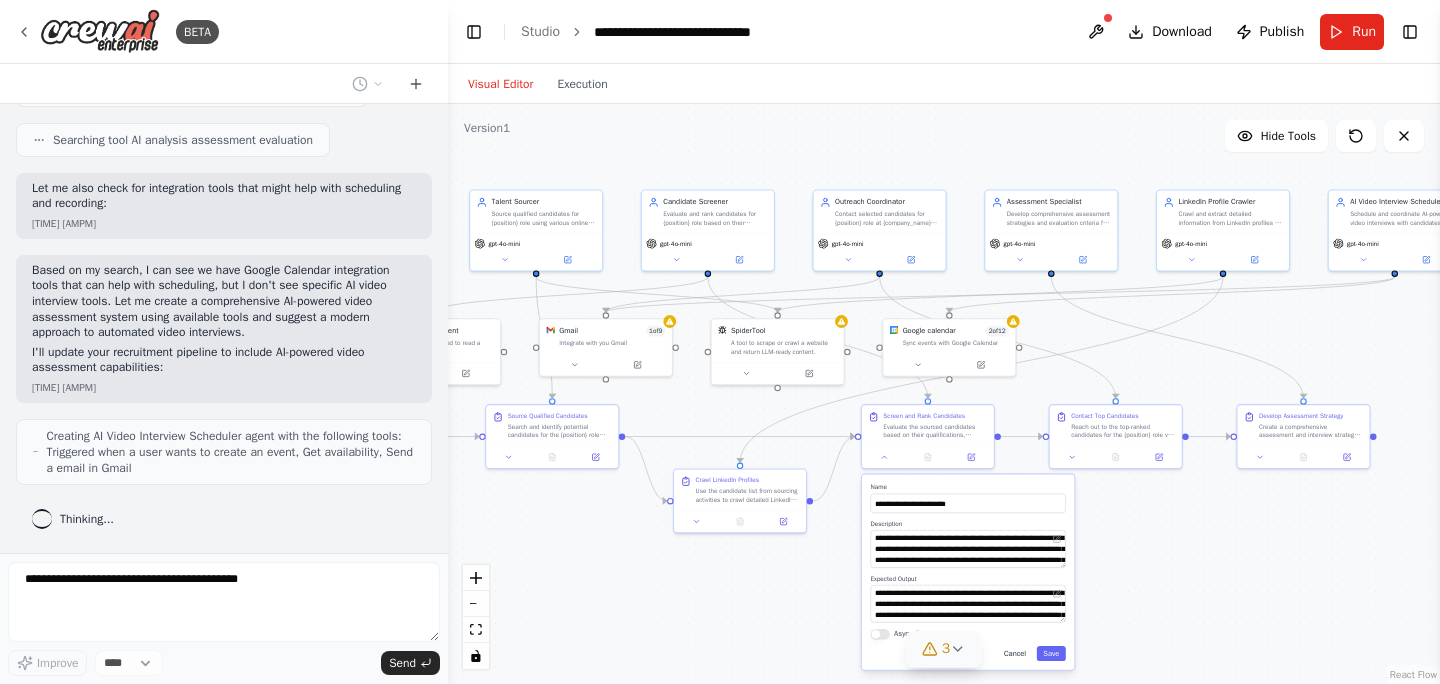 click on "Cancel" at bounding box center [1014, 653] 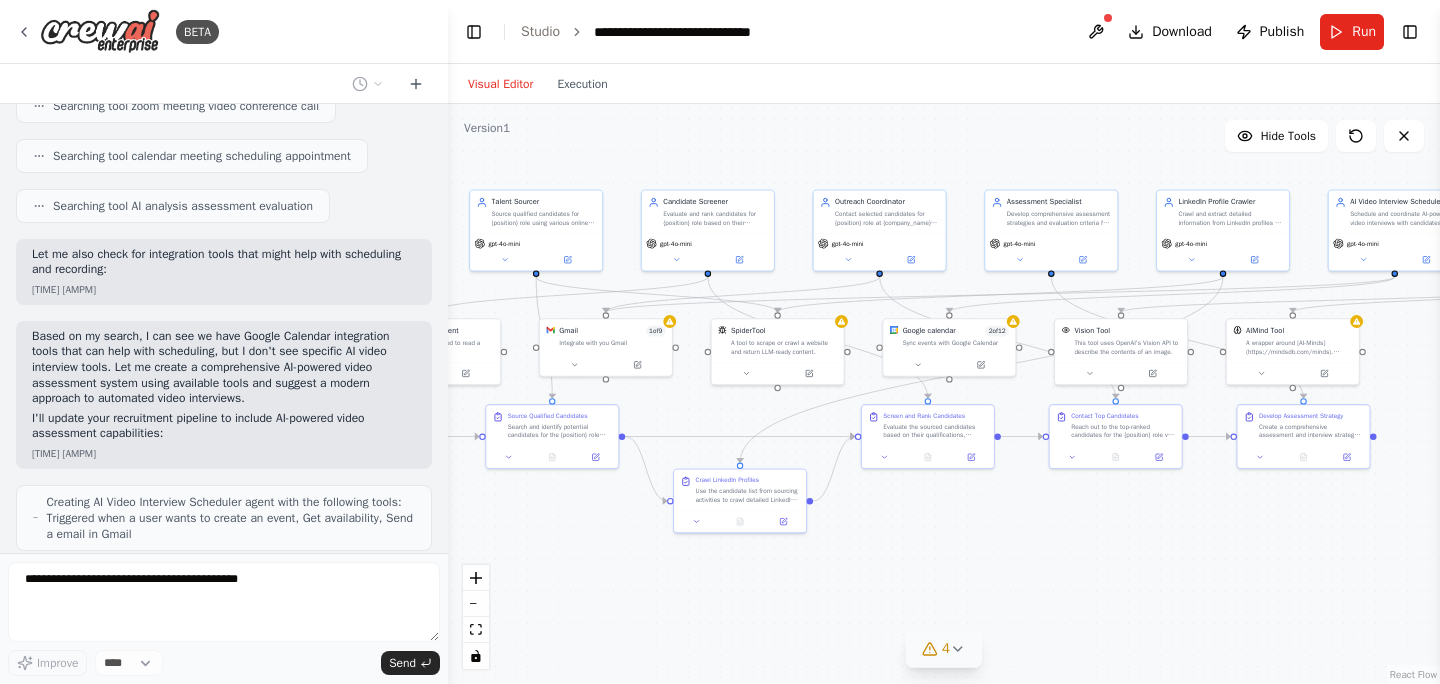 scroll, scrollTop: 3936, scrollLeft: 0, axis: vertical 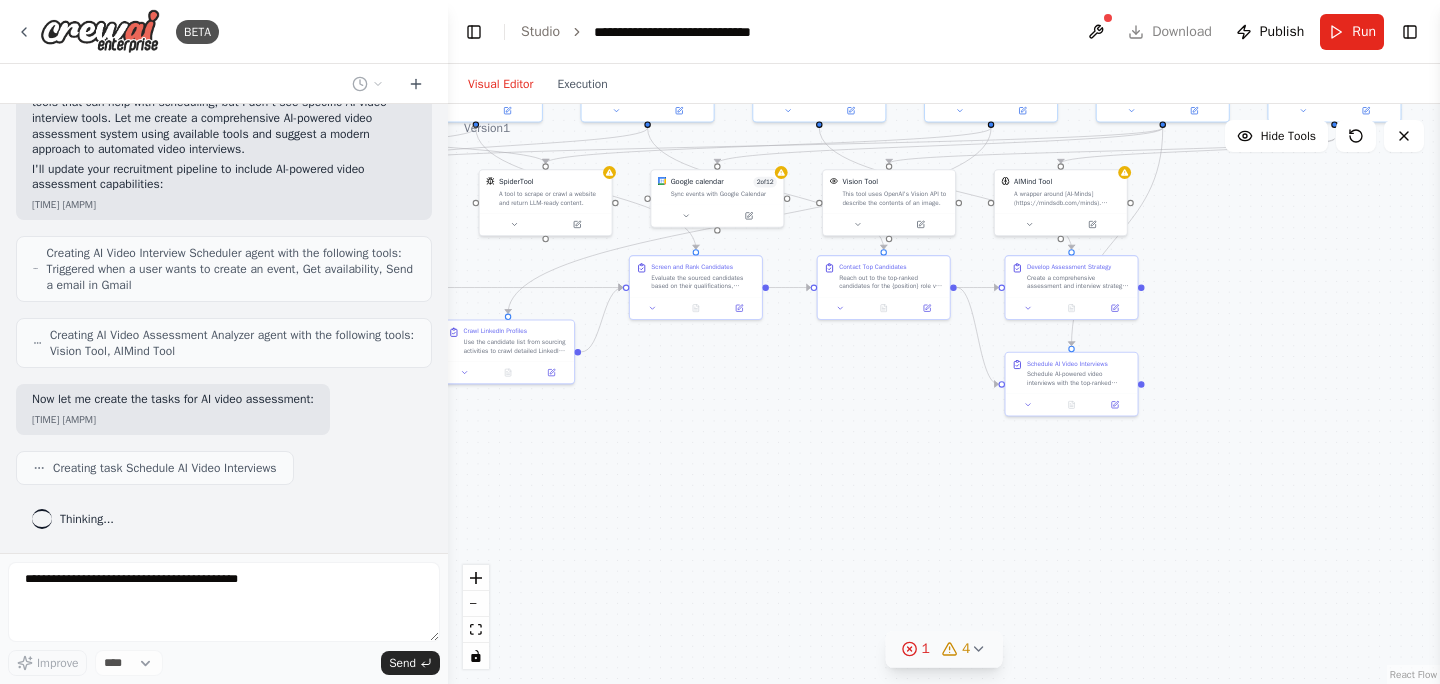 drag, startPoint x: 1107, startPoint y: 512, endPoint x: 872, endPoint y: 360, distance: 279.8732 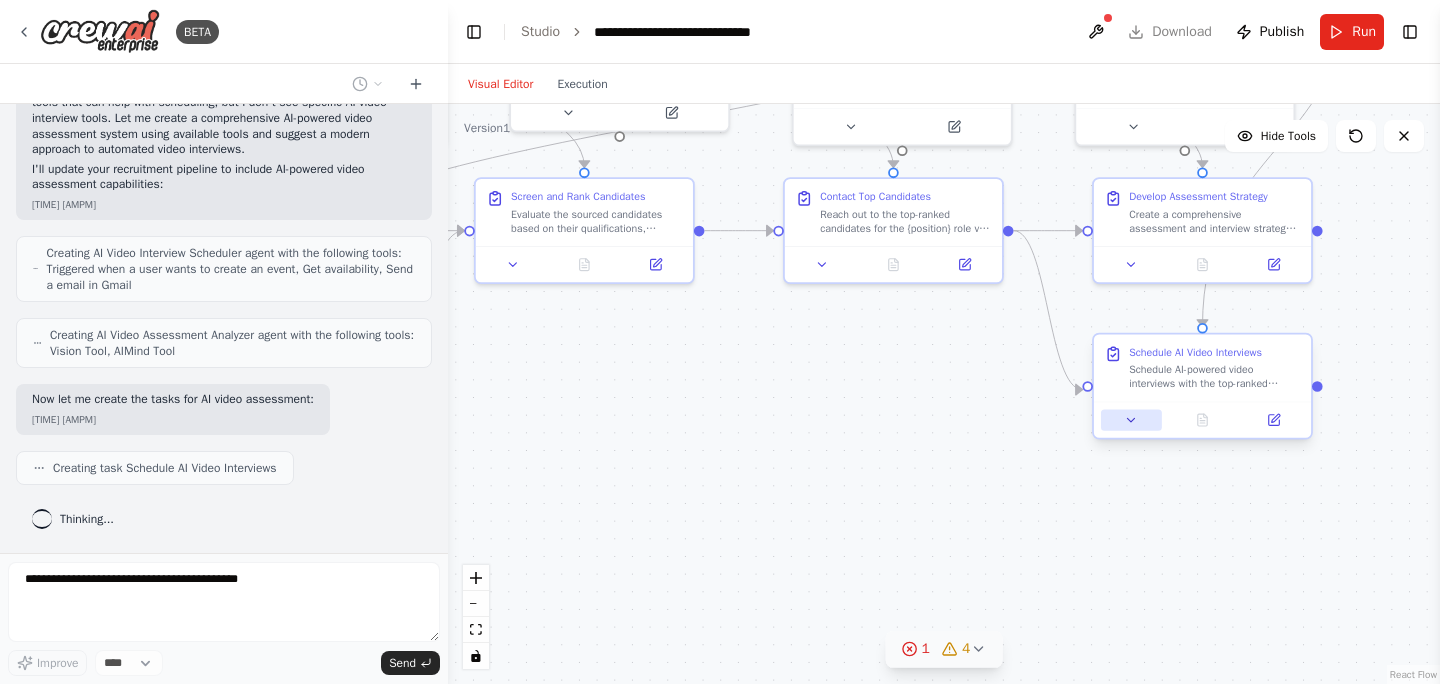 scroll, scrollTop: 4457, scrollLeft: 0, axis: vertical 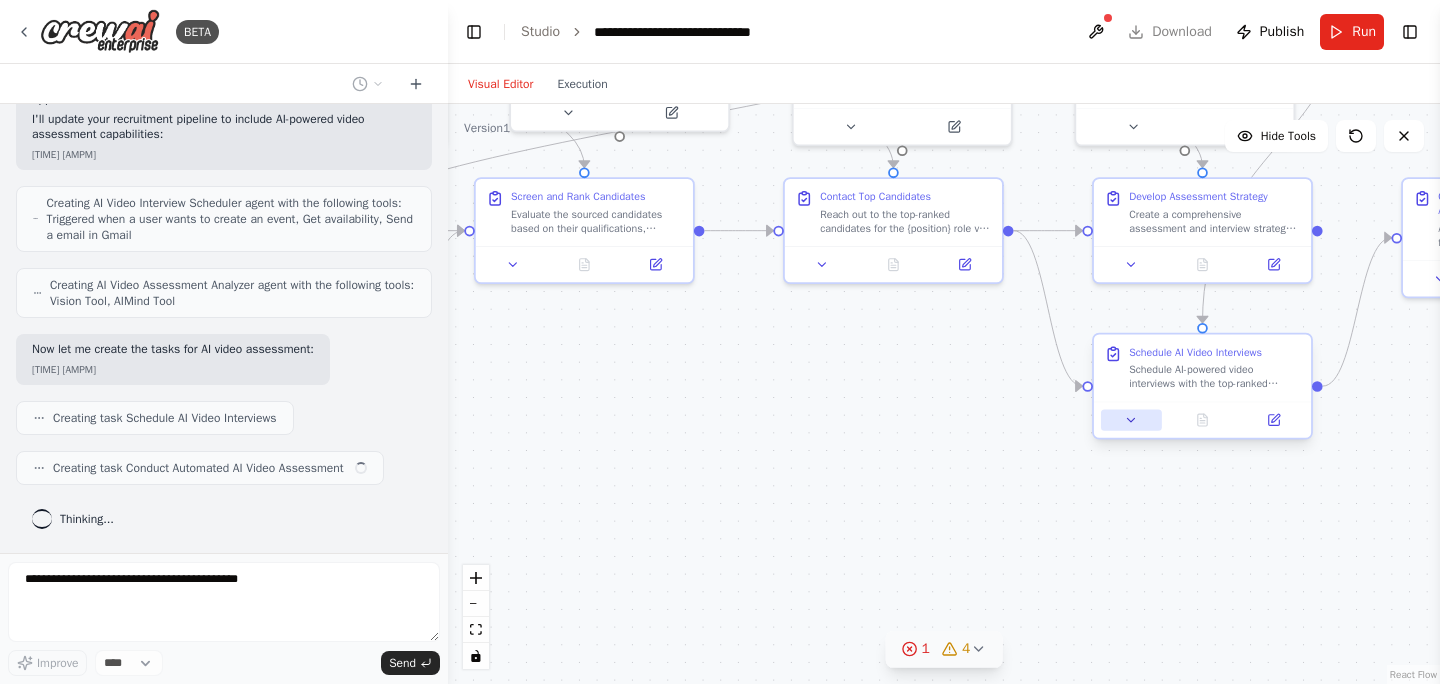 click at bounding box center [1131, 419] 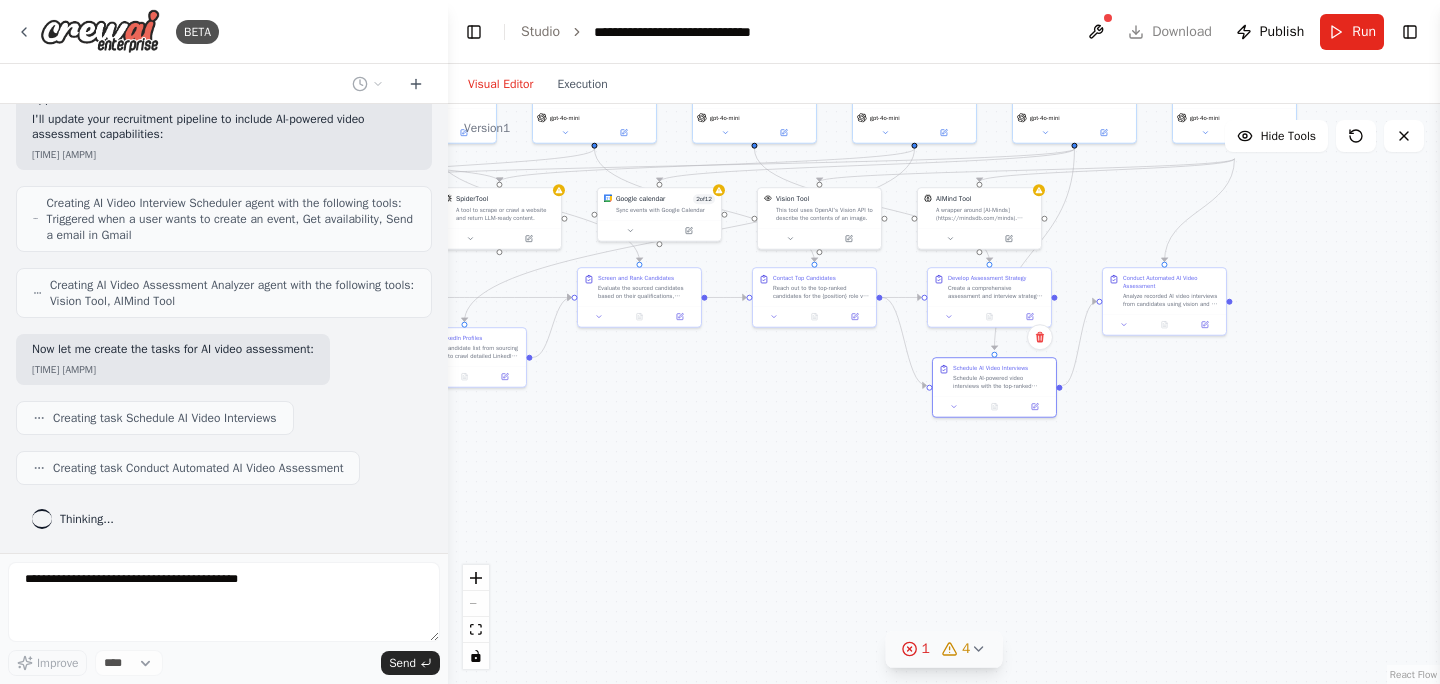 drag, startPoint x: 1356, startPoint y: 401, endPoint x: 1116, endPoint y: 395, distance: 240.07498 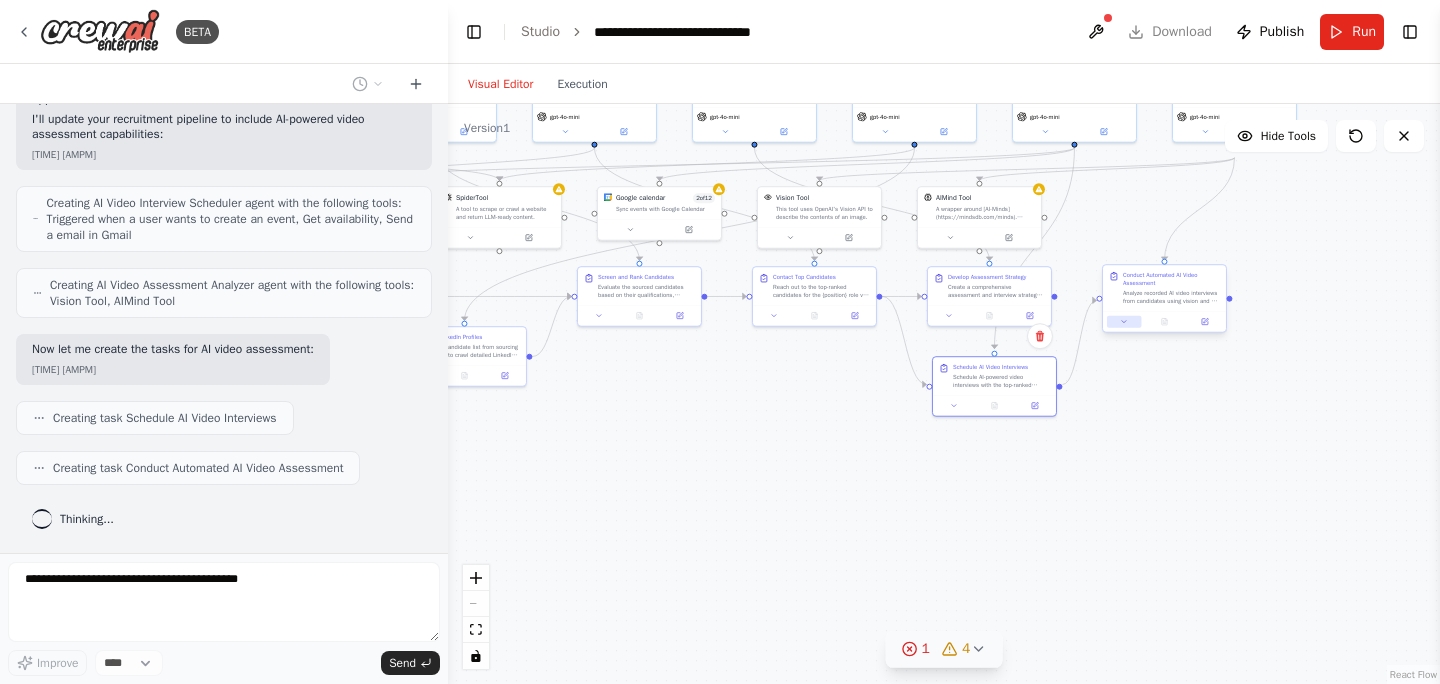 click 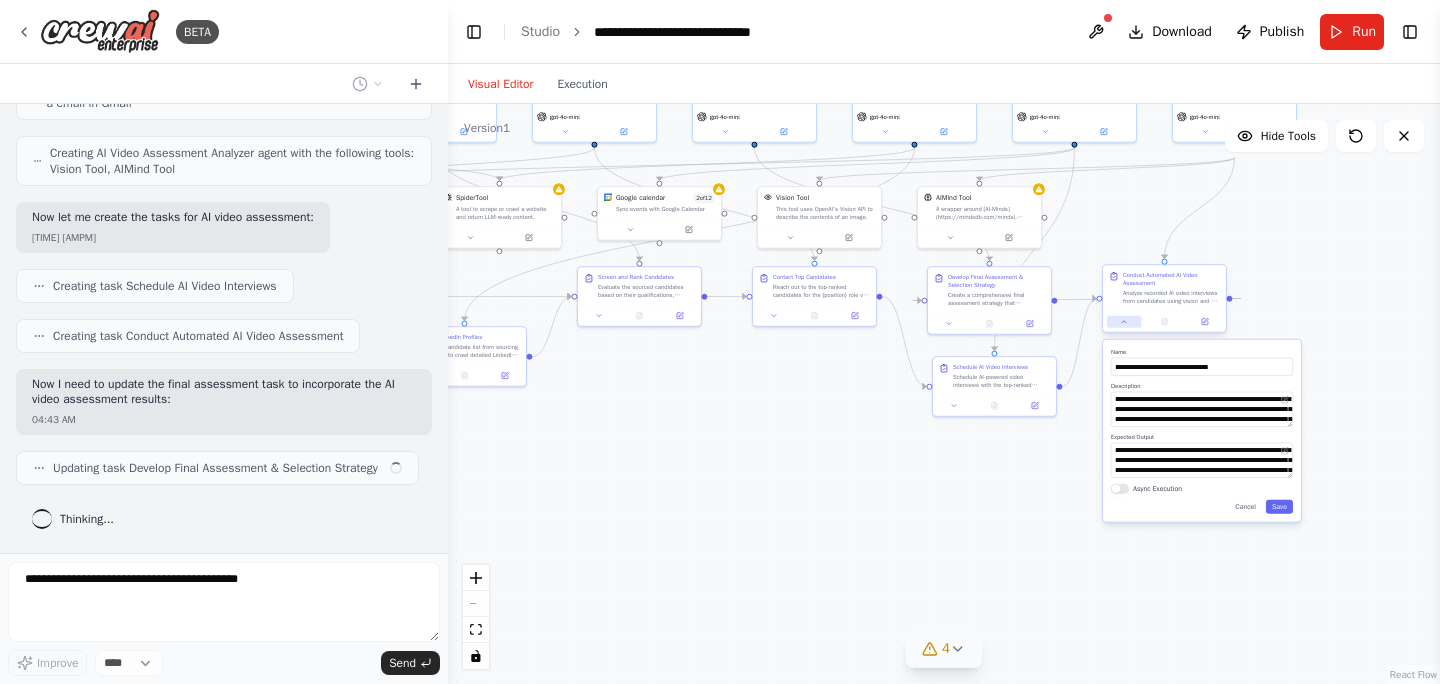 scroll, scrollTop: 4589, scrollLeft: 0, axis: vertical 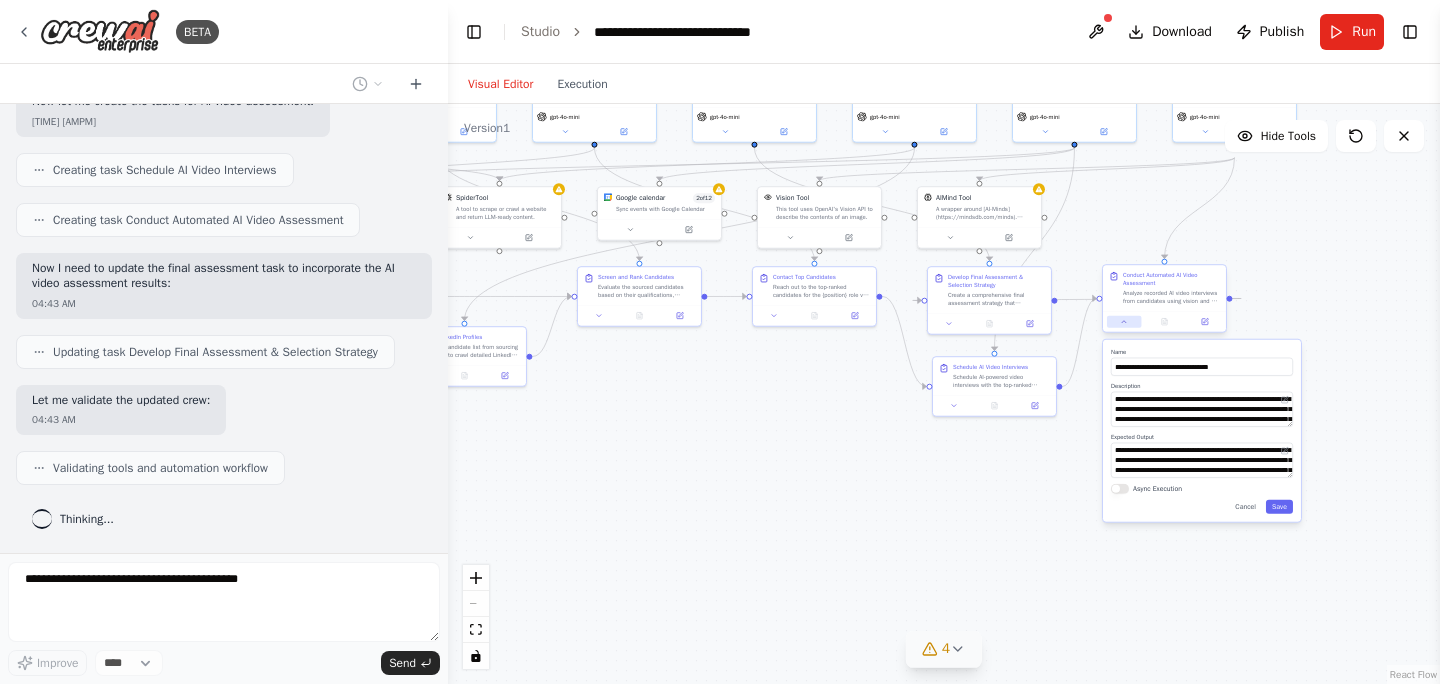 click 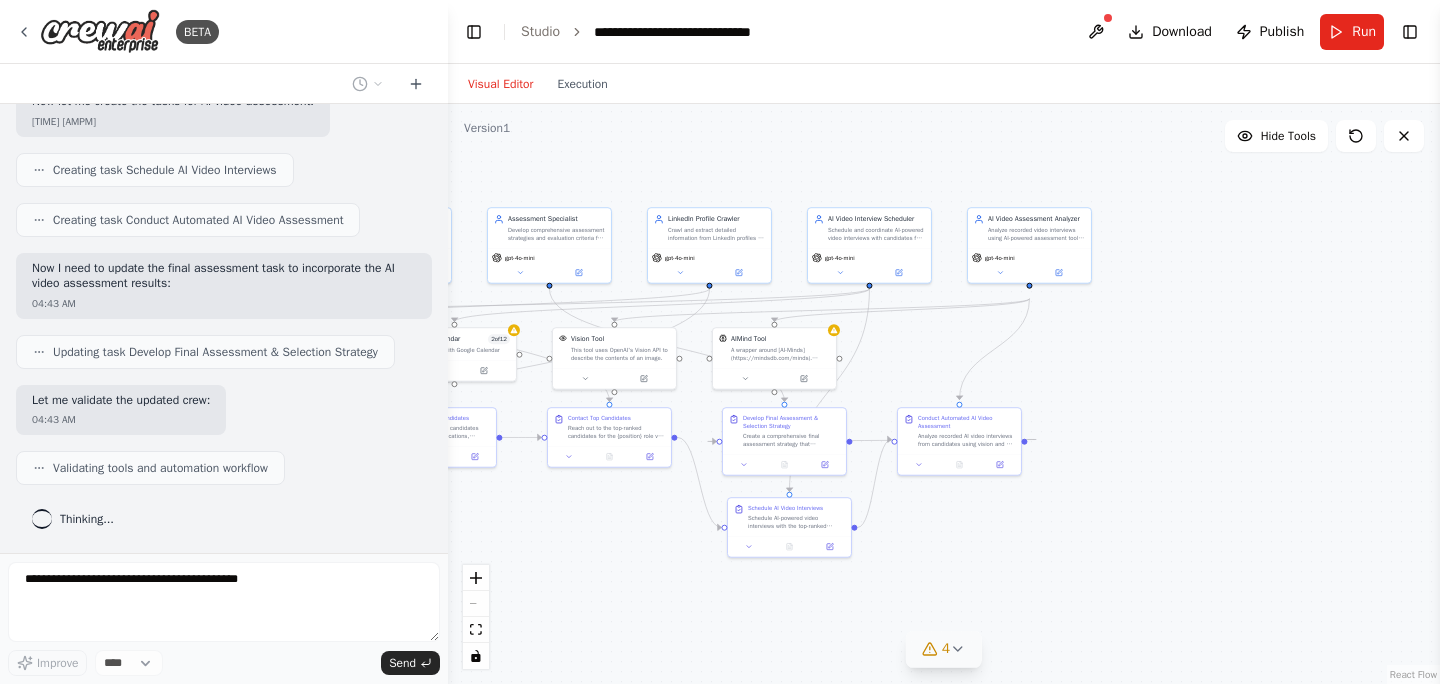 drag, startPoint x: 985, startPoint y: 536, endPoint x: 780, endPoint y: 677, distance: 248.80916 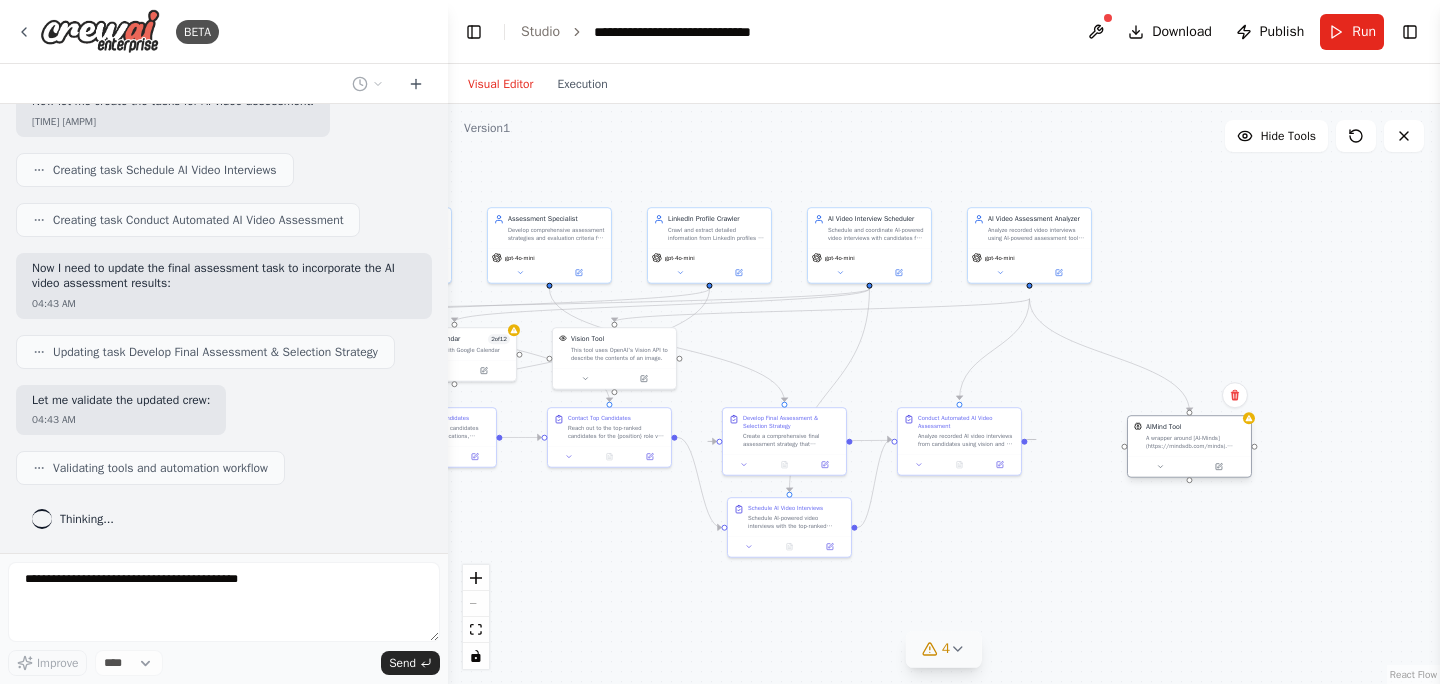 drag, startPoint x: 784, startPoint y: 349, endPoint x: 1194, endPoint y: 431, distance: 418.1196 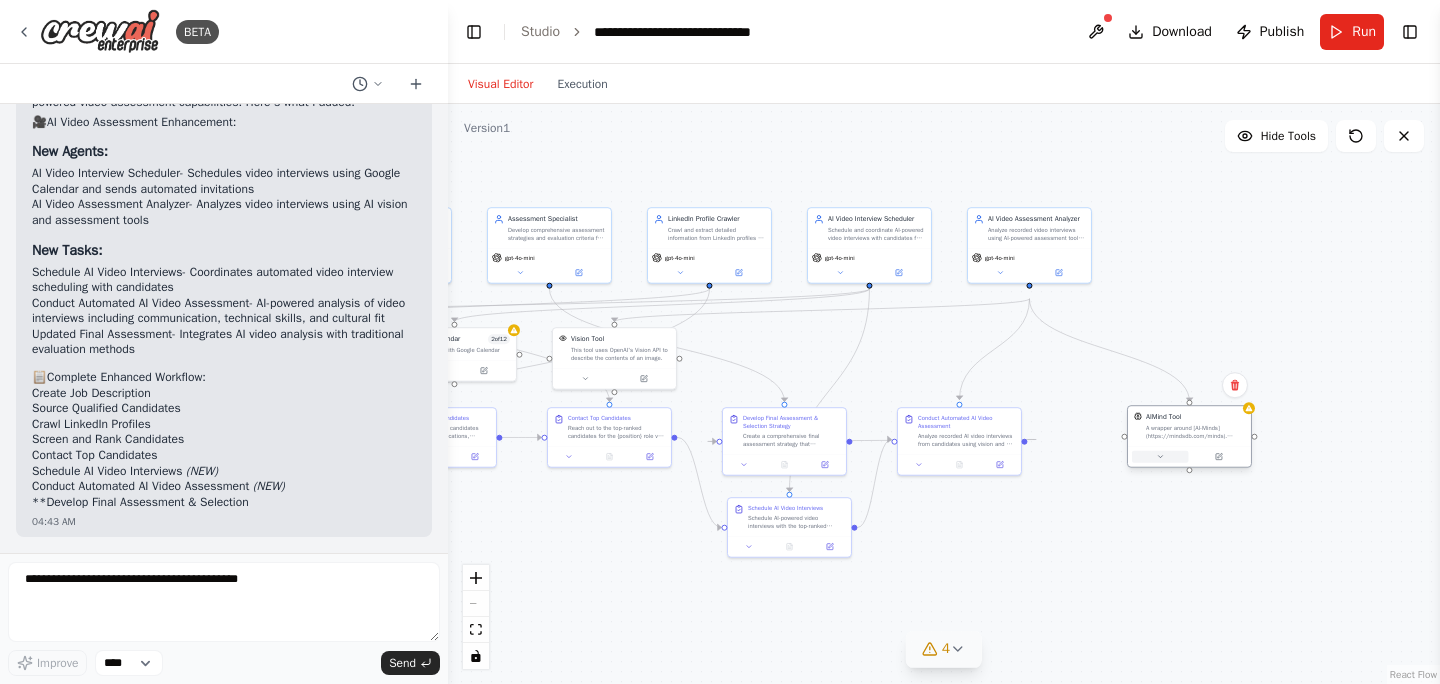 click 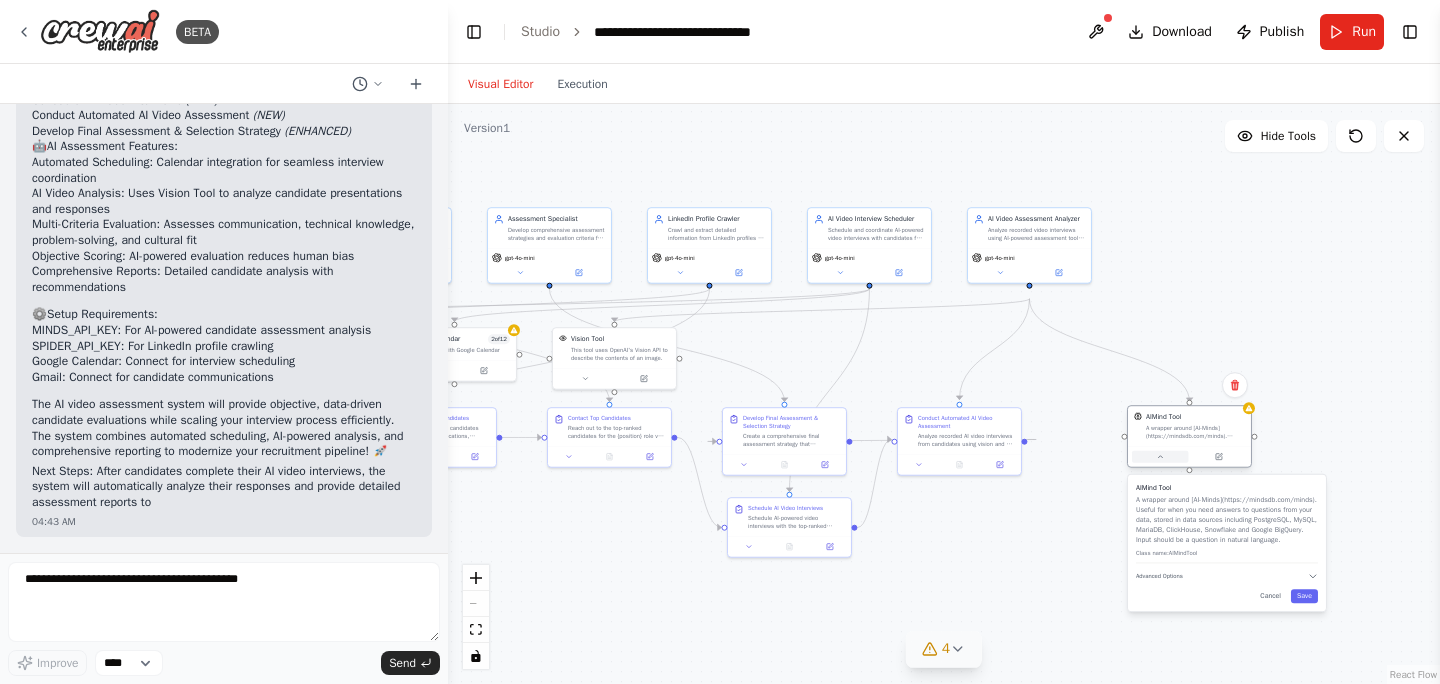 scroll, scrollTop: 5538, scrollLeft: 0, axis: vertical 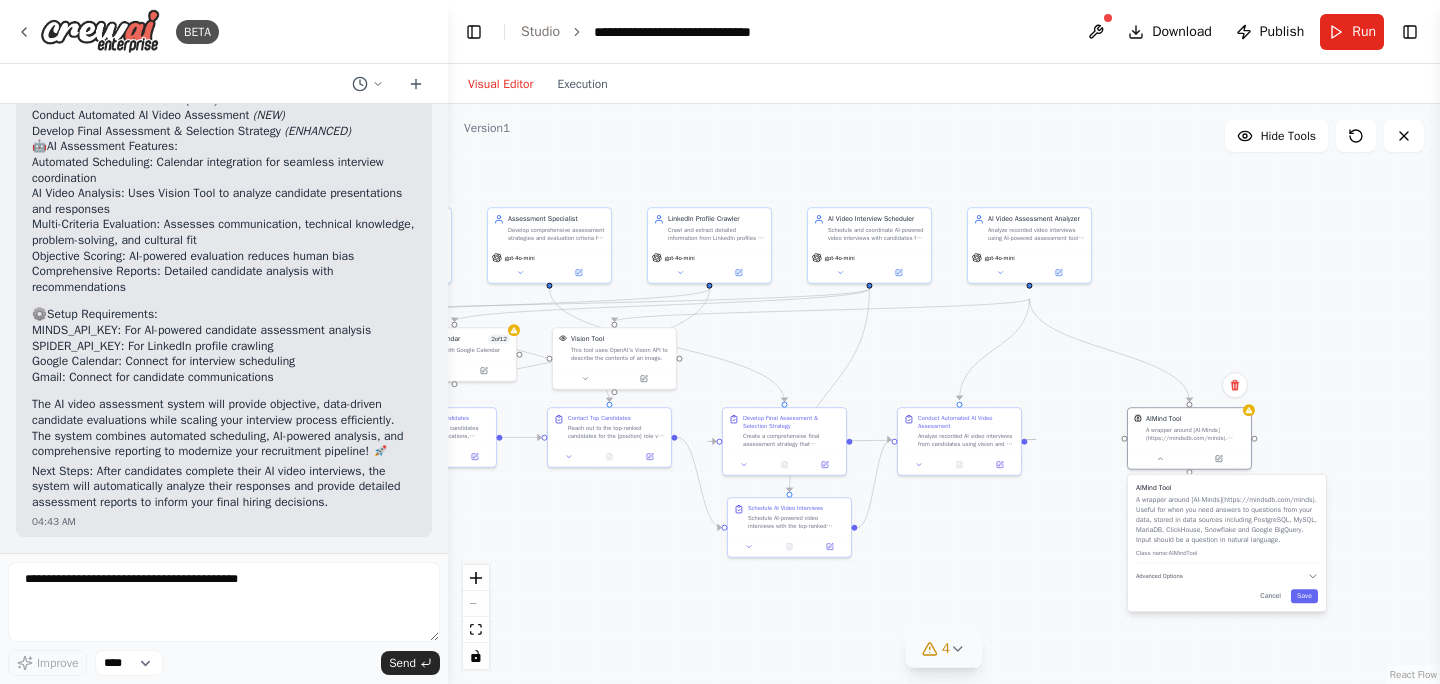 type 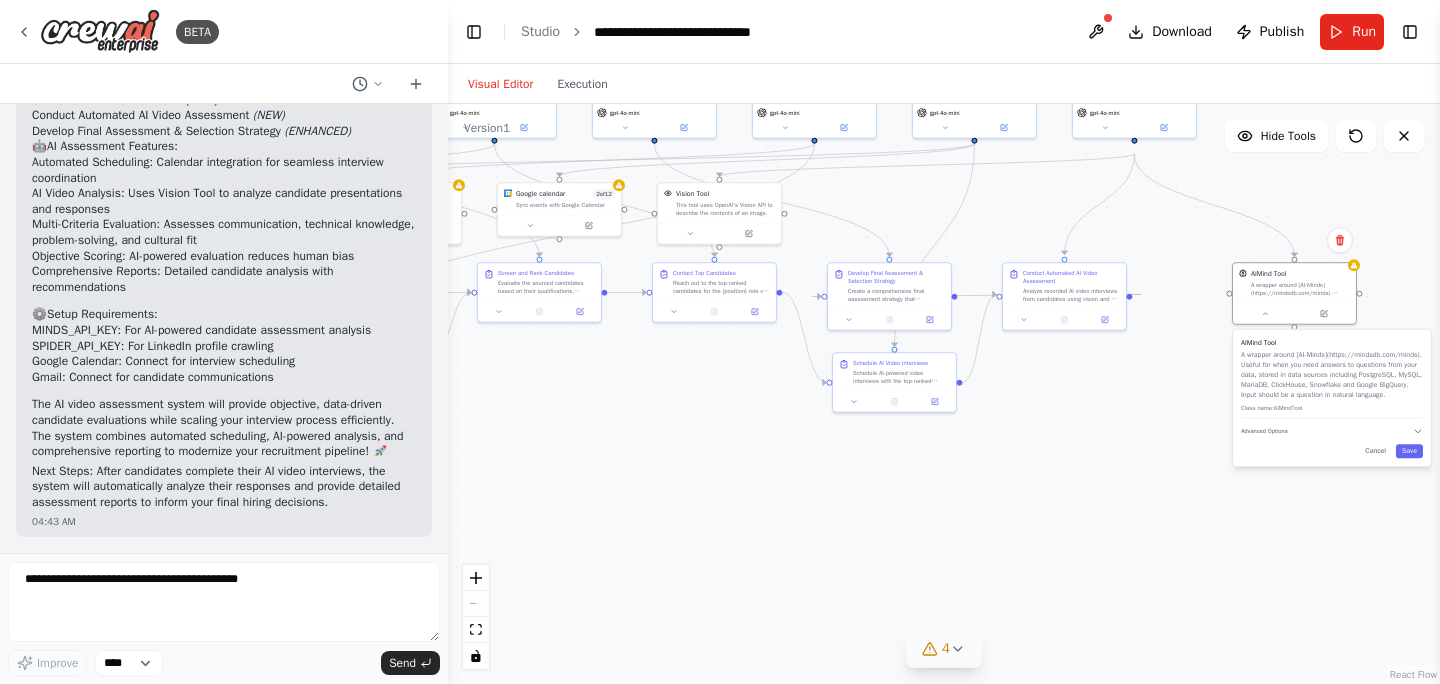 drag, startPoint x: 906, startPoint y: 540, endPoint x: 1011, endPoint y: 395, distance: 179.02513 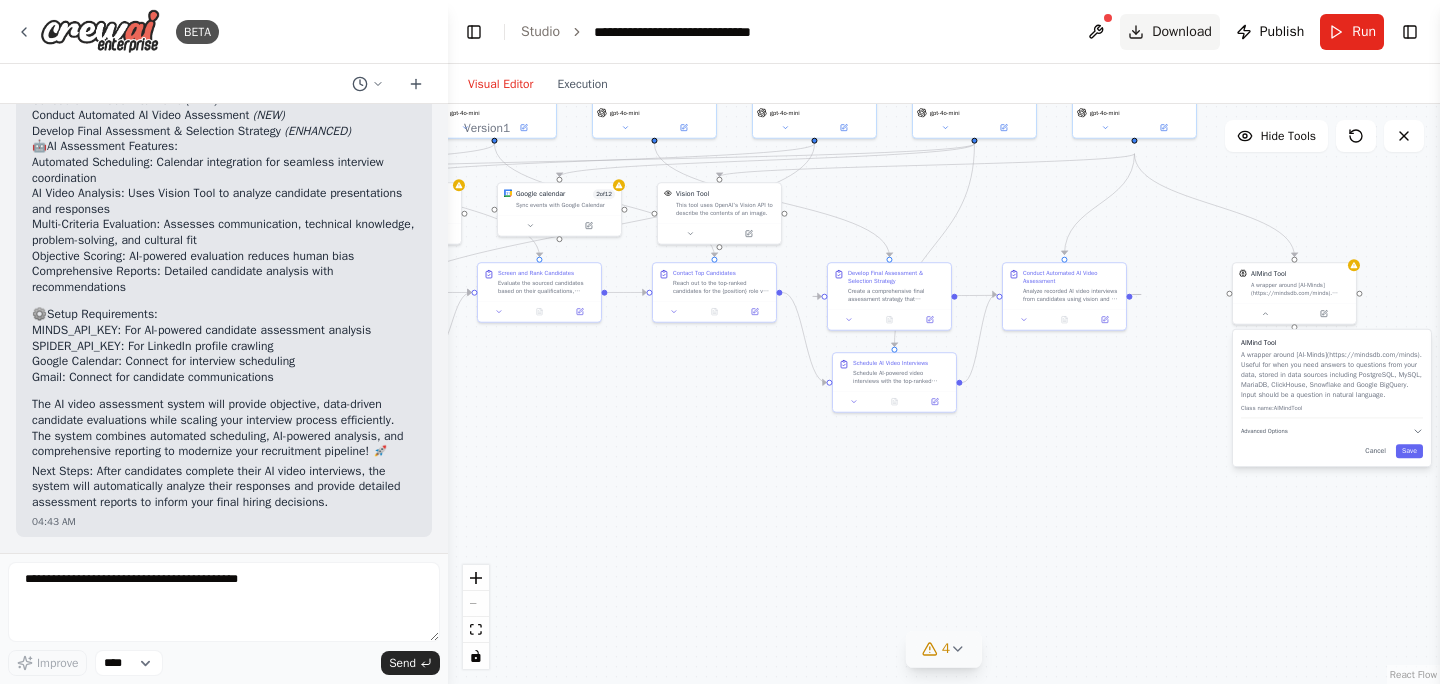 click on "Download" at bounding box center (1182, 32) 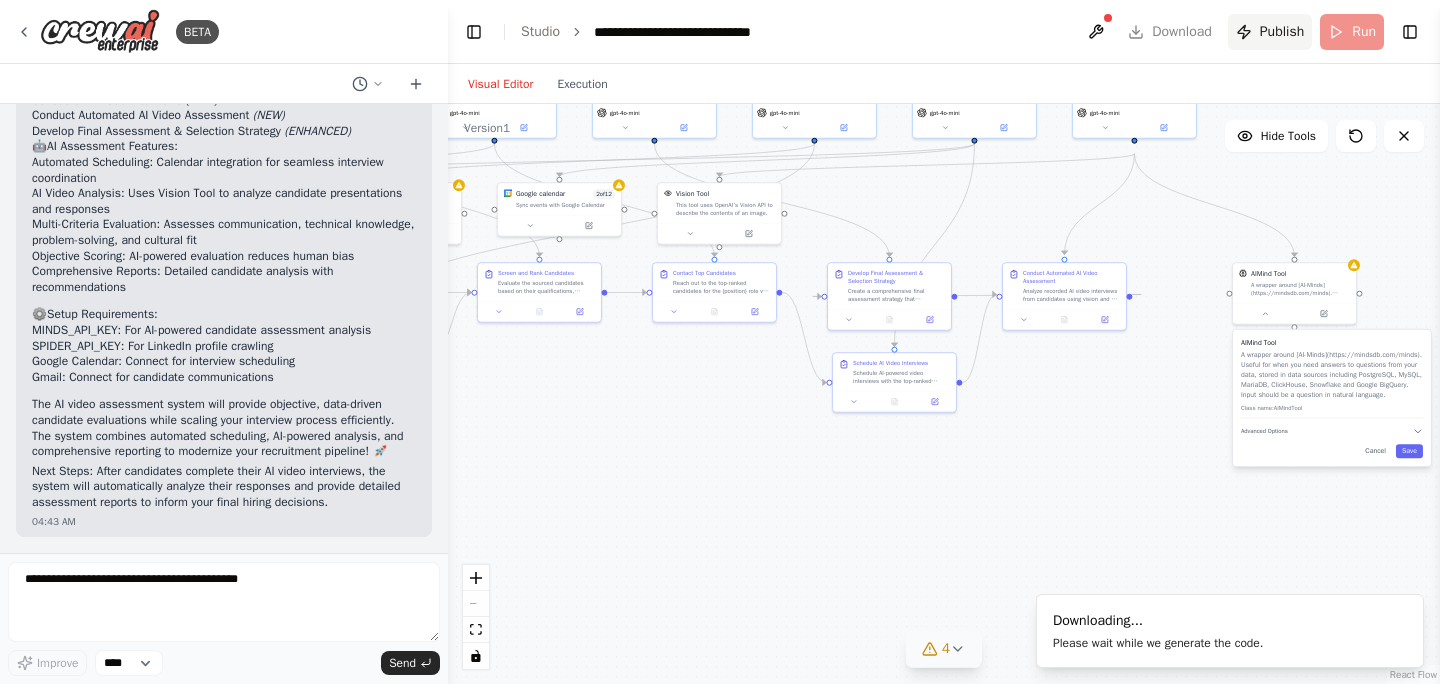 click on "Publish" at bounding box center (1270, 32) 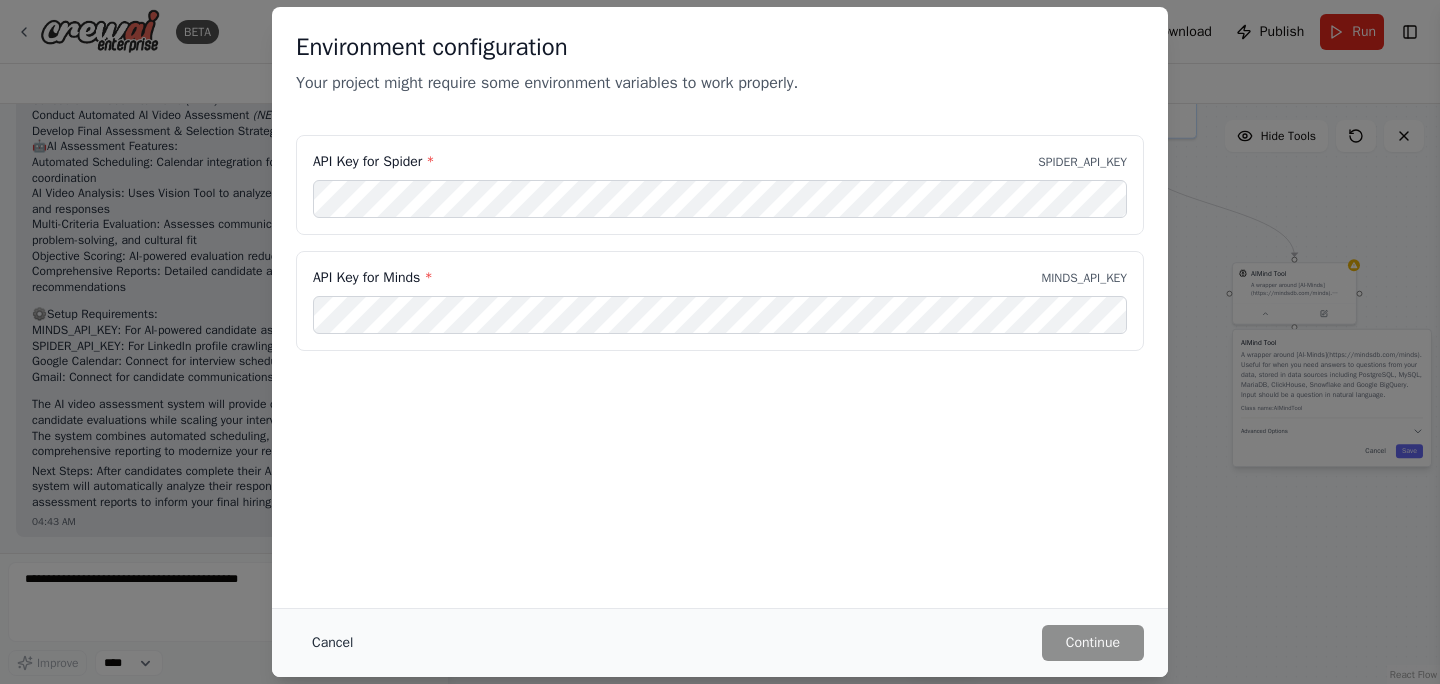 click on "Cancel" at bounding box center (332, 643) 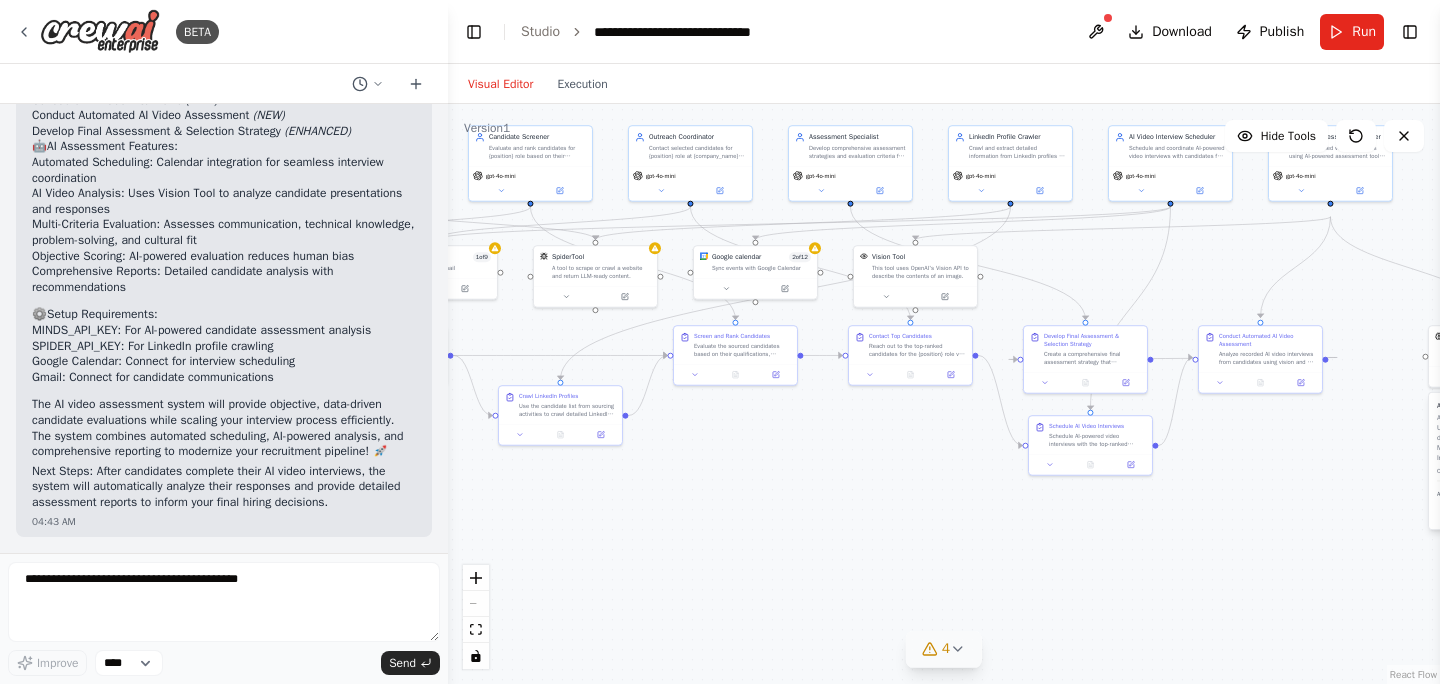 drag, startPoint x: 856, startPoint y: 463, endPoint x: 1052, endPoint y: 546, distance: 212.84972 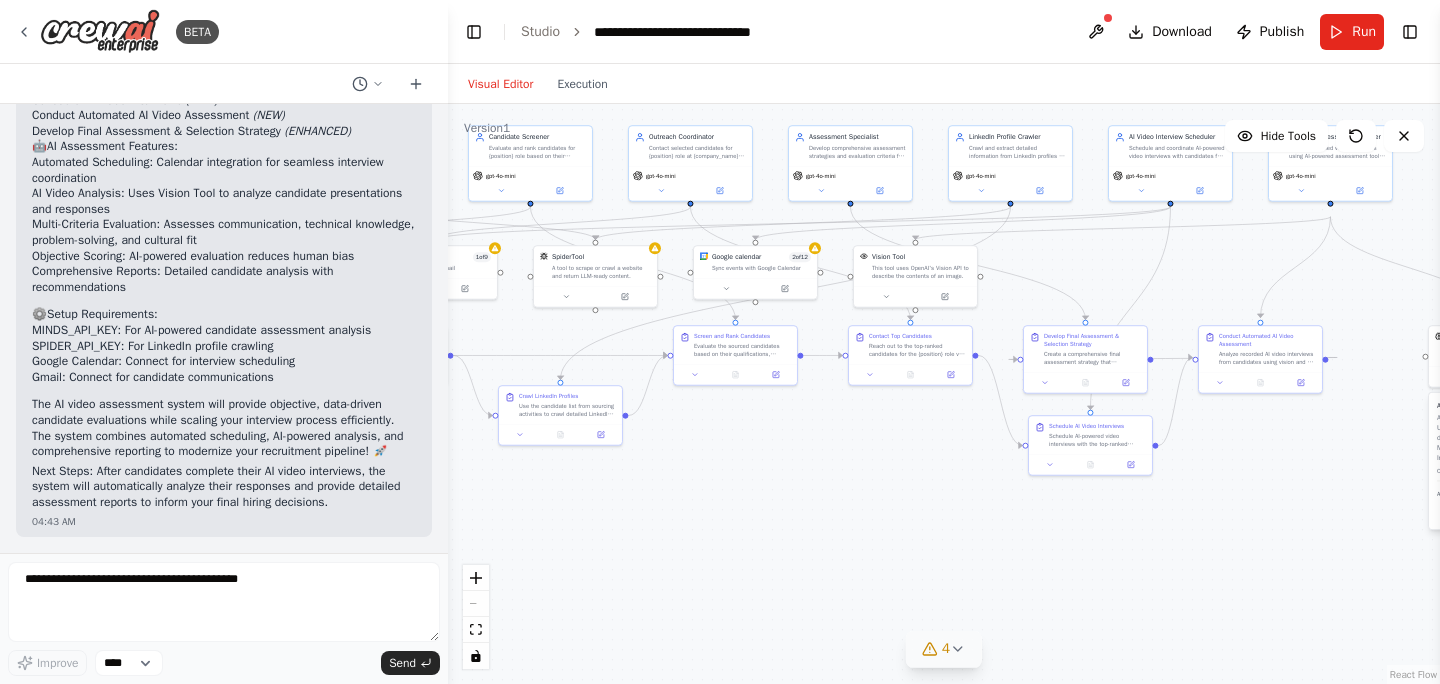 click on ".deletable-edge-delete-btn {
width: 20px;
height: 20px;
border: 0px solid #ffffff;
color: #6b7280;
background-color: #f8fafc;
cursor: pointer;
border-radius: 50%;
font-size: 12px;
padding: 3px;
display: flex;
align-items: center;
justify-content: center;
transition: all 0.2s cubic-bezier(0.4, 0, 0.2, 1);
box-shadow: 0 2px 4px rgba(0, 0, 0, 0.1);
}
.deletable-edge-delete-btn:hover {
background-color: #ef4444;
color: #ffffff;
border-color: #dc2626;
transform: scale(1.1);
box-shadow: 0 4px 12px rgba(239, 68, 68, 0.4);
}
.deletable-edge-delete-btn:active {
transform: scale(0.95);
box-shadow: 0 2px 4px rgba(239, 68, 68, 0.3);
}
Job Description Writer gpt-4o-mini Talent Sourcer gpt-4o-mini Gmail 1" at bounding box center (944, 394) 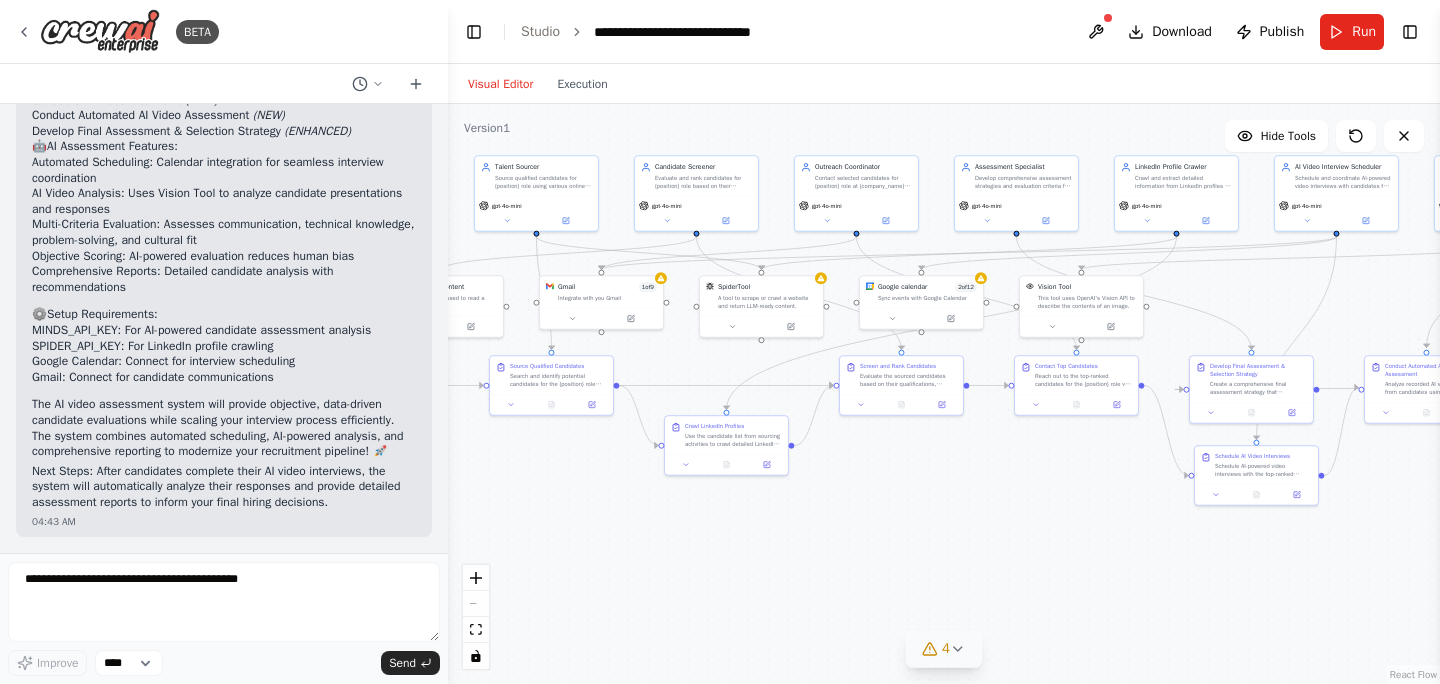 drag, startPoint x: 896, startPoint y: 461, endPoint x: 1060, endPoint y: 474, distance: 164.51443 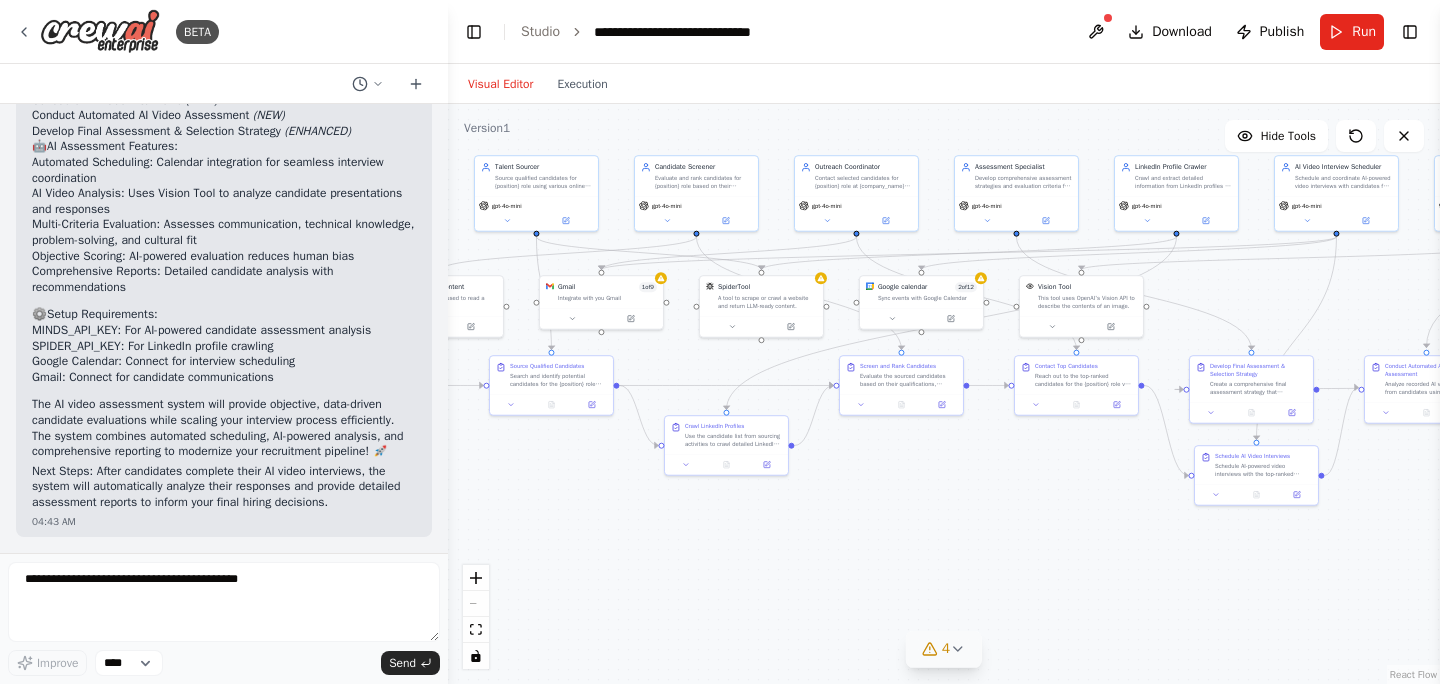 click on ".deletable-edge-delete-btn {
width: 20px;
height: 20px;
border: 0px solid #ffffff;
color: #6b7280;
background-color: #f8fafc;
cursor: pointer;
border-radius: 50%;
font-size: 12px;
padding: 3px;
display: flex;
align-items: center;
justify-content: center;
transition: all 0.2s cubic-bezier(0.4, 0, 0.2, 1);
box-shadow: 0 2px 4px rgba(0, 0, 0, 0.1);
}
.deletable-edge-delete-btn:hover {
background-color: #ef4444;
color: #ffffff;
border-color: #dc2626;
transform: scale(1.1);
box-shadow: 0 4px 12px rgba(239, 68, 68, 0.4);
}
.deletable-edge-delete-btn:active {
transform: scale(0.95);
box-shadow: 0 2px 4px rgba(239, 68, 68, 0.3);
}
Job Description Writer gpt-4o-mini Talent Sourcer gpt-4o-mini Gmail 1" at bounding box center [944, 394] 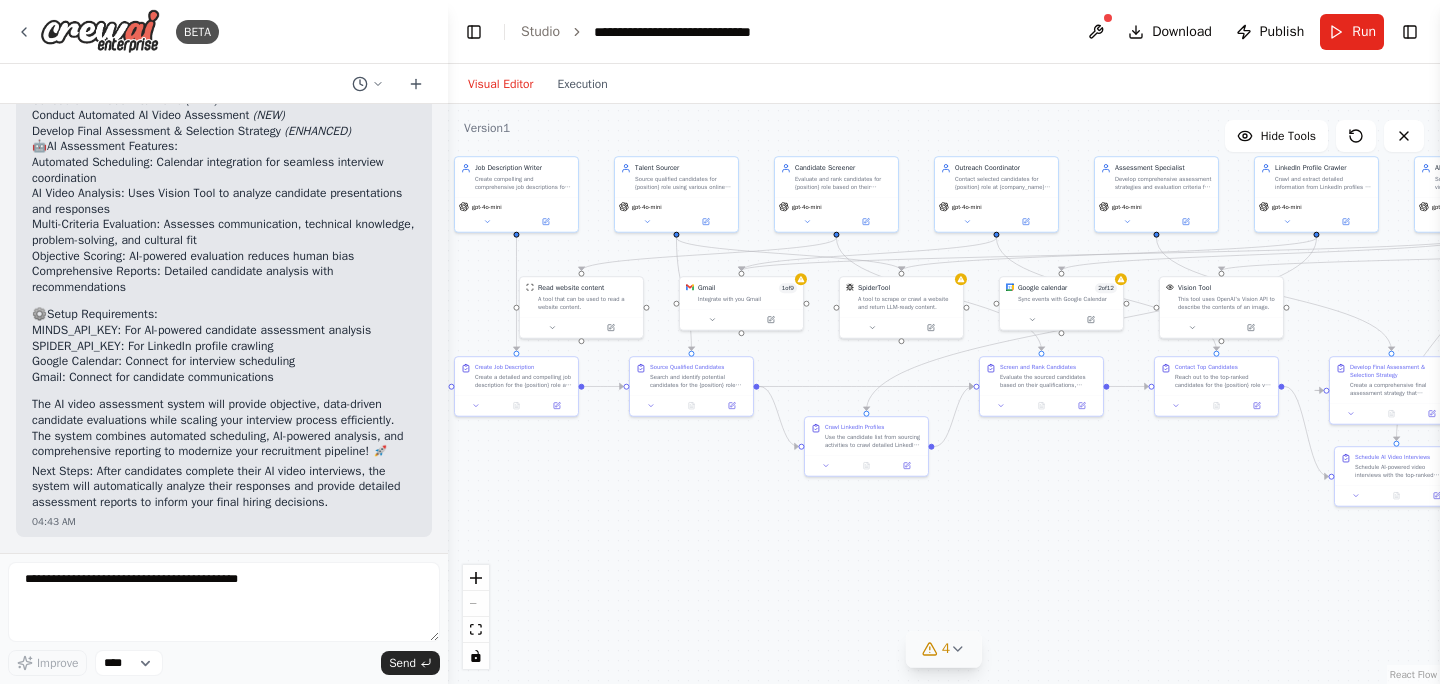 drag, startPoint x: 928, startPoint y: 497, endPoint x: 1064, endPoint y: 495, distance: 136.01471 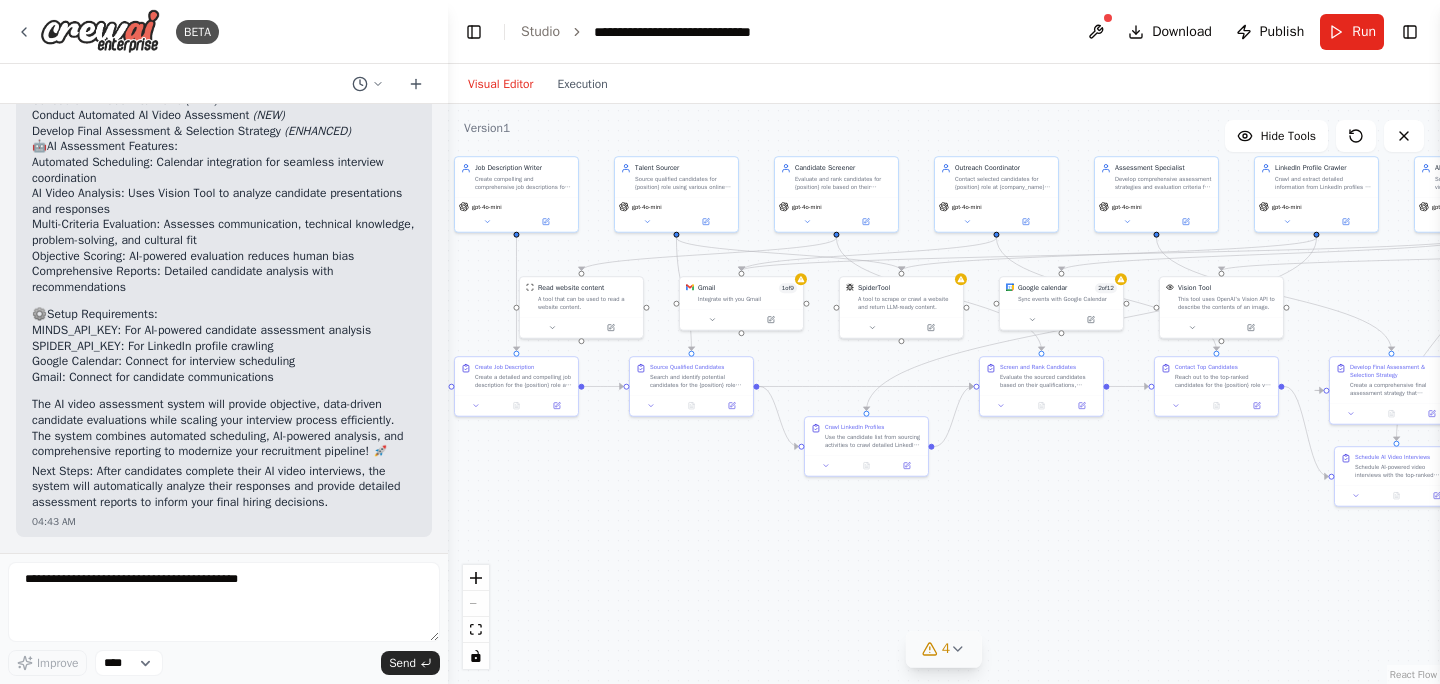 click on ".deletable-edge-delete-btn {
width: 20px;
height: 20px;
border: 0px solid #ffffff;
color: #6b7280;
background-color: #f8fafc;
cursor: pointer;
border-radius: 50%;
font-size: 12px;
padding: 3px;
display: flex;
align-items: center;
justify-content: center;
transition: all 0.2s cubic-bezier(0.4, 0, 0.2, 1);
box-shadow: 0 2px 4px rgba(0, 0, 0, 0.1);
}
.deletable-edge-delete-btn:hover {
background-color: #ef4444;
color: #ffffff;
border-color: #dc2626;
transform: scale(1.1);
box-shadow: 0 4px 12px rgba(239, 68, 68, 0.4);
}
.deletable-edge-delete-btn:active {
transform: scale(0.95);
box-shadow: 0 2px 4px rgba(239, 68, 68, 0.3);
}
Job Description Writer gpt-4o-mini Talent Sourcer gpt-4o-mini Gmail 1" at bounding box center (944, 394) 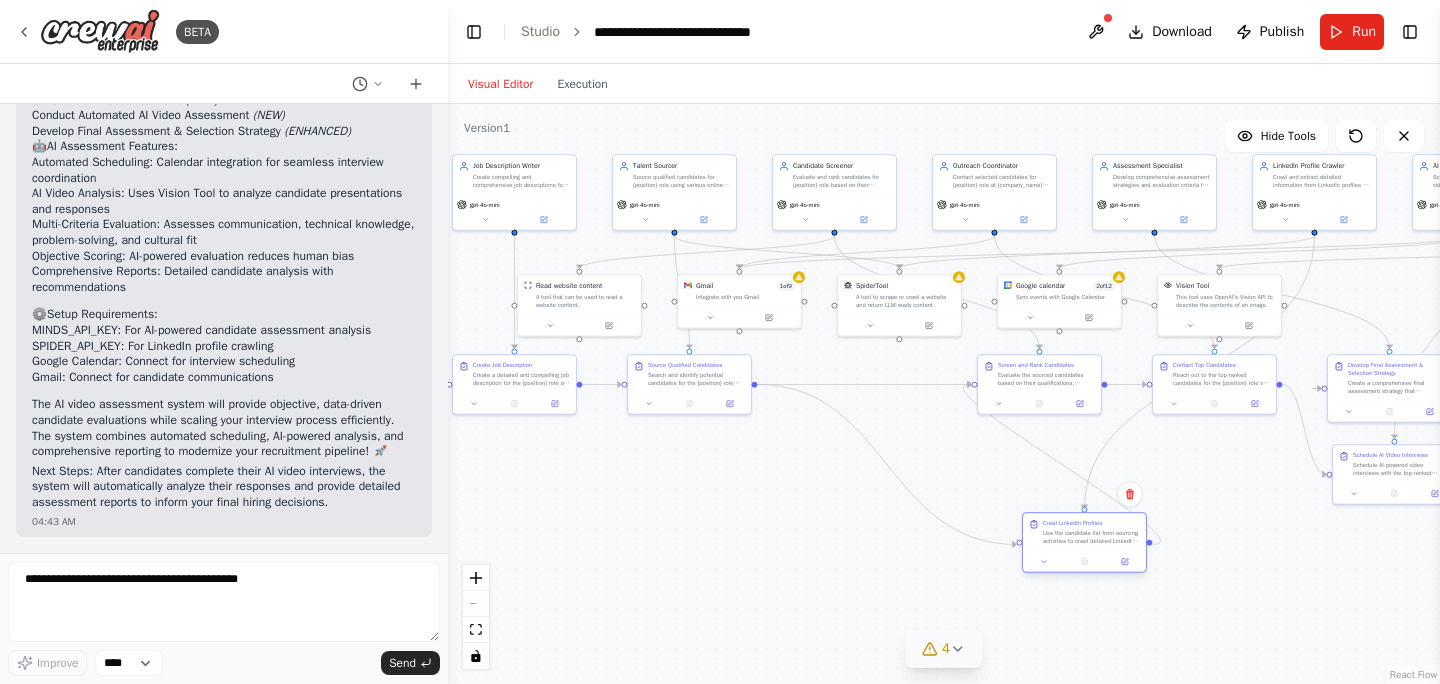 drag, startPoint x: 871, startPoint y: 437, endPoint x: 1091, endPoint y: 531, distance: 239.24046 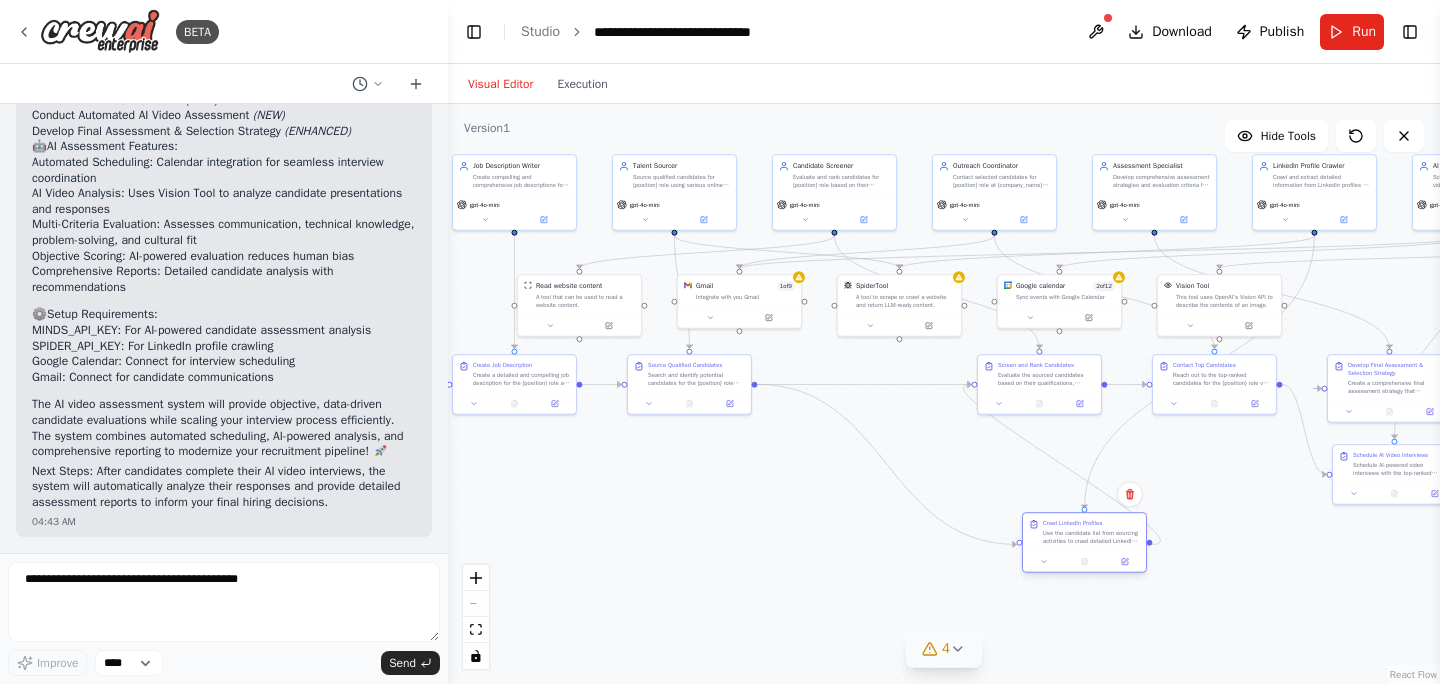 click on "Use the candidate list from sourcing activities to crawl detailed LinkedIn profiles. Extract comprehensive professional information including current and past positions, skills, education, recommendations, connections, and activity. Focus on gathering data that will help in candidate evaluation and personalized outreach." at bounding box center (1091, 537) 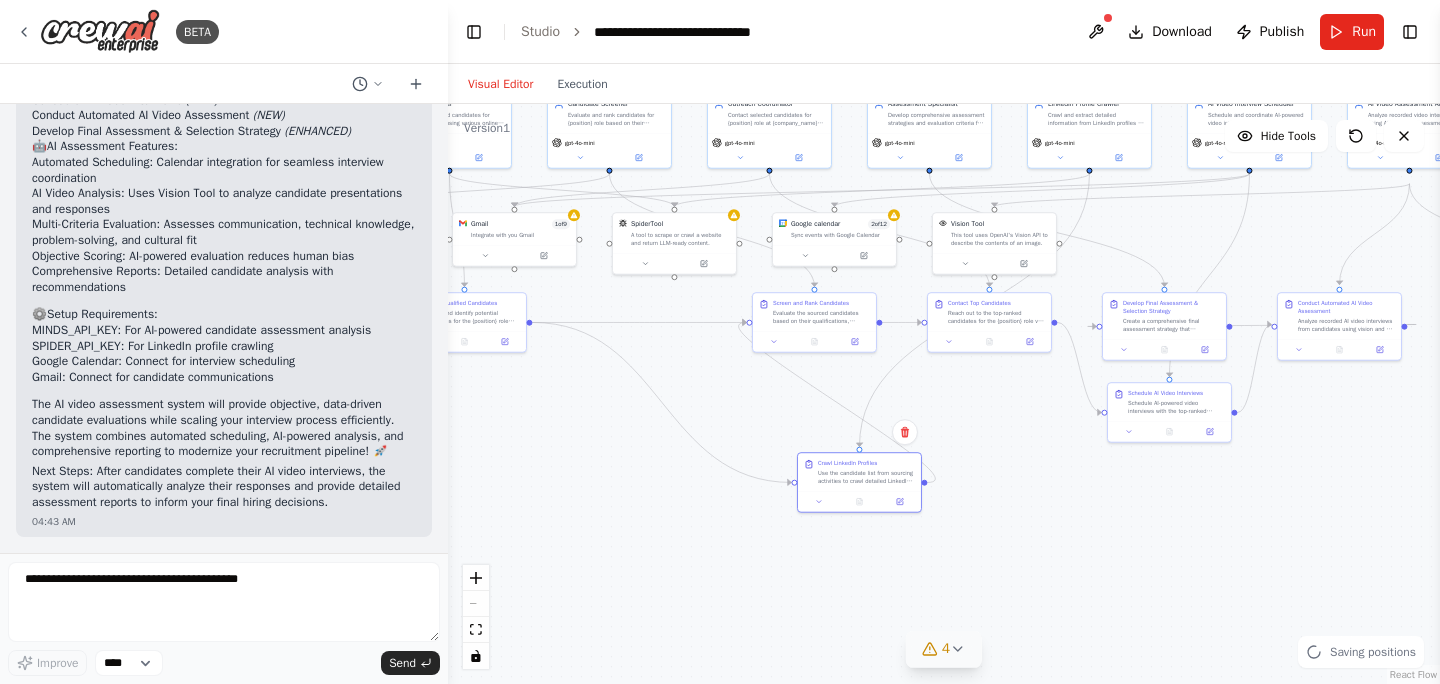 drag, startPoint x: 1274, startPoint y: 533, endPoint x: 1049, endPoint y: 470, distance: 233.6536 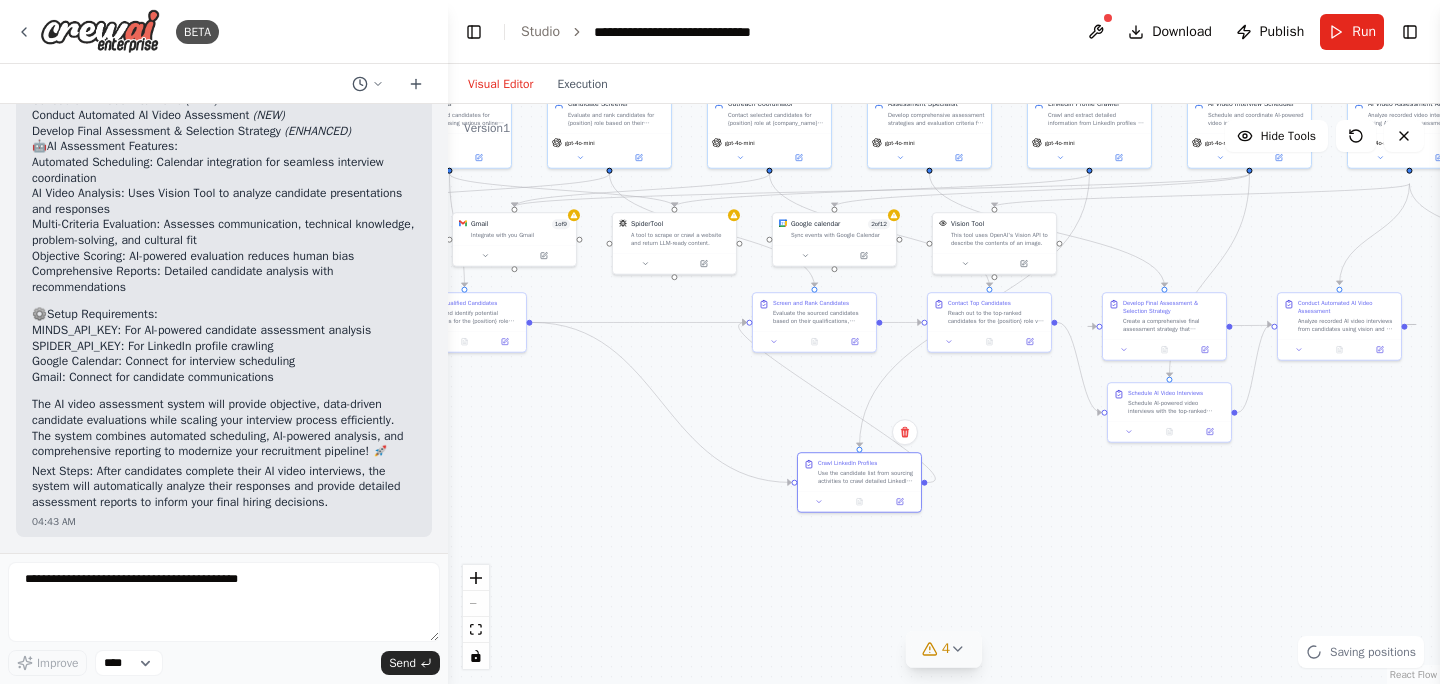 click on ".deletable-edge-delete-btn {
width: 20px;
height: 20px;
border: 0px solid #ffffff;
color: #6b7280;
background-color: #f8fafc;
cursor: pointer;
border-radius: 50%;
font-size: 12px;
padding: 3px;
display: flex;
align-items: center;
justify-content: center;
transition: all 0.2s cubic-bezier(0.4, 0, 0.2, 1);
box-shadow: 0 2px 4px rgba(0, 0, 0, 0.1);
}
.deletable-edge-delete-btn:hover {
background-color: #ef4444;
color: #ffffff;
border-color: #dc2626;
transform: scale(1.1);
box-shadow: 0 4px 12px rgba(239, 68, 68, 0.4);
}
.deletable-edge-delete-btn:active {
transform: scale(0.95);
box-shadow: 0 2px 4px rgba(239, 68, 68, 0.3);
}
Job Description Writer gpt-4o-mini Talent Sourcer gpt-4o-mini Gmail 1" at bounding box center [944, 394] 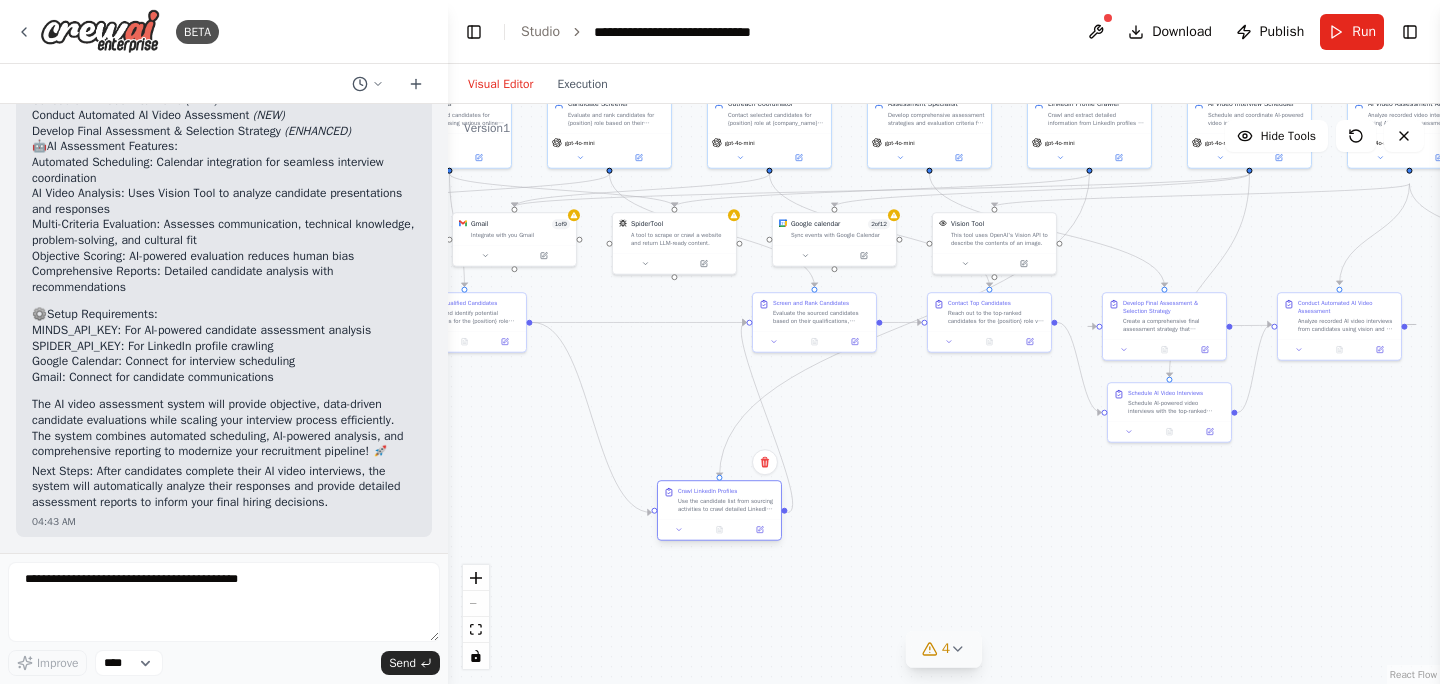 drag, startPoint x: 853, startPoint y: 475, endPoint x: 705, endPoint y: 495, distance: 149.34523 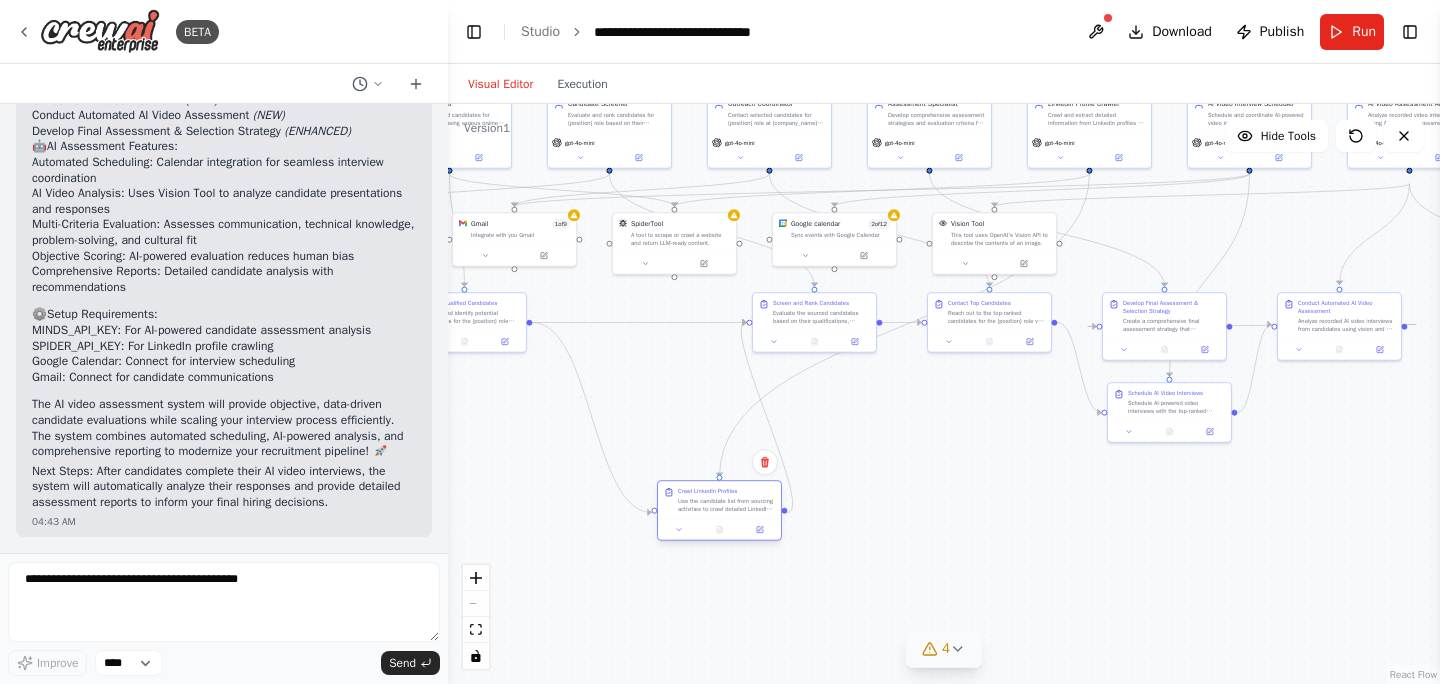 click on "Use the candidate list from sourcing activities to crawl detailed LinkedIn profiles. Extract comprehensive professional information including current and past positions, skills, education, recommendations, connections, and activity. Focus on gathering data that will help in candidate evaluation and personalized outreach." at bounding box center [726, 505] 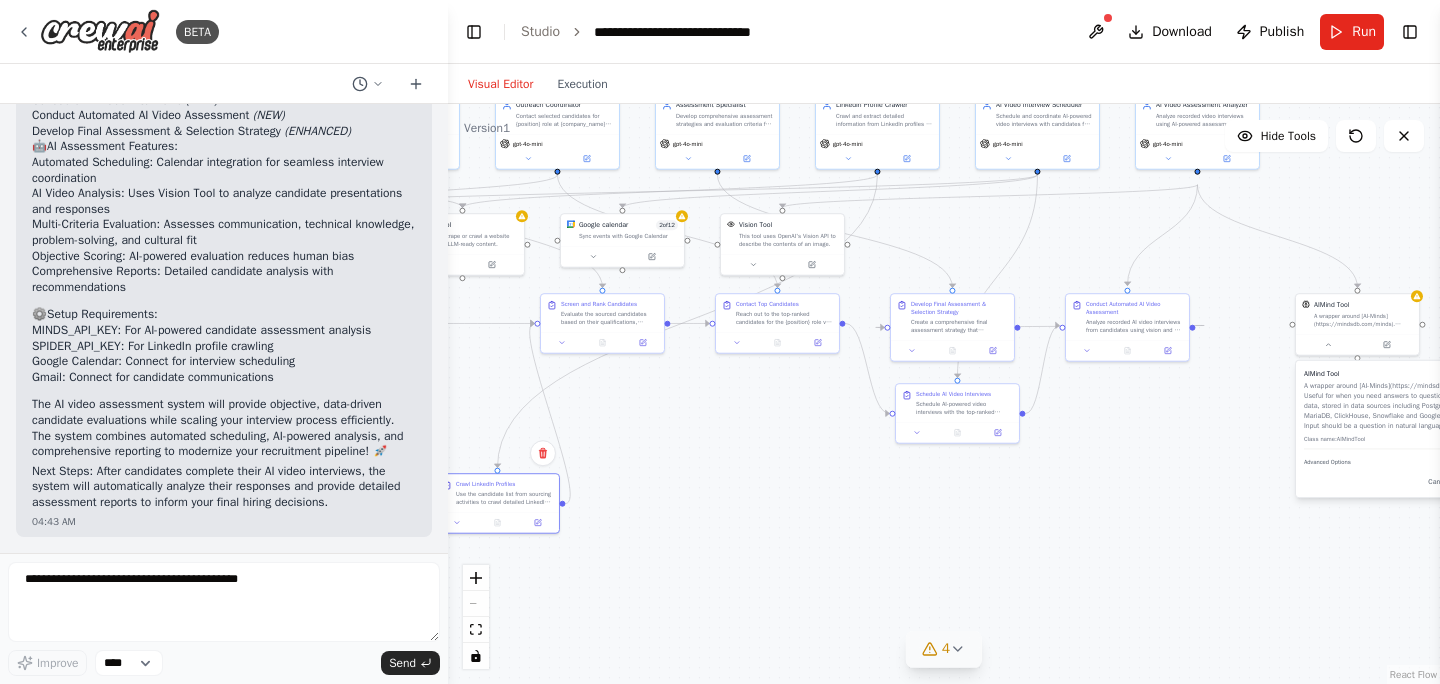 drag, startPoint x: 1202, startPoint y: 466, endPoint x: 963, endPoint y: 467, distance: 239.00209 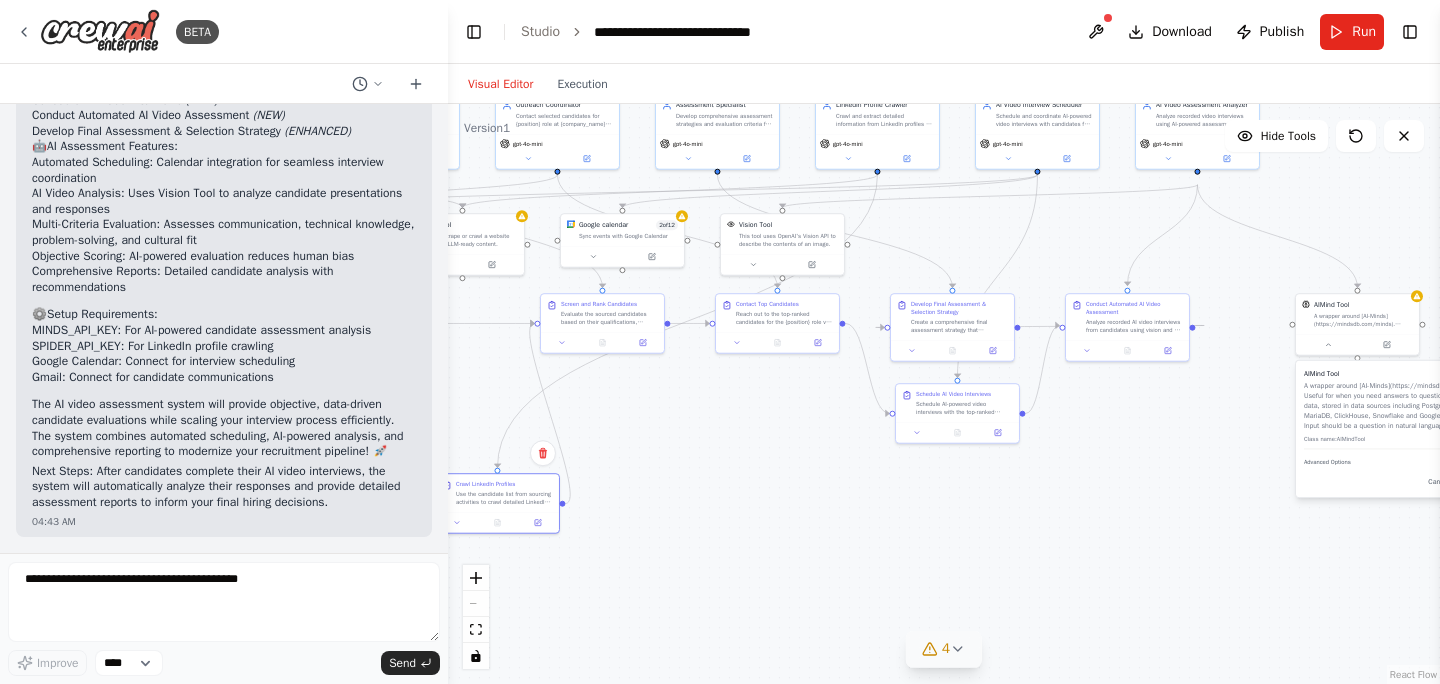click on ".deletable-edge-delete-btn {
width: 20px;
height: 20px;
border: 0px solid #ffffff;
color: #6b7280;
background-color: #f8fafc;
cursor: pointer;
border-radius: 50%;
font-size: 12px;
padding: 3px;
display: flex;
align-items: center;
justify-content: center;
transition: all 0.2s cubic-bezier(0.4, 0, 0.2, 1);
box-shadow: 0 2px 4px rgba(0, 0, 0, 0.1);
}
.deletable-edge-delete-btn:hover {
background-color: #ef4444;
color: #ffffff;
border-color: #dc2626;
transform: scale(1.1);
box-shadow: 0 4px 12px rgba(239, 68, 68, 0.4);
}
.deletable-edge-delete-btn:active {
transform: scale(0.95);
box-shadow: 0 2px 4px rgba(239, 68, 68, 0.3);
}
Job Description Writer gpt-4o-mini Talent Sourcer gpt-4o-mini Gmail 1" at bounding box center [944, 394] 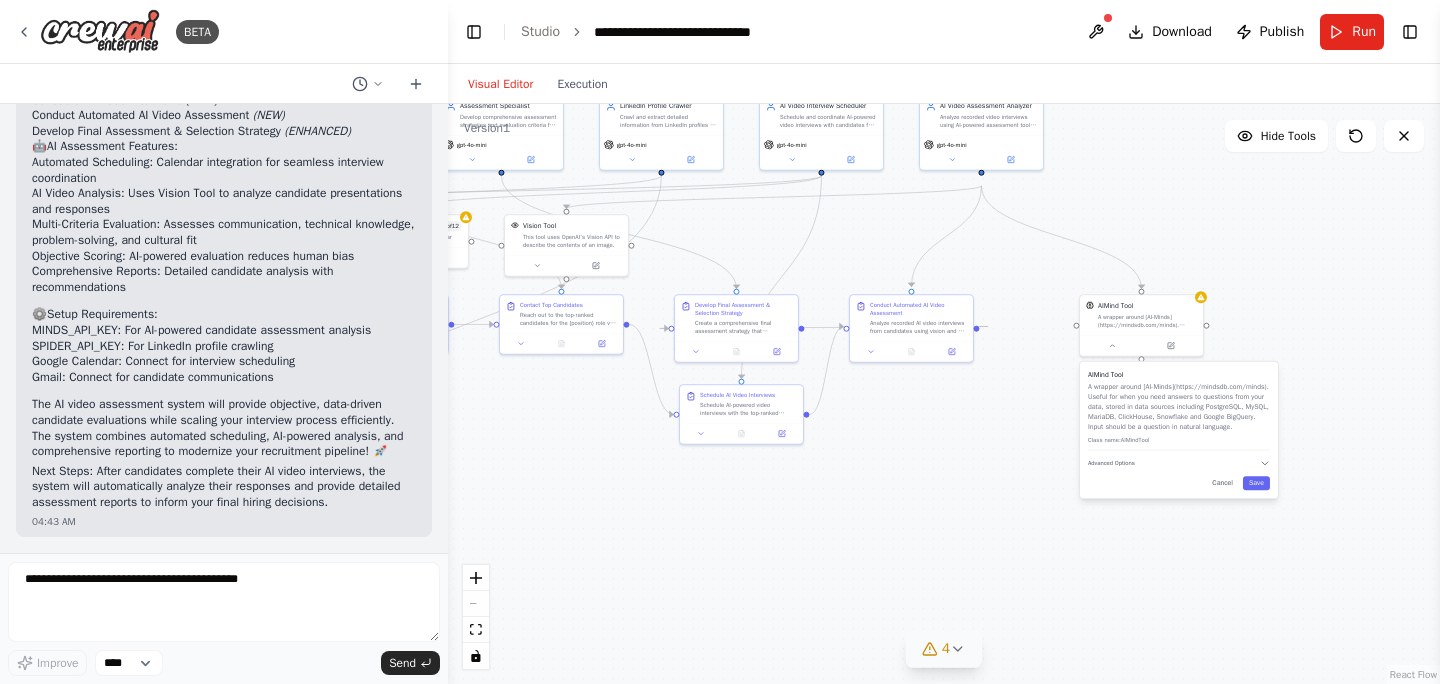 drag, startPoint x: 1173, startPoint y: 467, endPoint x: 983, endPoint y: 465, distance: 190.01053 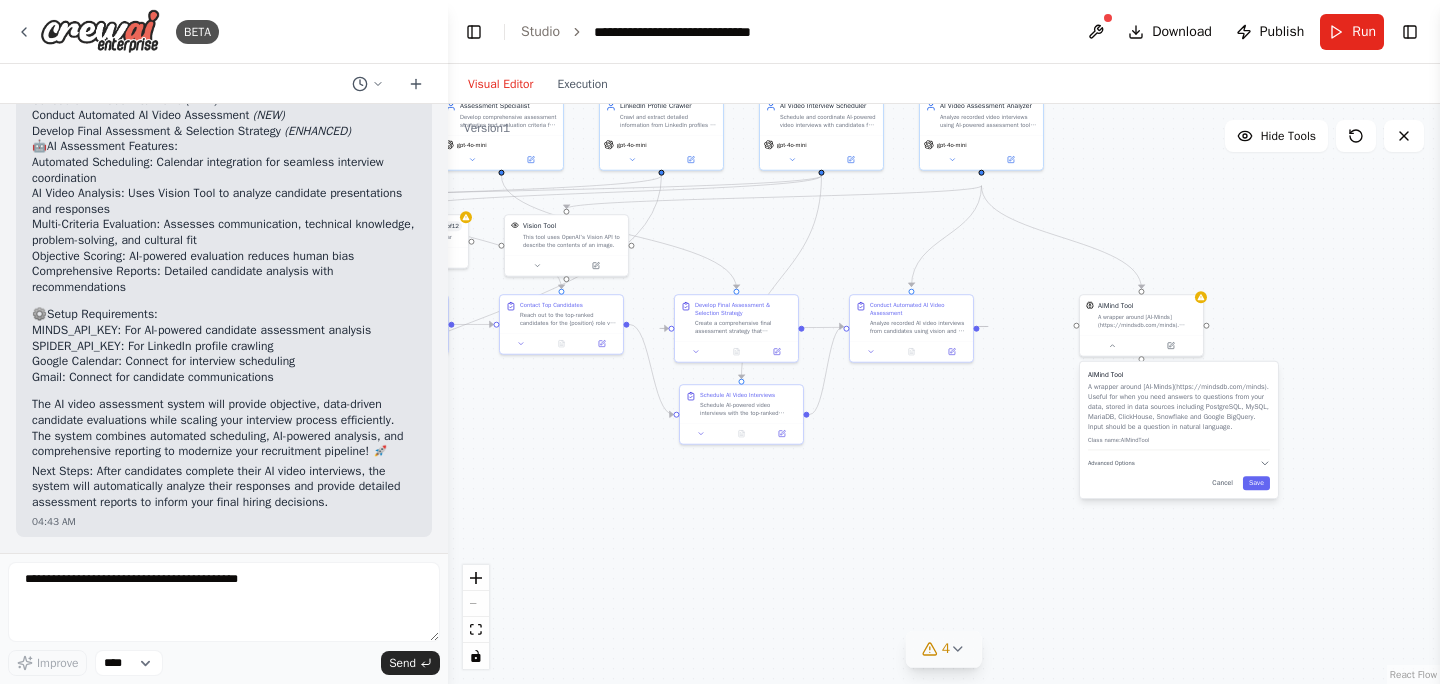 click on ".deletable-edge-delete-btn {
width: 20px;
height: 20px;
border: 0px solid #ffffff;
color: #6b7280;
background-color: #f8fafc;
cursor: pointer;
border-radius: 50%;
font-size: 12px;
padding: 3px;
display: flex;
align-items: center;
justify-content: center;
transition: all 0.2s cubic-bezier(0.4, 0, 0.2, 1);
box-shadow: 0 2px 4px rgba(0, 0, 0, 0.1);
}
.deletable-edge-delete-btn:hover {
background-color: #ef4444;
color: #ffffff;
border-color: #dc2626;
transform: scale(1.1);
box-shadow: 0 4px 12px rgba(239, 68, 68, 0.4);
}
.deletable-edge-delete-btn:active {
transform: scale(0.95);
box-shadow: 0 2px 4px rgba(239, 68, 68, 0.3);
}
Job Description Writer gpt-4o-mini Talent Sourcer gpt-4o-mini Gmail 1" at bounding box center [944, 394] 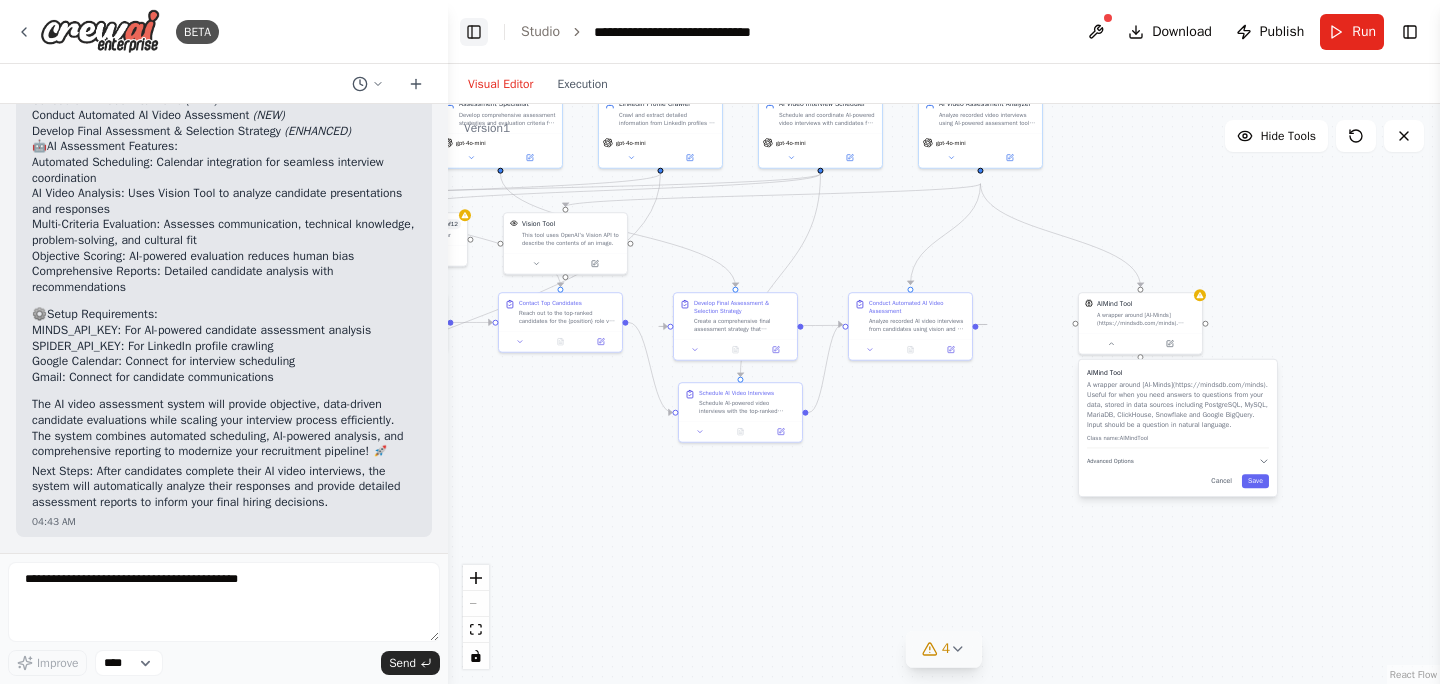 click on "Toggle Left Sidebar" at bounding box center (474, 32) 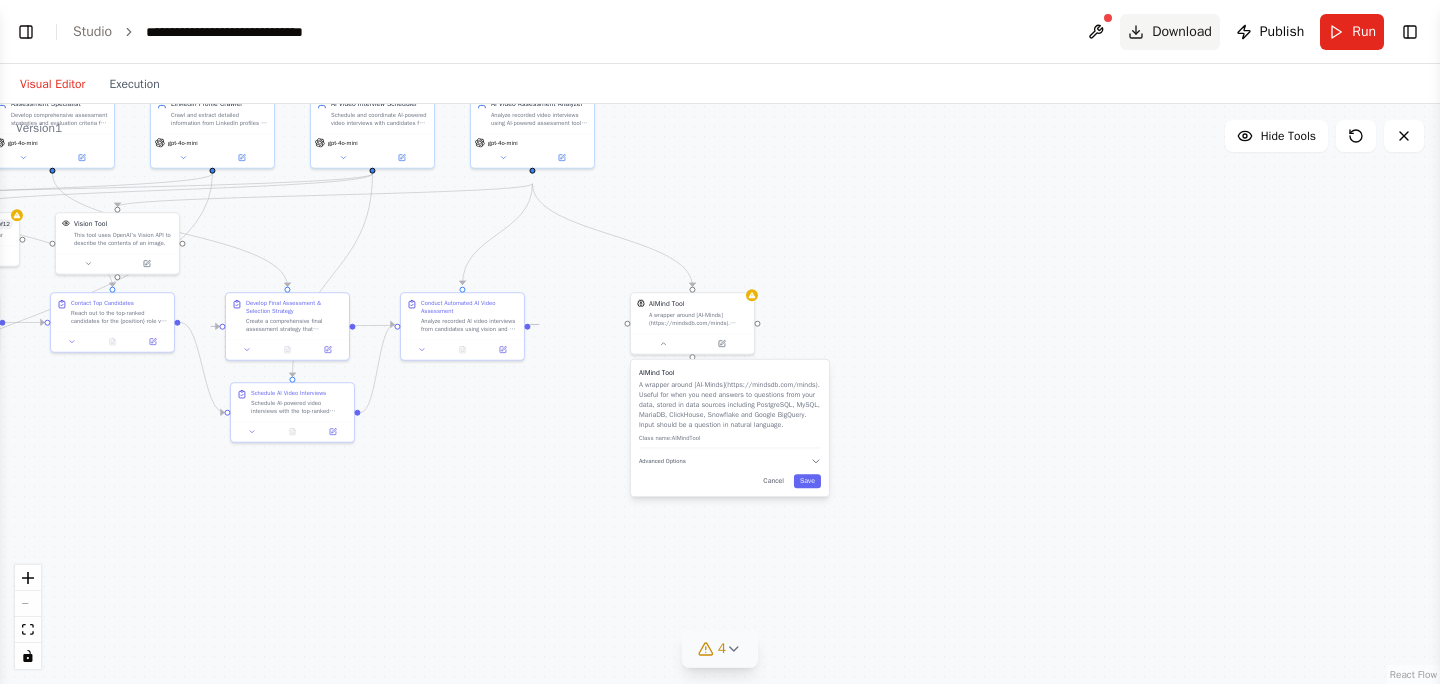 click on "Download" at bounding box center (1182, 32) 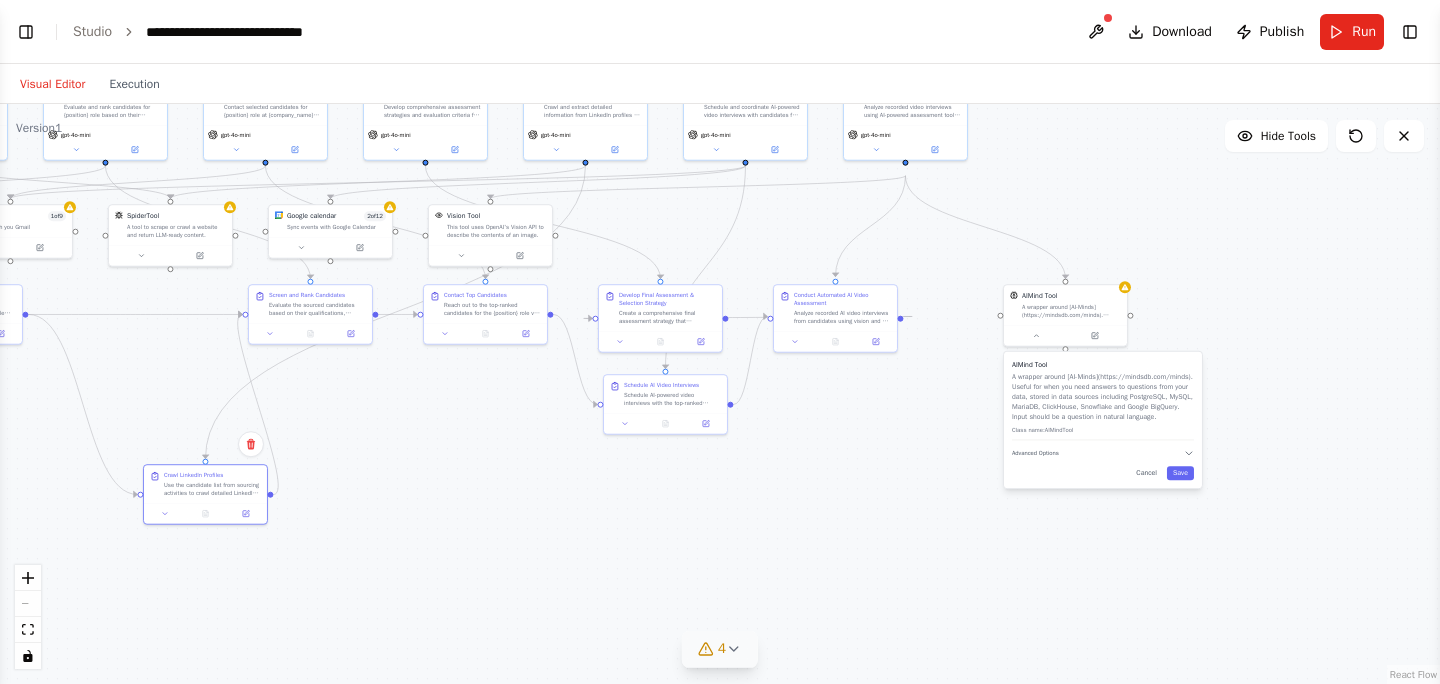 drag, startPoint x: 479, startPoint y: 525, endPoint x: 864, endPoint y: 515, distance: 385.12985 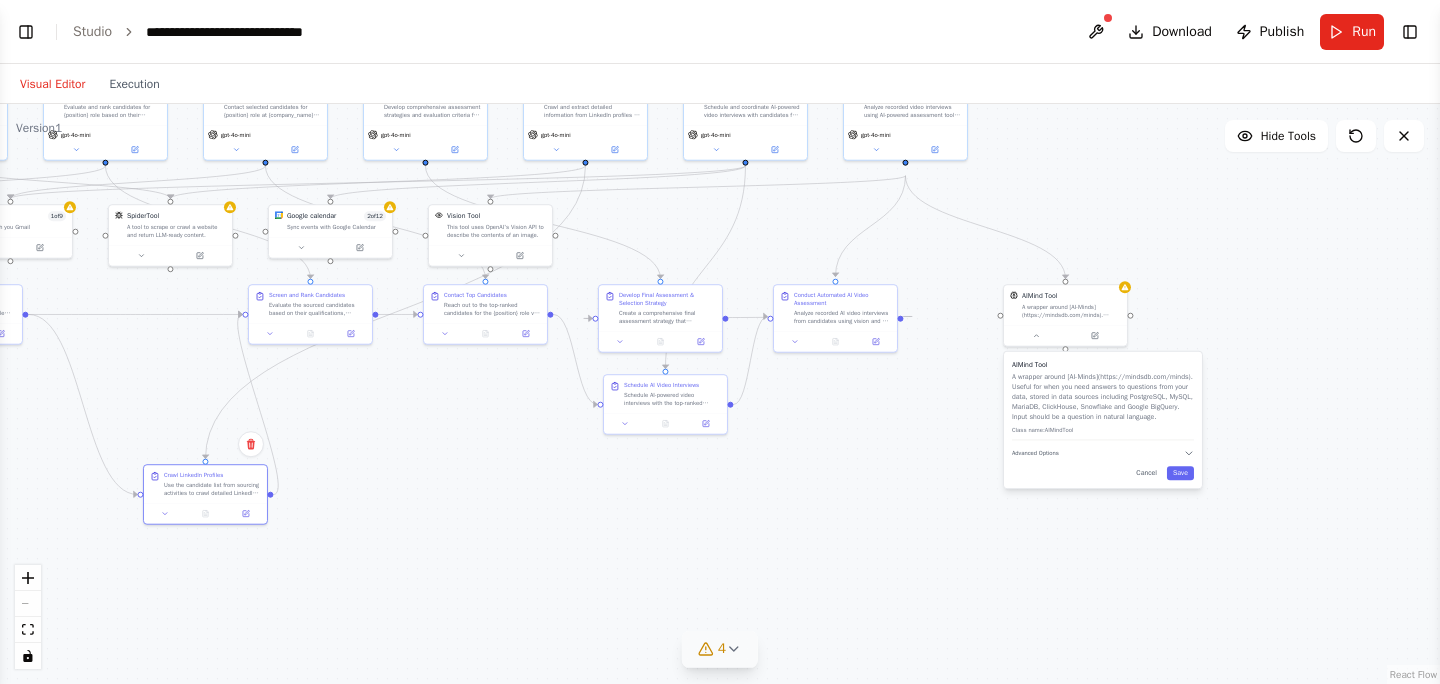 click on ".deletable-edge-delete-btn {
width: 20px;
height: 20px;
border: 0px solid #ffffff;
color: #6b7280;
background-color: #f8fafc;
cursor: pointer;
border-radius: 50%;
font-size: 12px;
padding: 3px;
display: flex;
align-items: center;
justify-content: center;
transition: all 0.2s cubic-bezier(0.4, 0, 0.2, 1);
box-shadow: 0 2px 4px rgba(0, 0, 0, 0.1);
}
.deletable-edge-delete-btn:hover {
background-color: #ef4444;
color: #ffffff;
border-color: #dc2626;
transform: scale(1.1);
box-shadow: 0 4px 12px rgba(239, 68, 68, 0.4);
}
.deletable-edge-delete-btn:active {
transform: scale(0.95);
box-shadow: 0 2px 4px rgba(239, 68, 68, 0.3);
}
Job Description Writer gpt-4o-mini Talent Sourcer gpt-4o-mini Gmail 1" at bounding box center [720, 394] 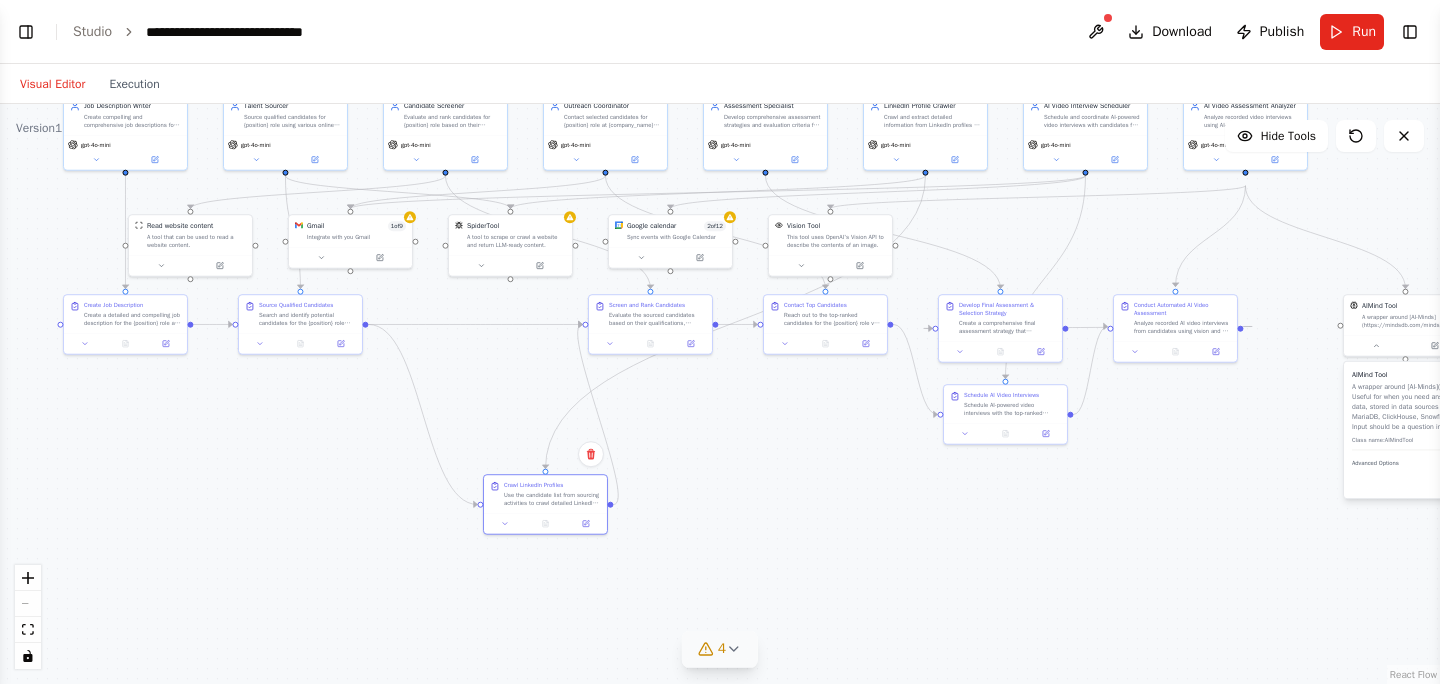 drag, startPoint x: 658, startPoint y: 484, endPoint x: 995, endPoint y: 496, distance: 337.2136 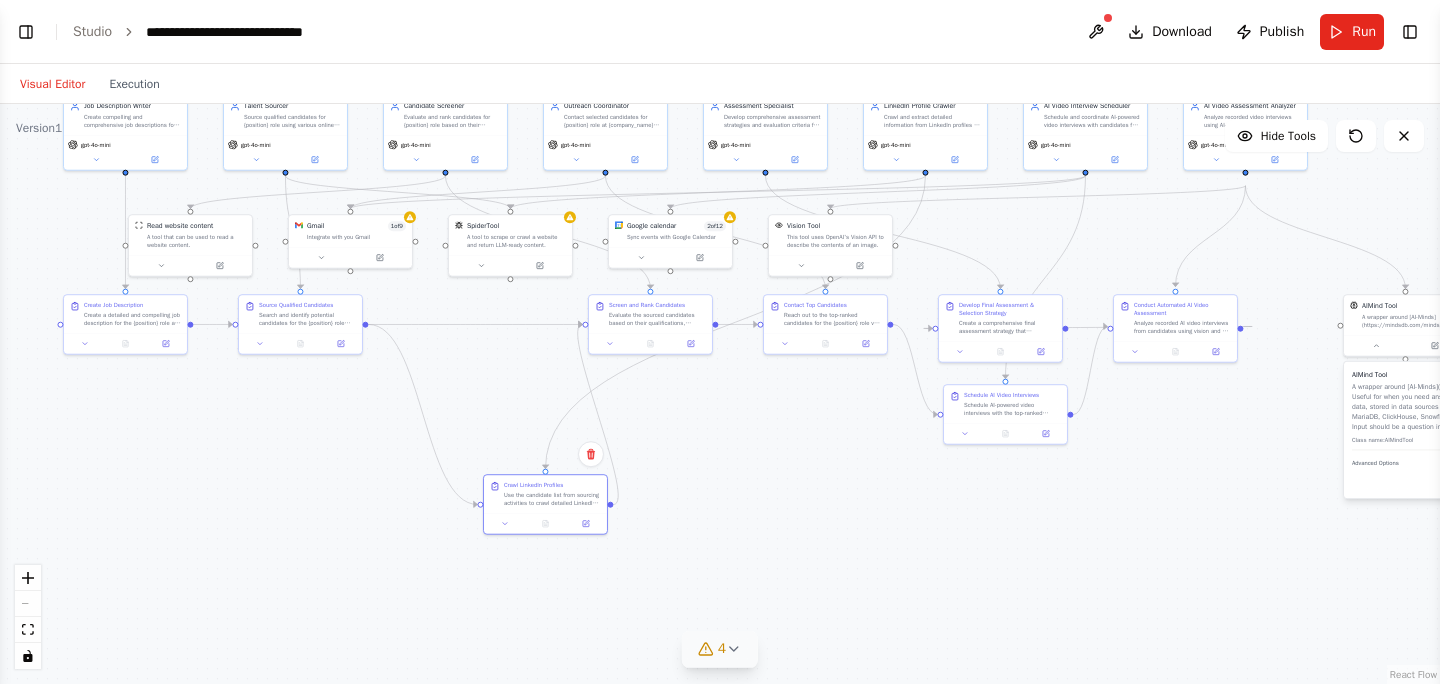 click on ".deletable-edge-delete-btn {
width: 20px;
height: 20px;
border: 0px solid #ffffff;
color: #6b7280;
background-color: #f8fafc;
cursor: pointer;
border-radius: 50%;
font-size: 12px;
padding: 3px;
display: flex;
align-items: center;
justify-content: center;
transition: all 0.2s cubic-bezier(0.4, 0, 0.2, 1);
box-shadow: 0 2px 4px rgba(0, 0, 0, 0.1);
}
.deletable-edge-delete-btn:hover {
background-color: #ef4444;
color: #ffffff;
border-color: #dc2626;
transform: scale(1.1);
box-shadow: 0 4px 12px rgba(239, 68, 68, 0.4);
}
.deletable-edge-delete-btn:active {
transform: scale(0.95);
box-shadow: 0 2px 4px rgba(239, 68, 68, 0.3);
}
Job Description Writer gpt-4o-mini Talent Sourcer gpt-4o-mini Gmail 1" at bounding box center [720, 394] 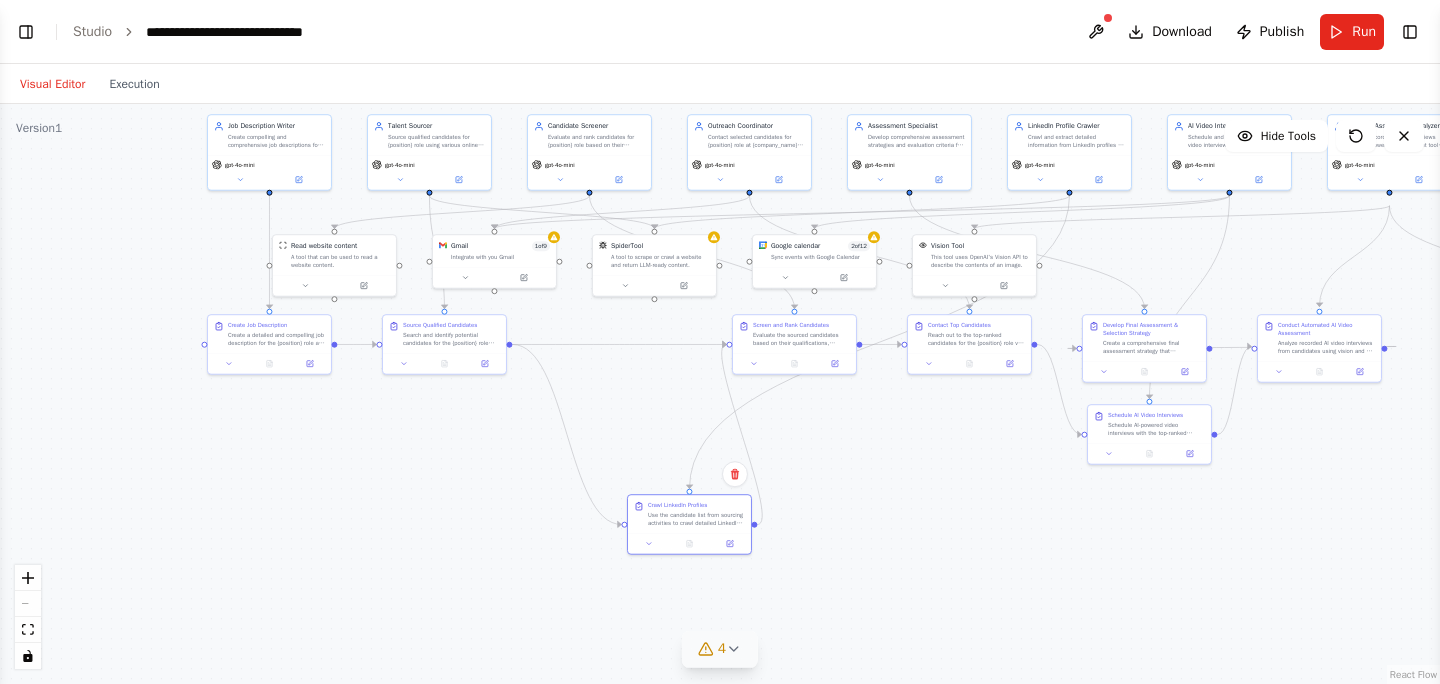 drag, startPoint x: 782, startPoint y: 455, endPoint x: 900, endPoint y: 545, distance: 148.40485 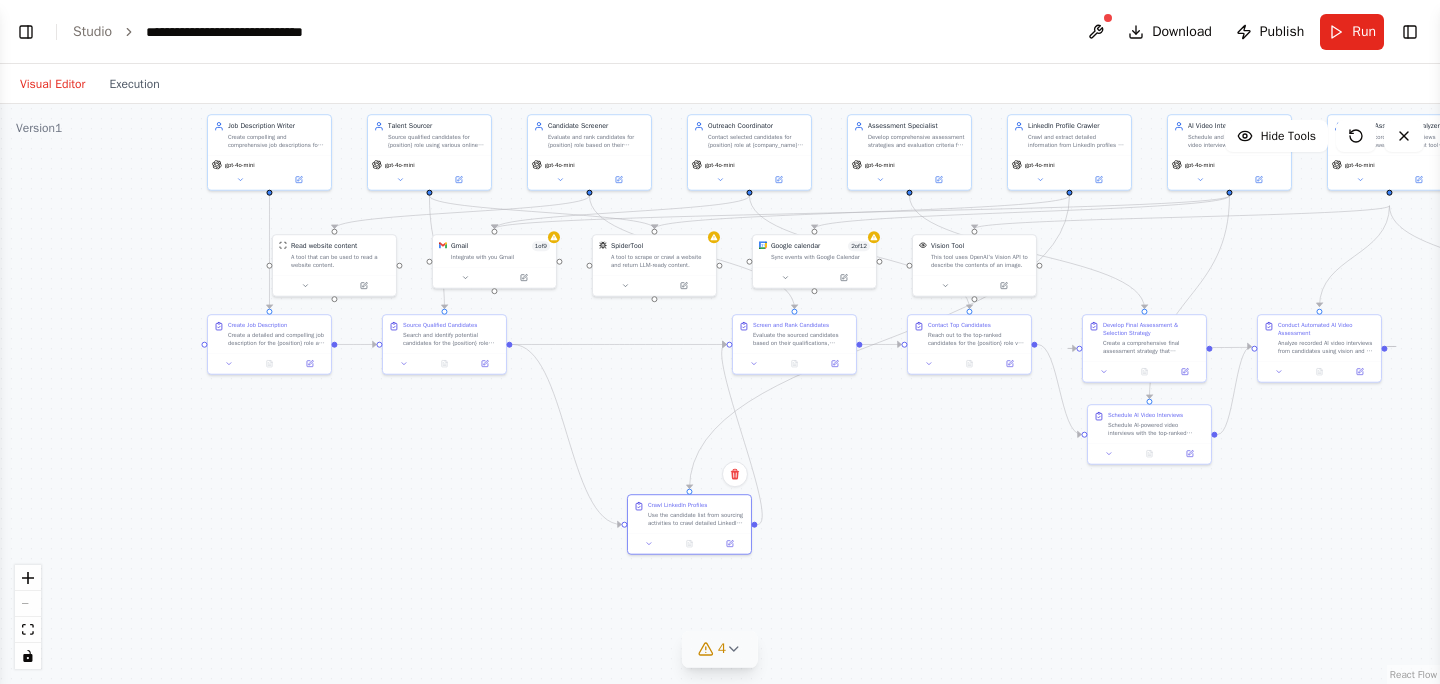 click on ".deletable-edge-delete-btn {
width: 20px;
height: 20px;
border: 0px solid #ffffff;
color: #6b7280;
background-color: #f8fafc;
cursor: pointer;
border-radius: 50%;
font-size: 12px;
padding: 3px;
display: flex;
align-items: center;
justify-content: center;
transition: all 0.2s cubic-bezier(0.4, 0, 0.2, 1);
box-shadow: 0 2px 4px rgba(0, 0, 0, 0.1);
}
.deletable-edge-delete-btn:hover {
background-color: #ef4444;
color: #ffffff;
border-color: #dc2626;
transform: scale(1.1);
box-shadow: 0 4px 12px rgba(239, 68, 68, 0.4);
}
.deletable-edge-delete-btn:active {
transform: scale(0.95);
box-shadow: 0 2px 4px rgba(239, 68, 68, 0.3);
}
Job Description Writer gpt-4o-mini Talent Sourcer gpt-4o-mini Gmail 1" at bounding box center [720, 394] 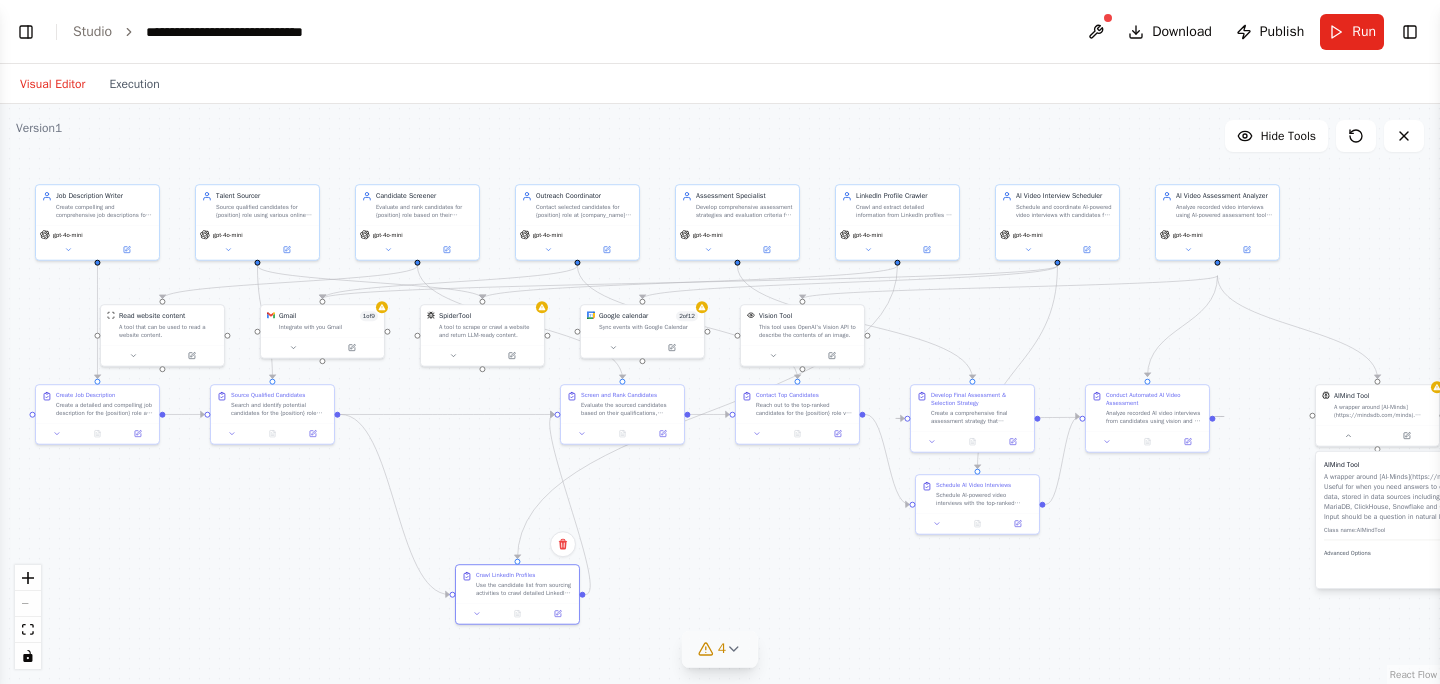 drag, startPoint x: 933, startPoint y: 539, endPoint x: 776, endPoint y: 536, distance: 157.02866 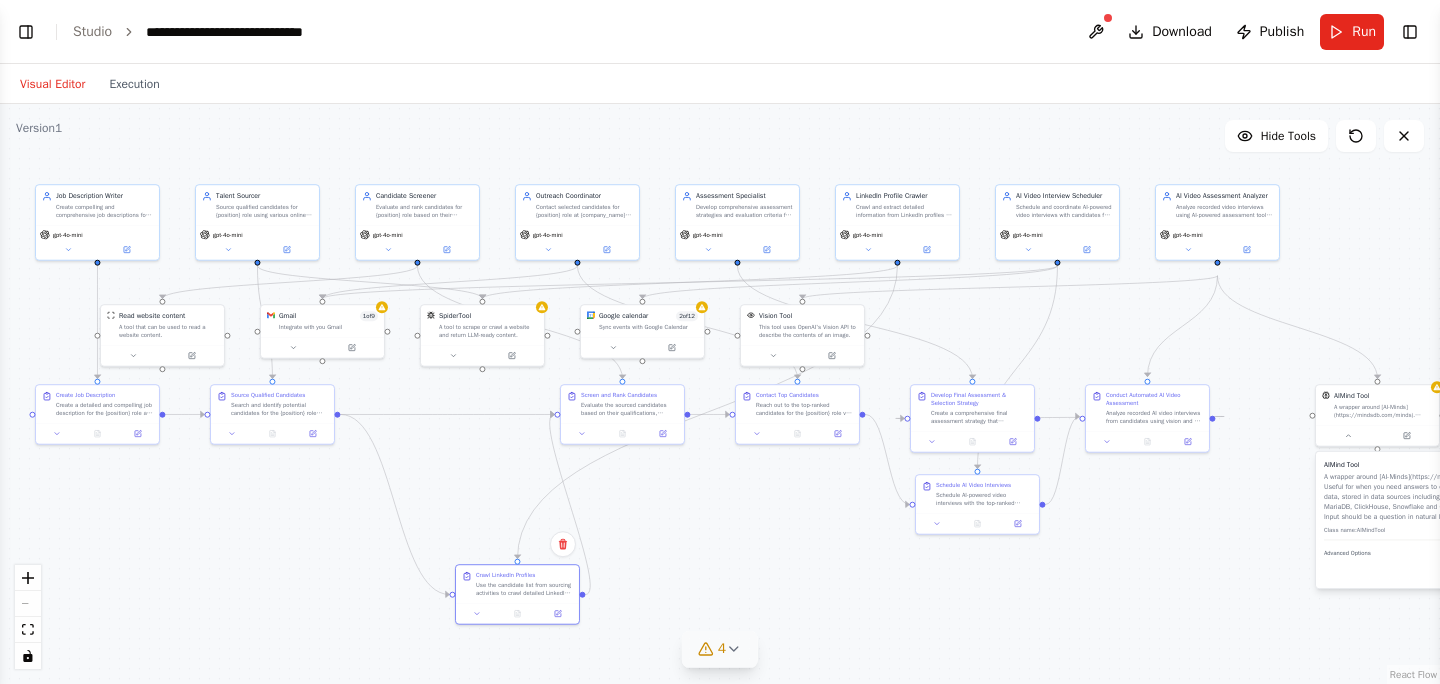 click on ".deletable-edge-delete-btn {
width: 20px;
height: 20px;
border: 0px solid #ffffff;
color: #6b7280;
background-color: #f8fafc;
cursor: pointer;
border-radius: 50%;
font-size: 12px;
padding: 3px;
display: flex;
align-items: center;
justify-content: center;
transition: all 0.2s cubic-bezier(0.4, 0, 0.2, 1);
box-shadow: 0 2px 4px rgba(0, 0, 0, 0.1);
}
.deletable-edge-delete-btn:hover {
background-color: #ef4444;
color: #ffffff;
border-color: #dc2626;
transform: scale(1.1);
box-shadow: 0 4px 12px rgba(239, 68, 68, 0.4);
}
.deletable-edge-delete-btn:active {
transform: scale(0.95);
box-shadow: 0 2px 4px rgba(239, 68, 68, 0.3);
}
Job Description Writer gpt-4o-mini Talent Sourcer gpt-4o-mini Gmail 1" at bounding box center [720, 394] 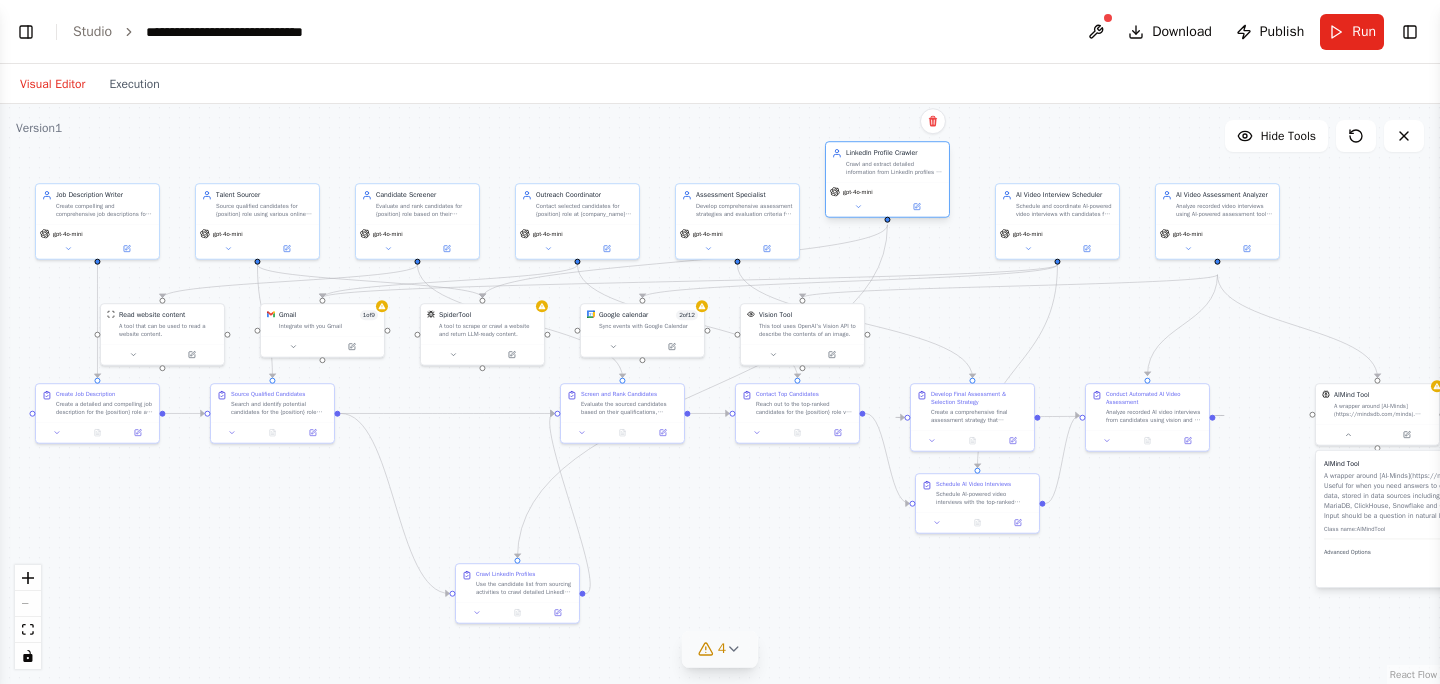 drag, startPoint x: 915, startPoint y: 206, endPoint x: 899, endPoint y: 167, distance: 42.154476 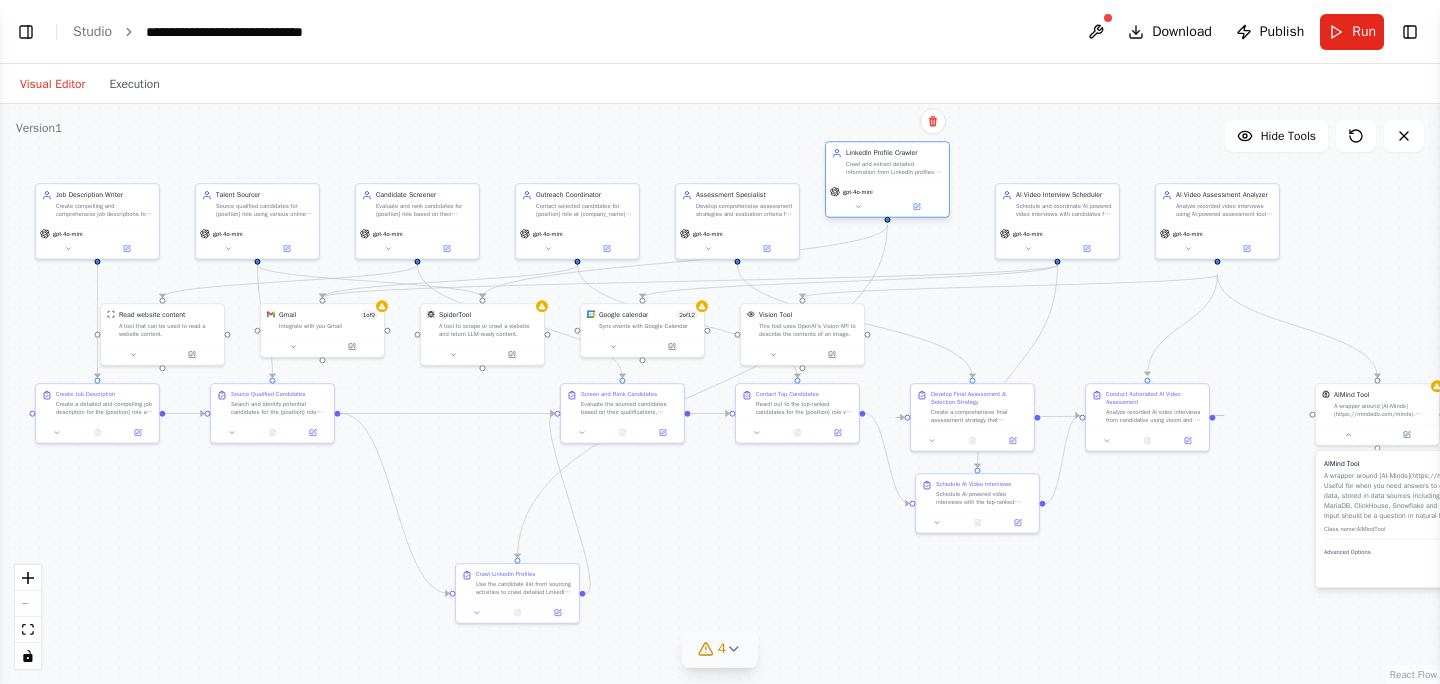 click on "Crawl and extract detailed information from LinkedIn profiles of potential candidates for {position} role, gathering comprehensive professional data including work history, skills, education, and connections" at bounding box center [894, 168] 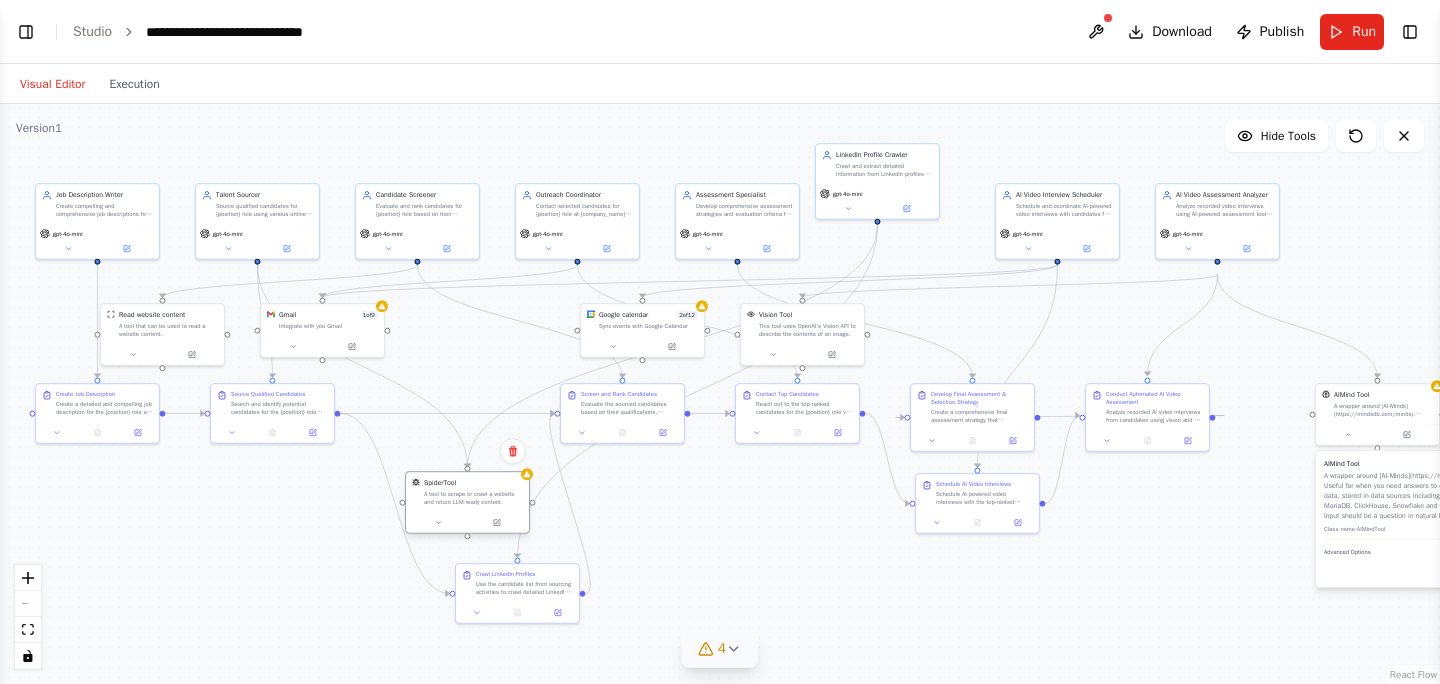 drag, startPoint x: 486, startPoint y: 327, endPoint x: 470, endPoint y: 496, distance: 169.7557 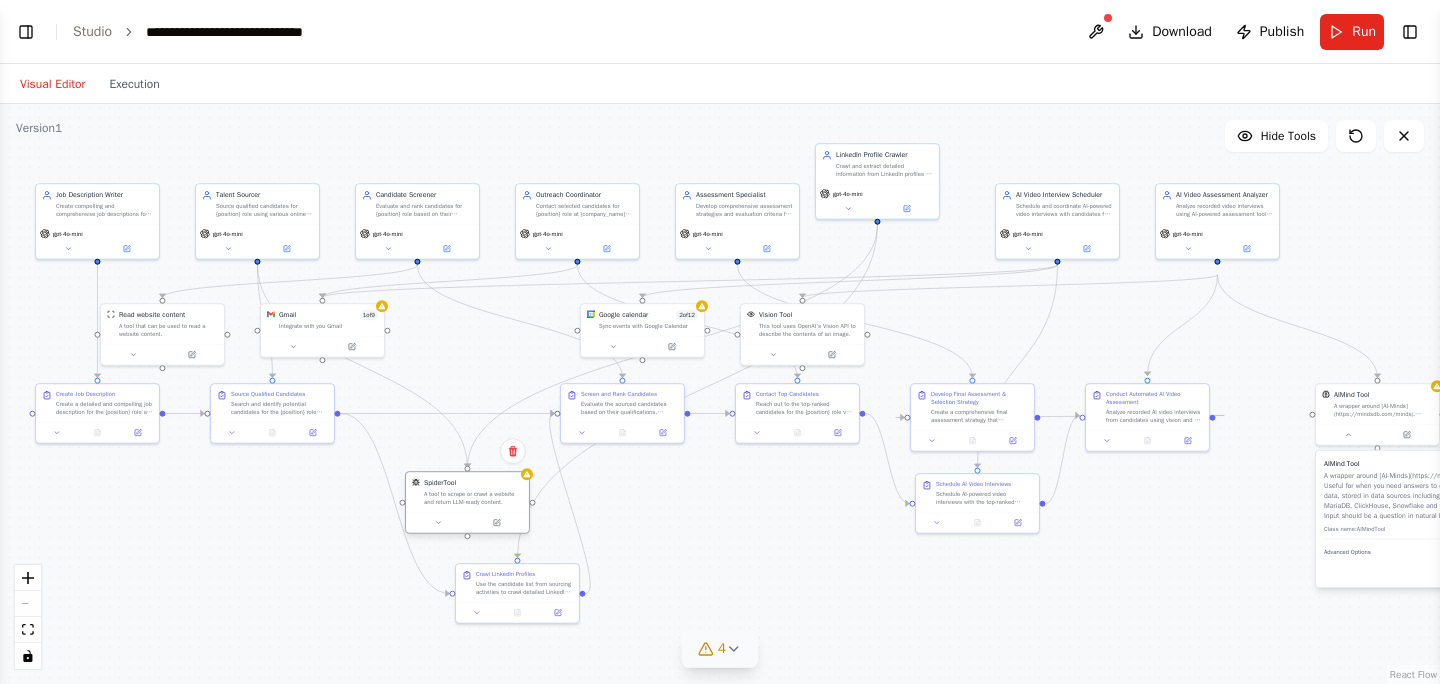 click on "A tool to scrape or crawl a website and return LLM-ready content." at bounding box center [473, 498] 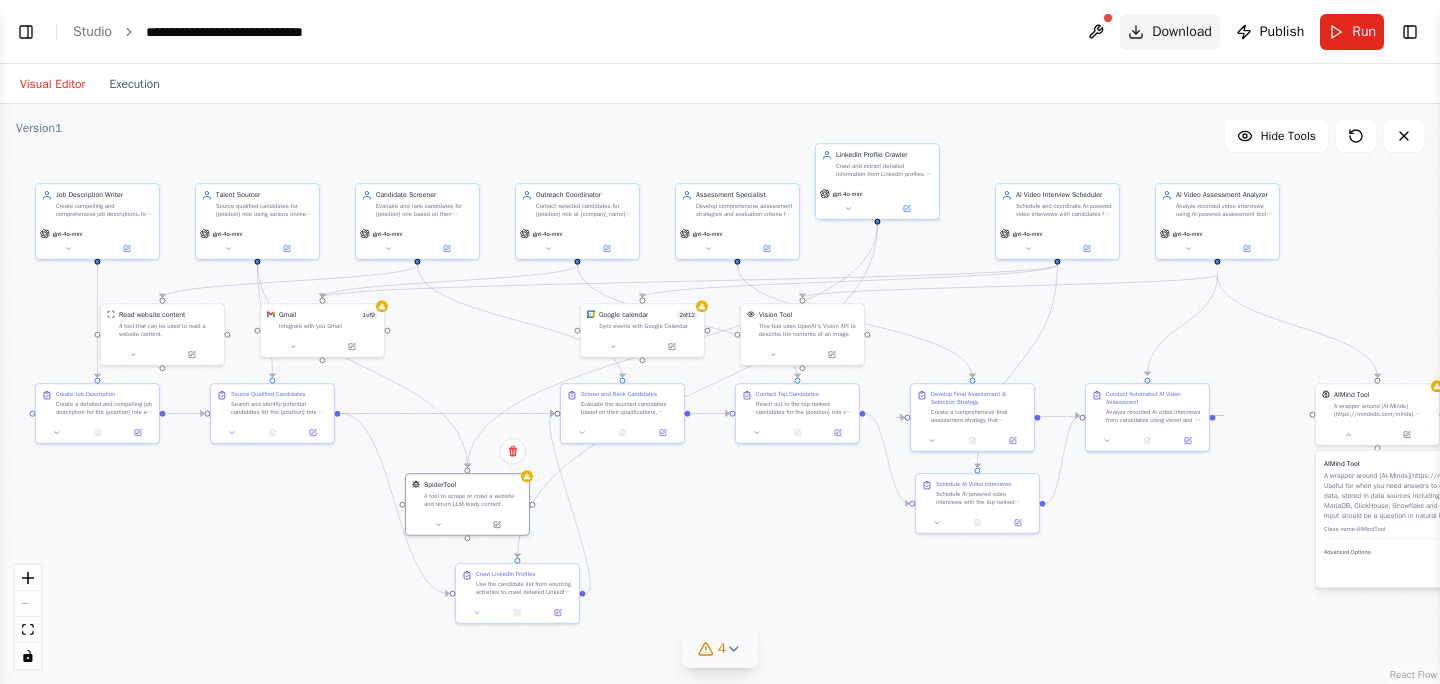 click on "Download" at bounding box center [1182, 32] 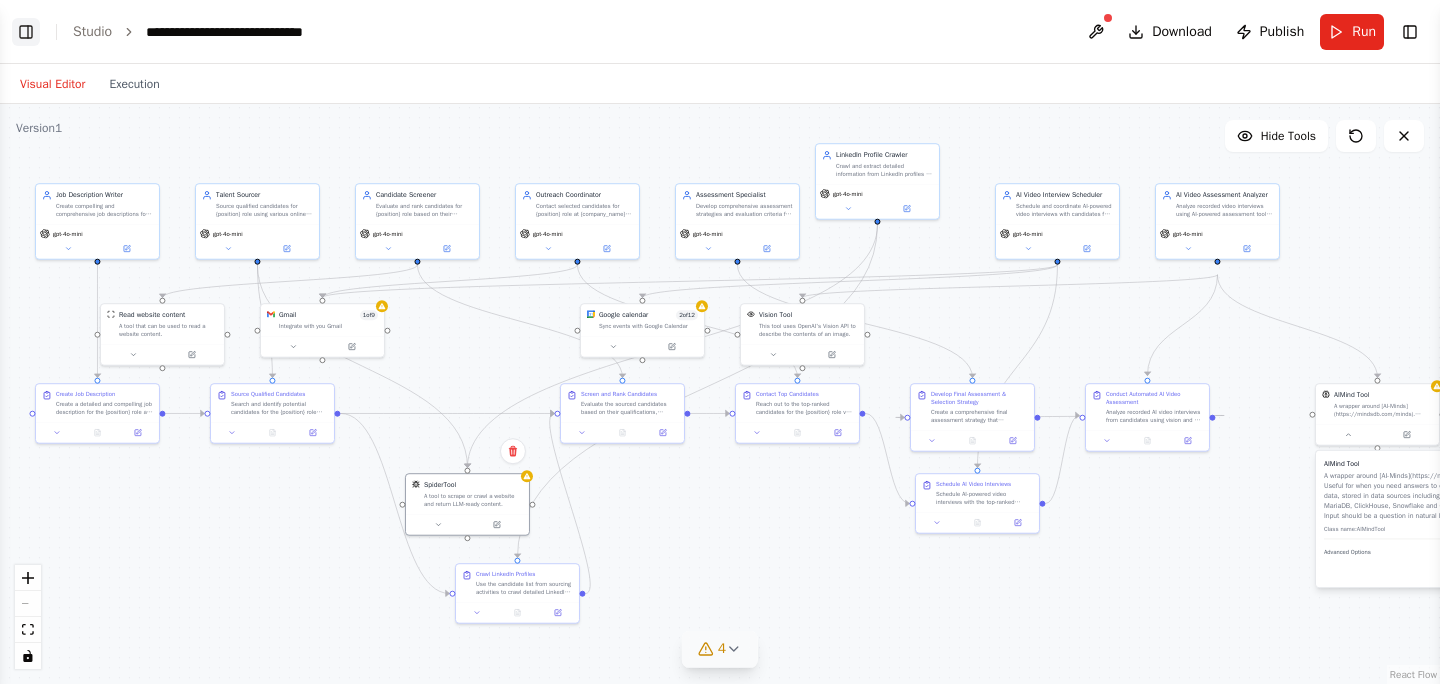 click on "Toggle Left Sidebar" at bounding box center [26, 32] 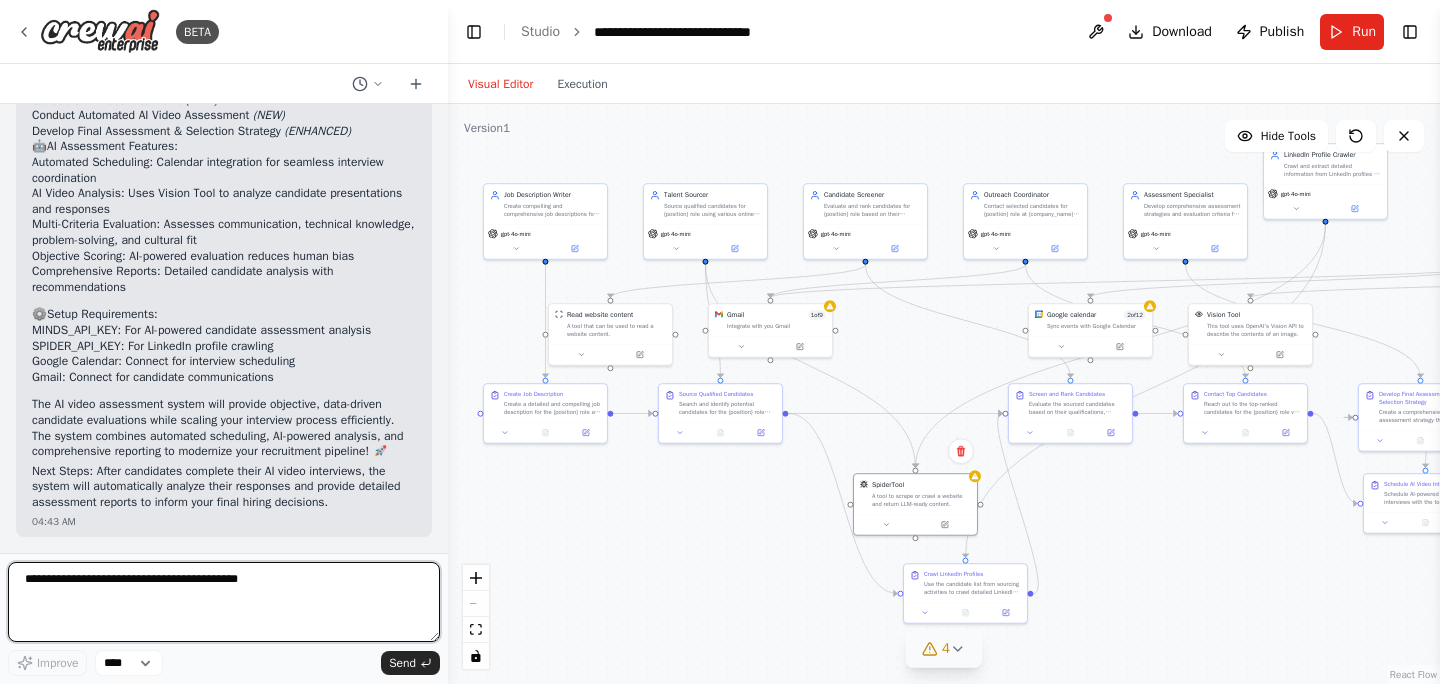 click at bounding box center (224, 602) 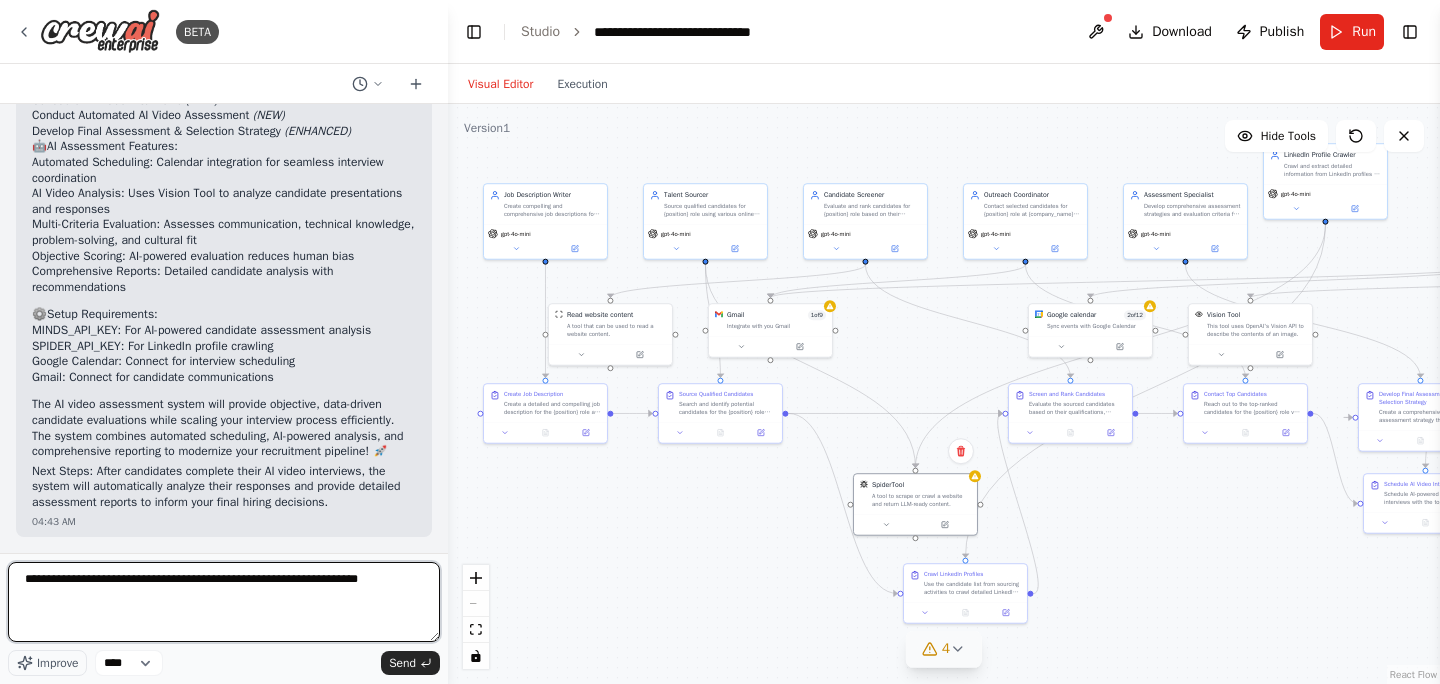 type on "**********" 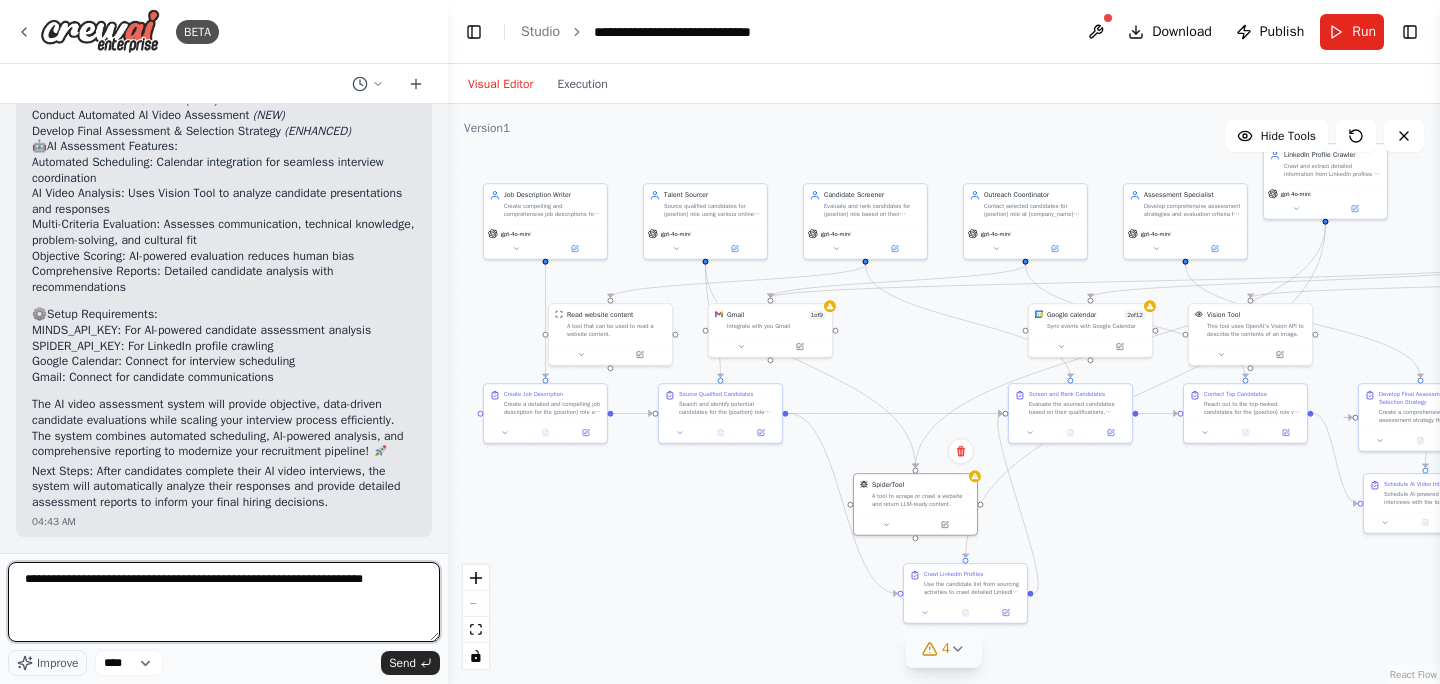 type 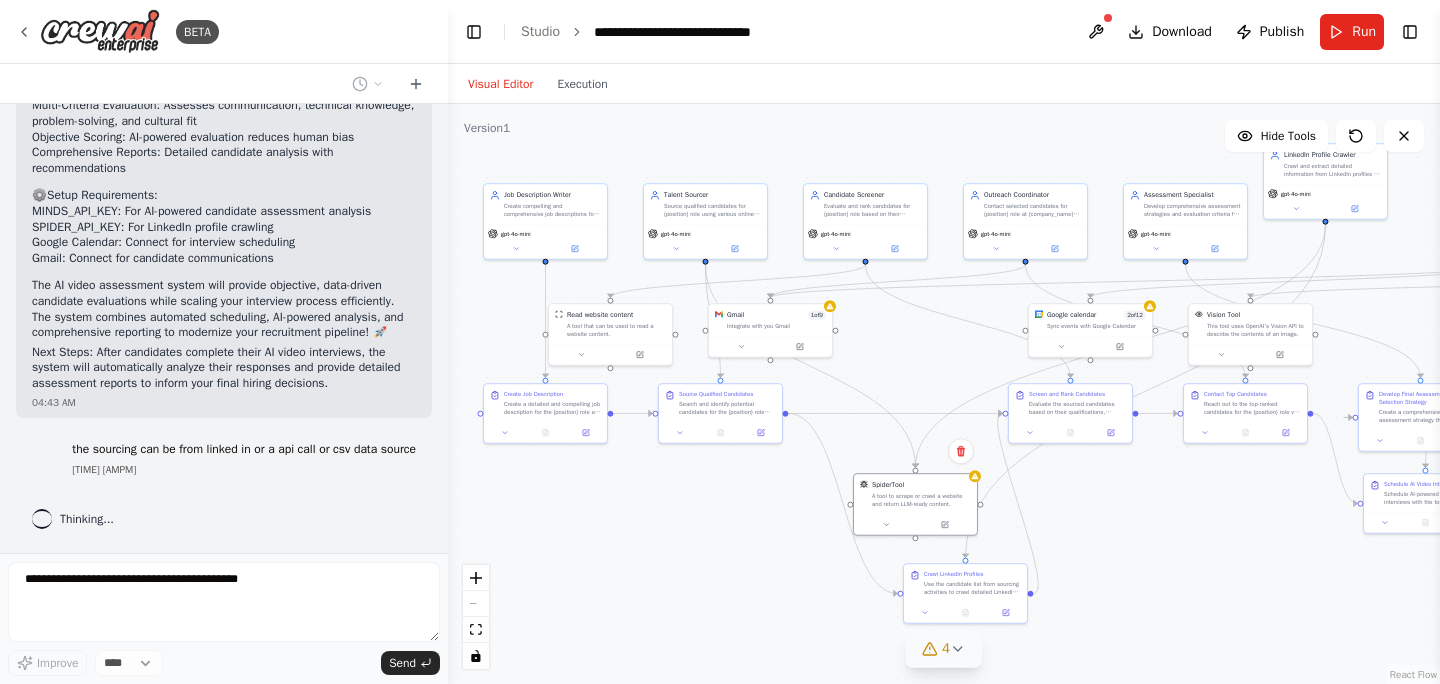 scroll, scrollTop: 5657, scrollLeft: 0, axis: vertical 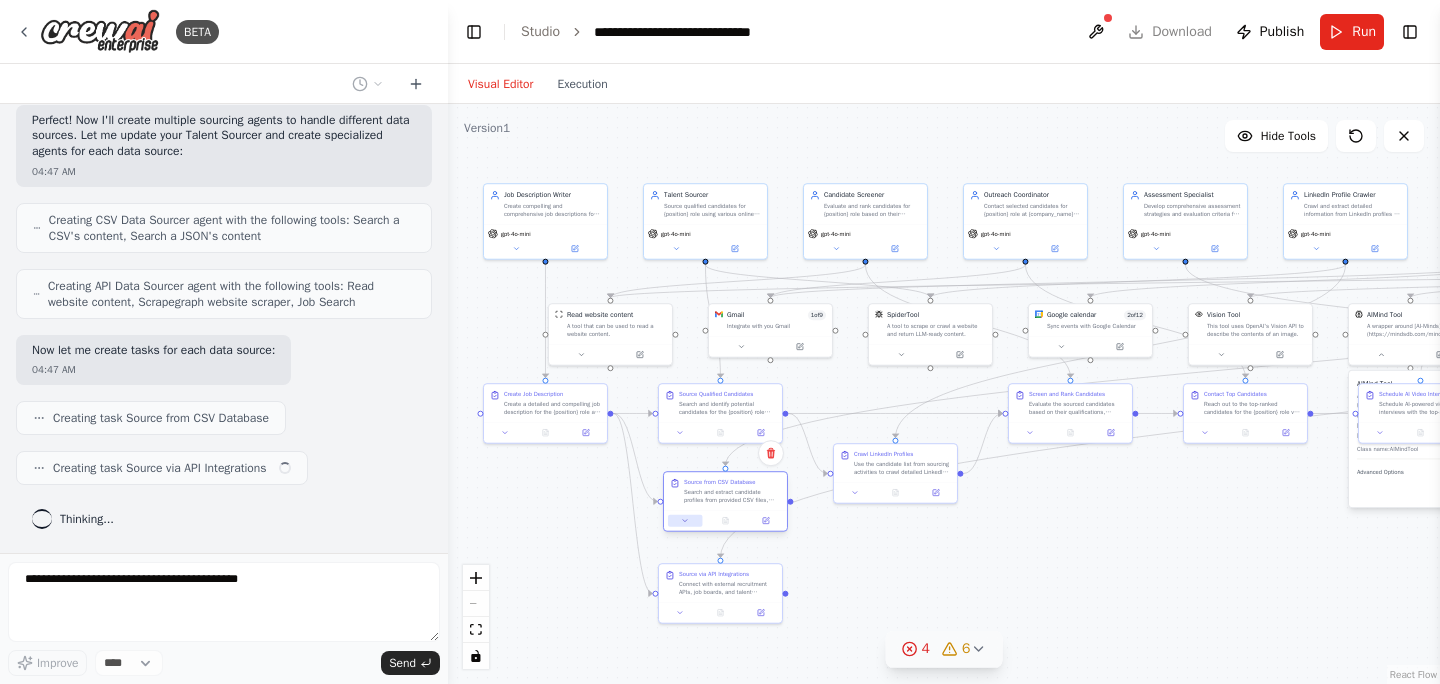 click at bounding box center [685, 521] 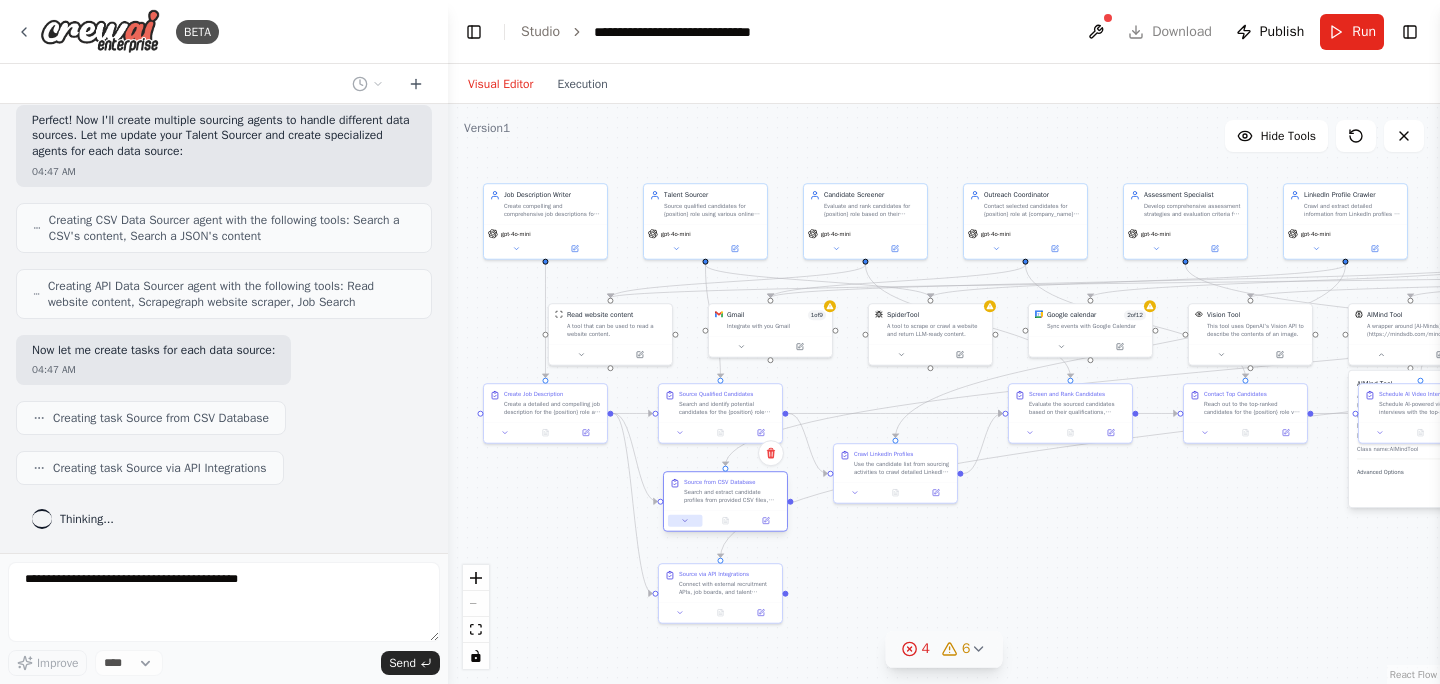 click 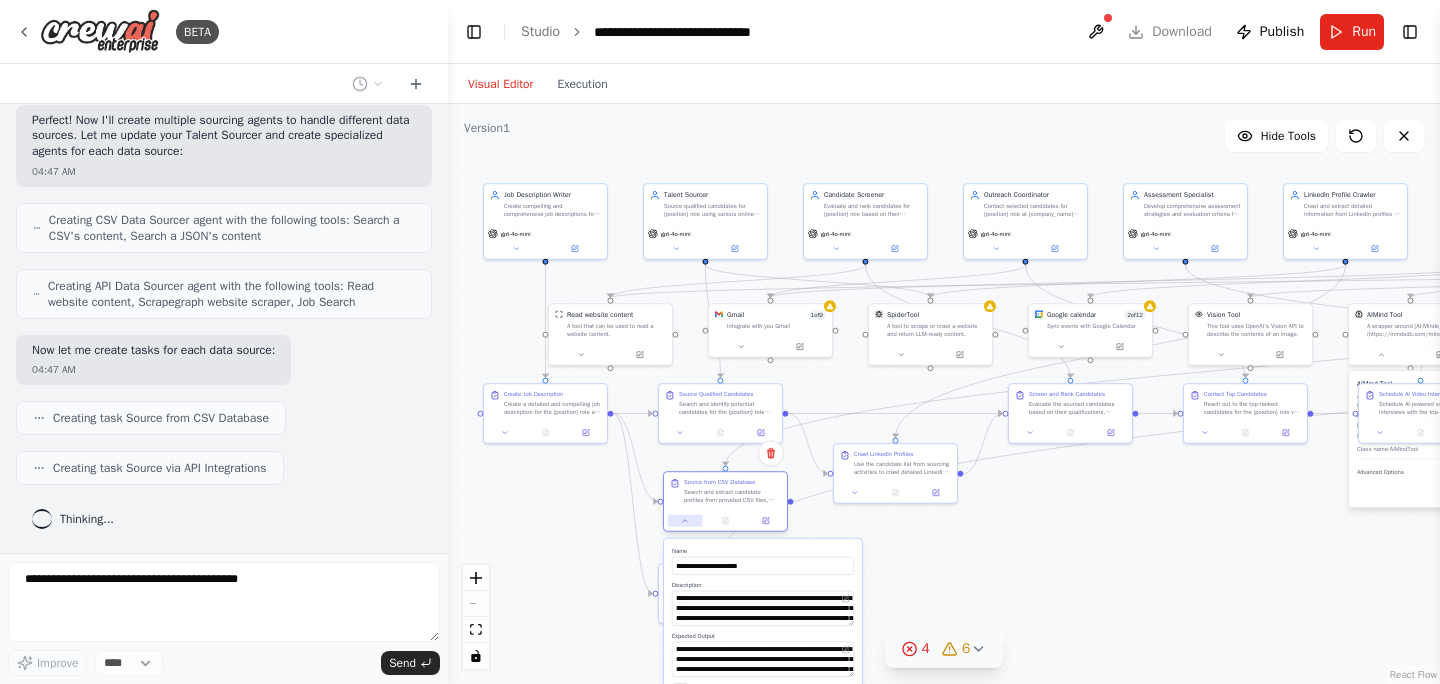 click 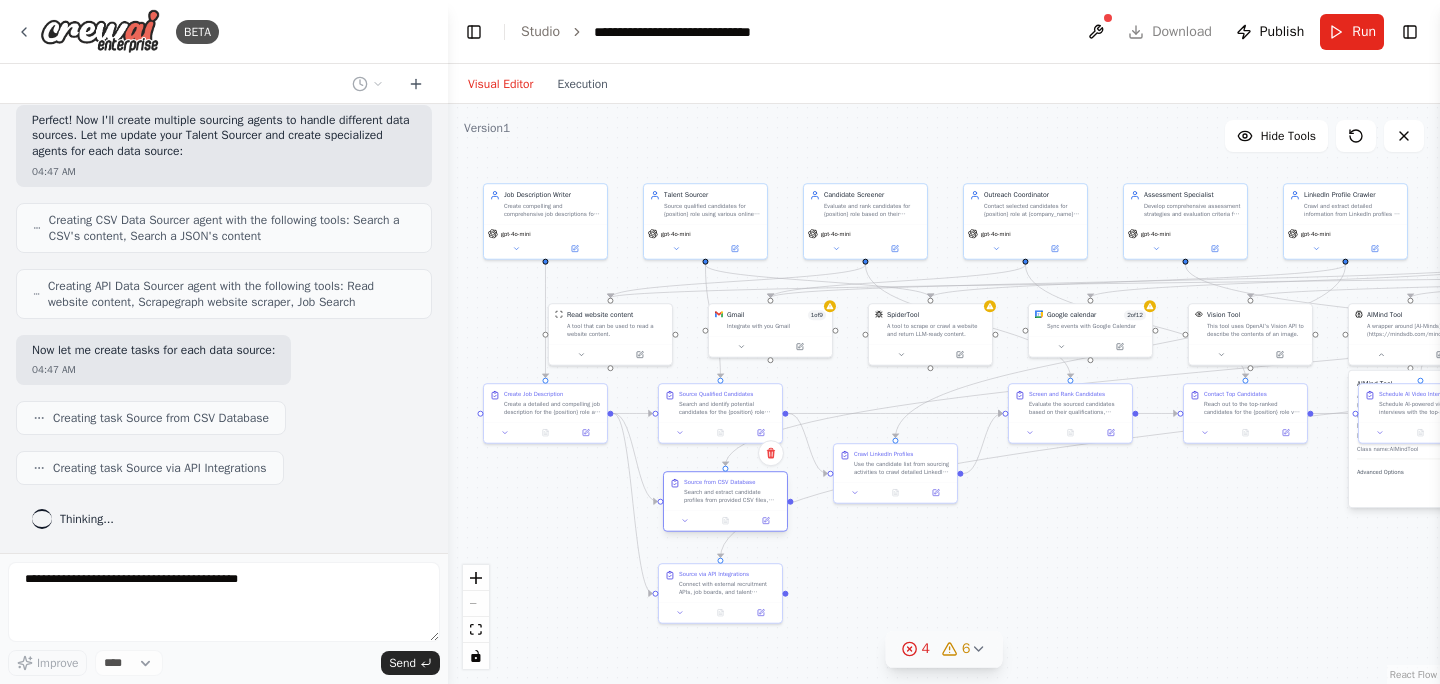 click on "Source from CSV Database" at bounding box center (719, 482) 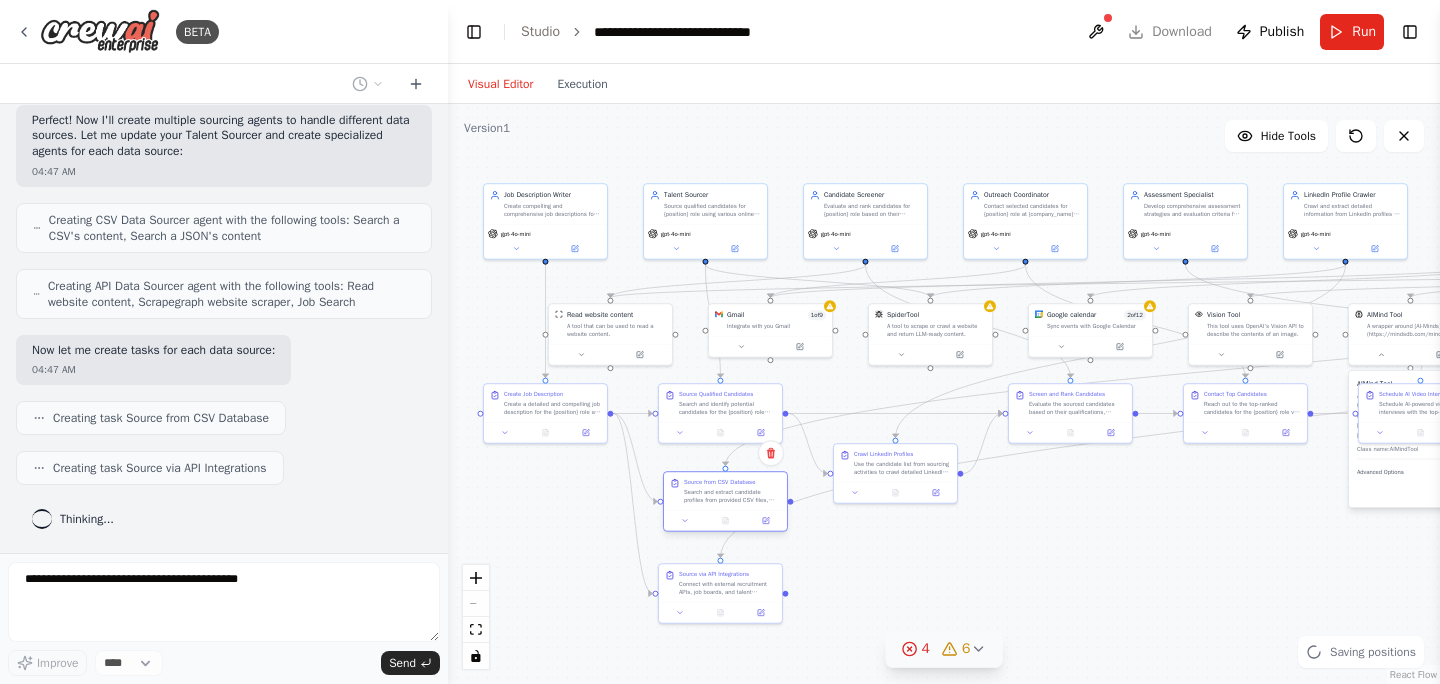 click at bounding box center (725, 520) 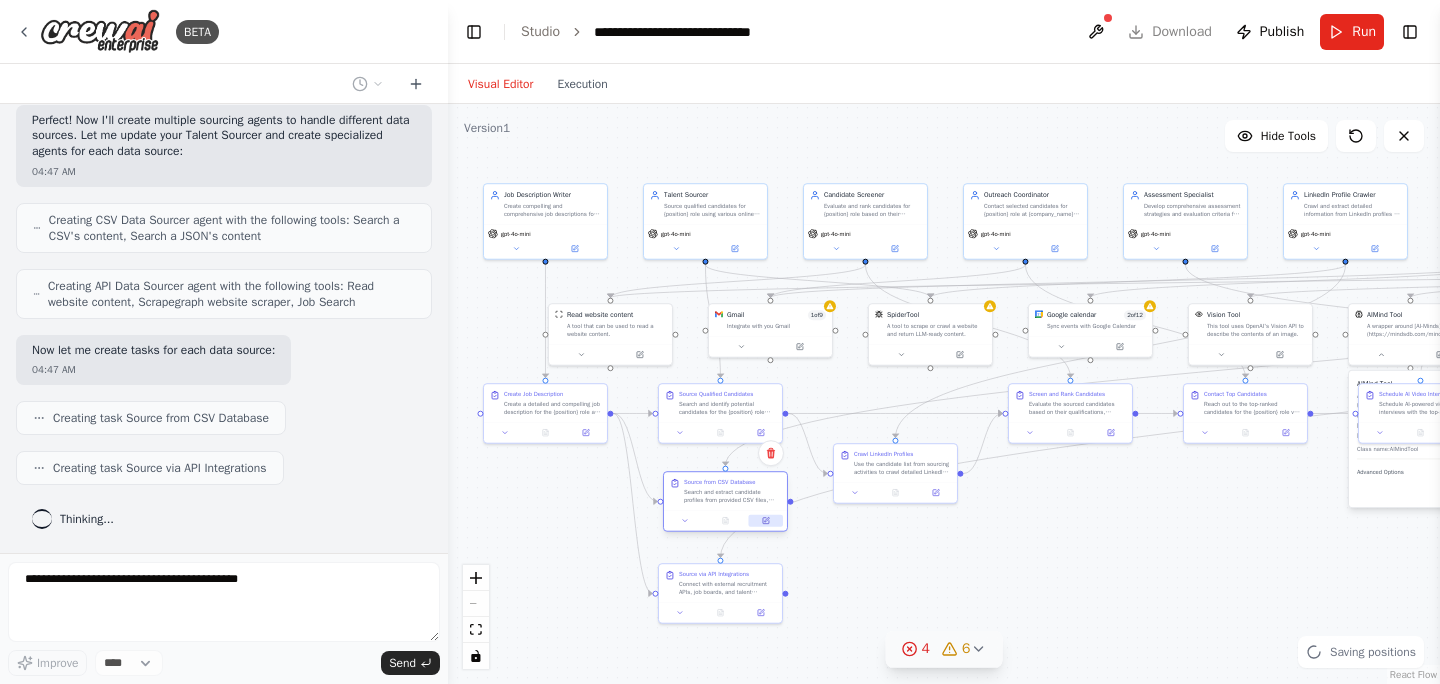 click 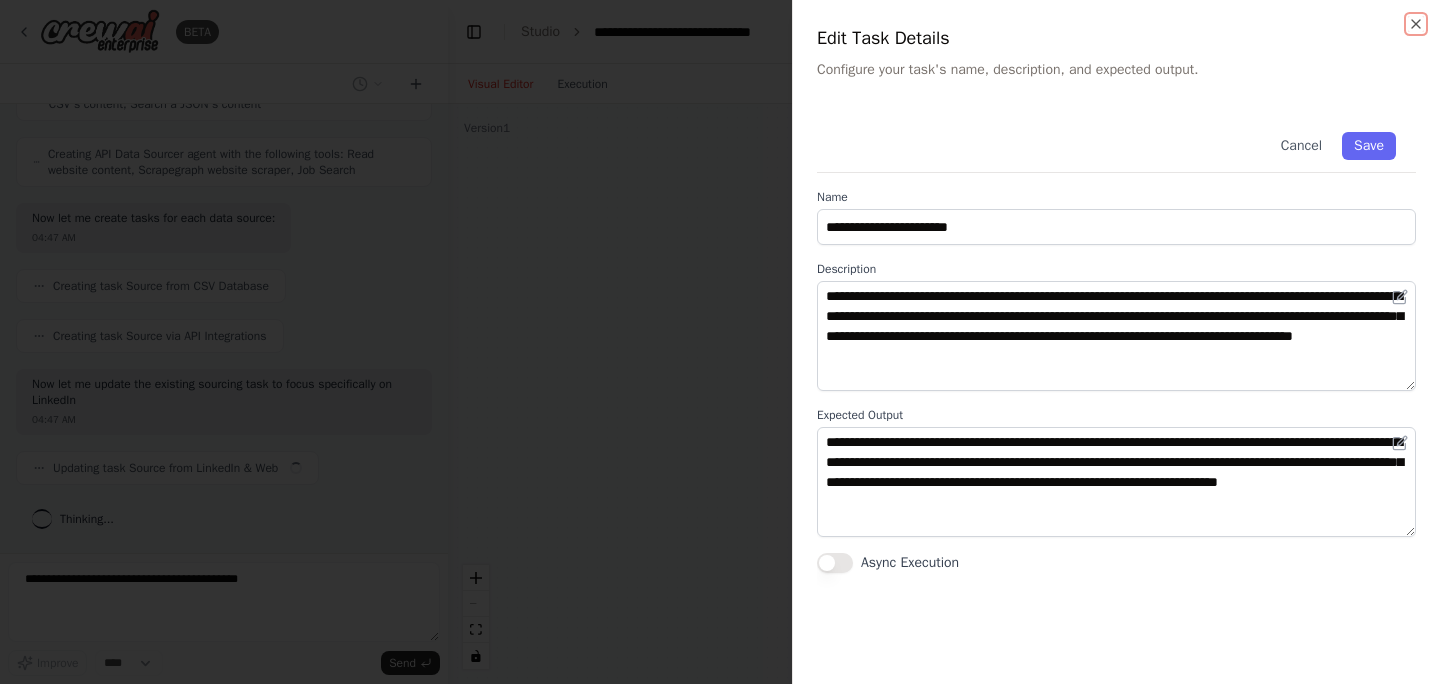 scroll, scrollTop: 6519, scrollLeft: 0, axis: vertical 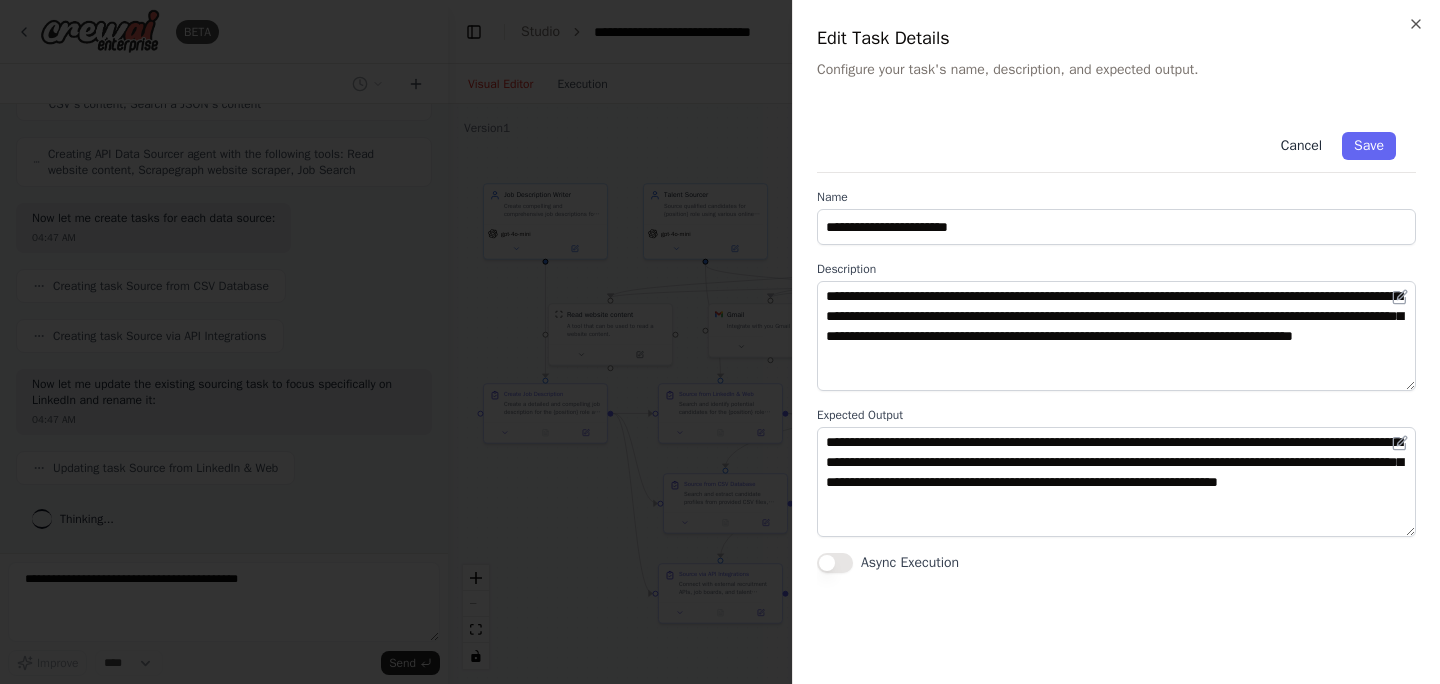 click on "Cancel" at bounding box center [1301, 146] 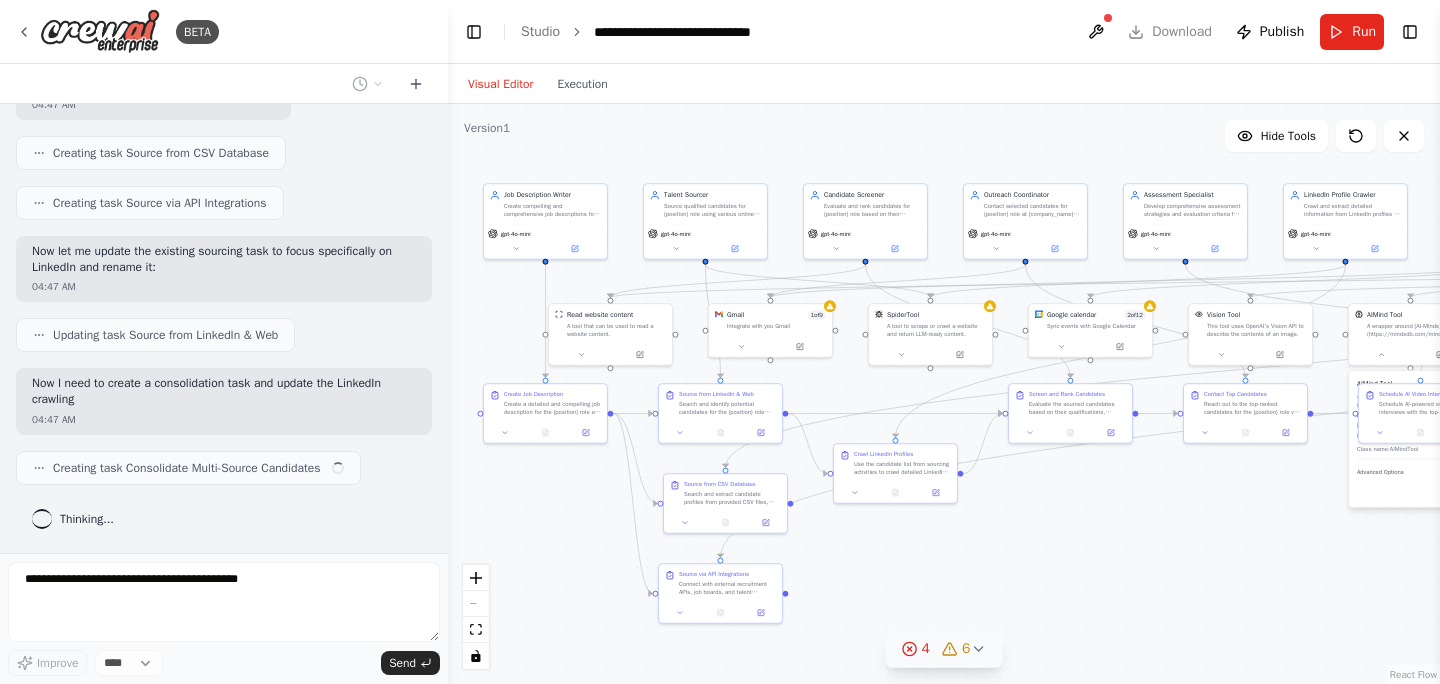 scroll, scrollTop: 6651, scrollLeft: 0, axis: vertical 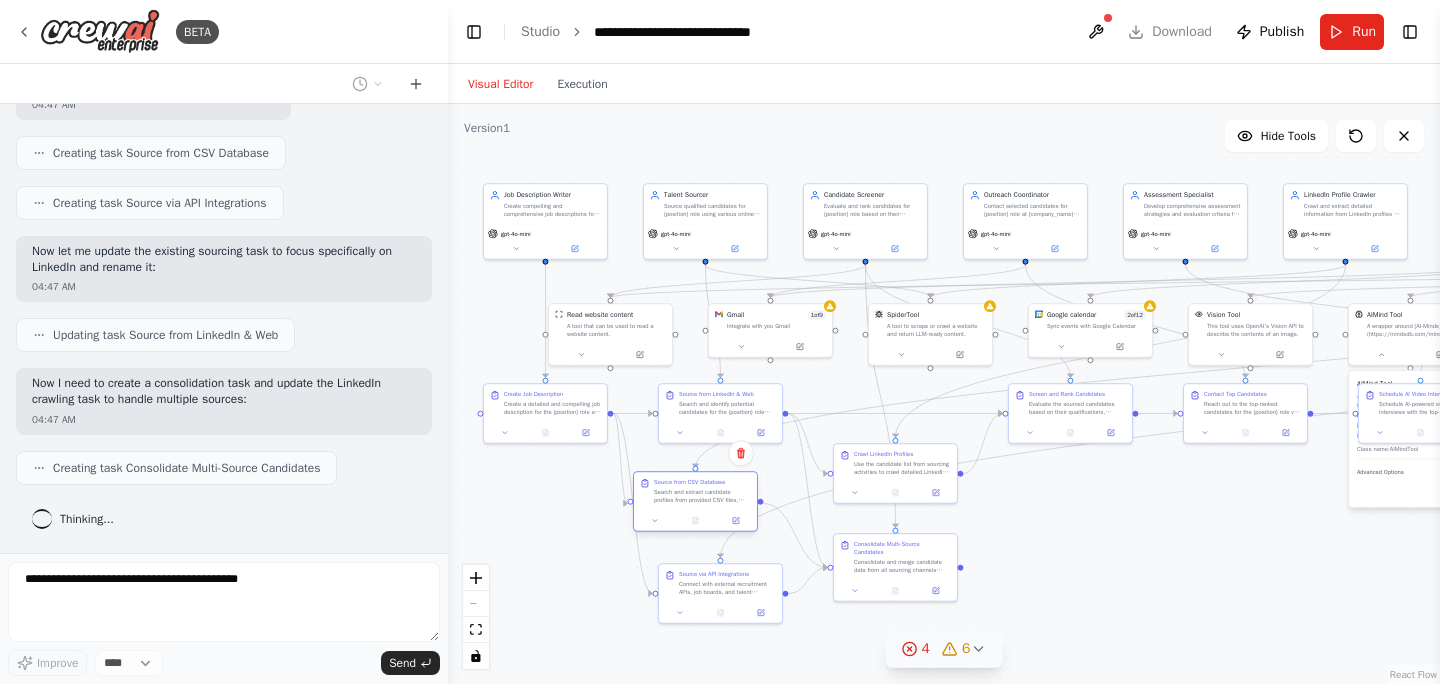 drag, startPoint x: 721, startPoint y: 494, endPoint x: 693, endPoint y: 491, distance: 28.160255 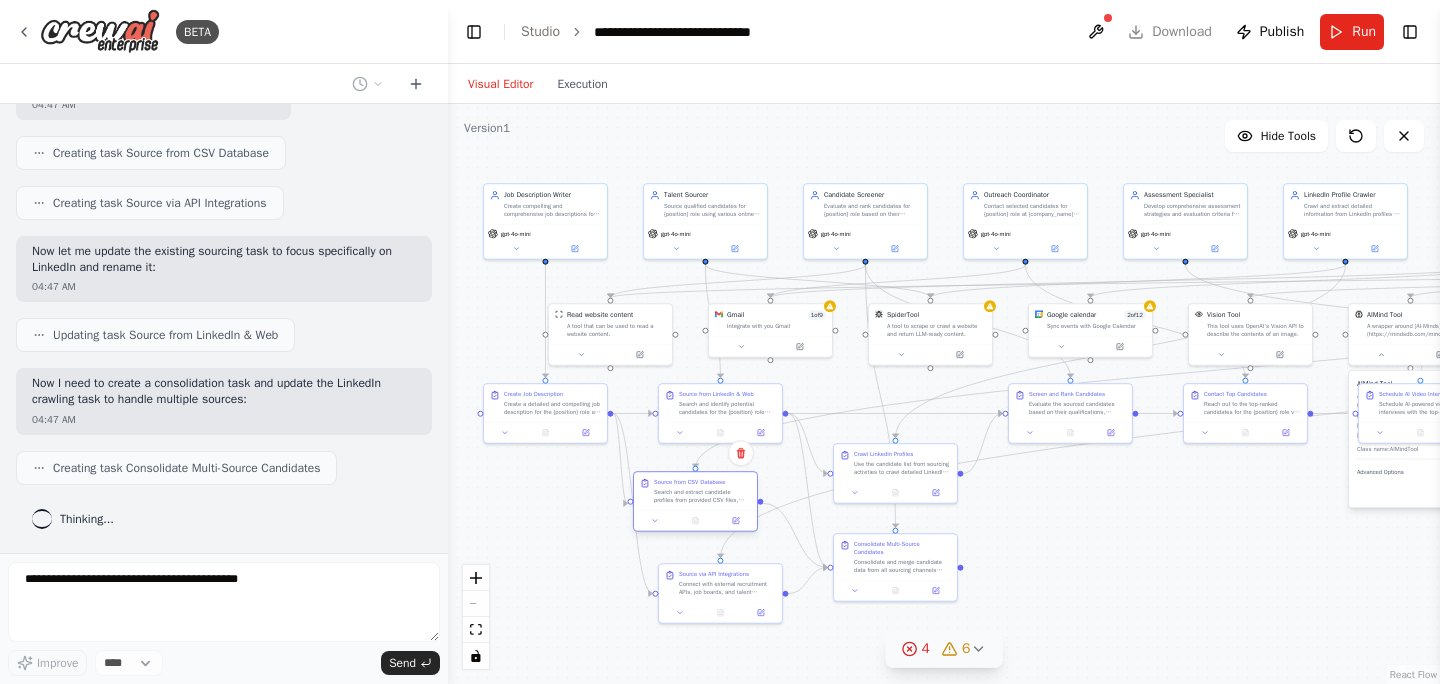 click on "Search and extract candidate profiles from provided CSV files, candidate databases, or ATS exports for the {position} role. Analyze structured data including resumes, contact information, skills, experience levels, and employment history. Filter candidates based on job requirements and identify the most promising matches." at bounding box center (702, 496) 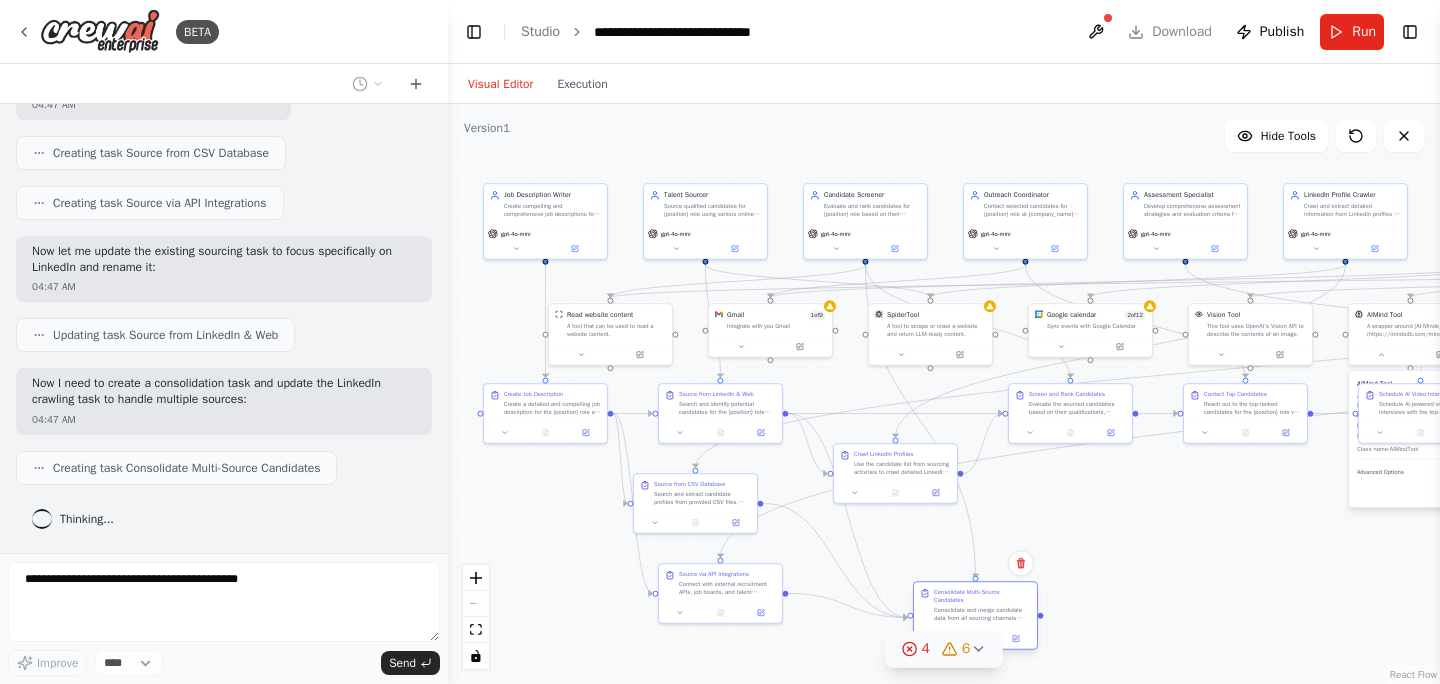 drag, startPoint x: 878, startPoint y: 558, endPoint x: 953, endPoint y: 604, distance: 87.982956 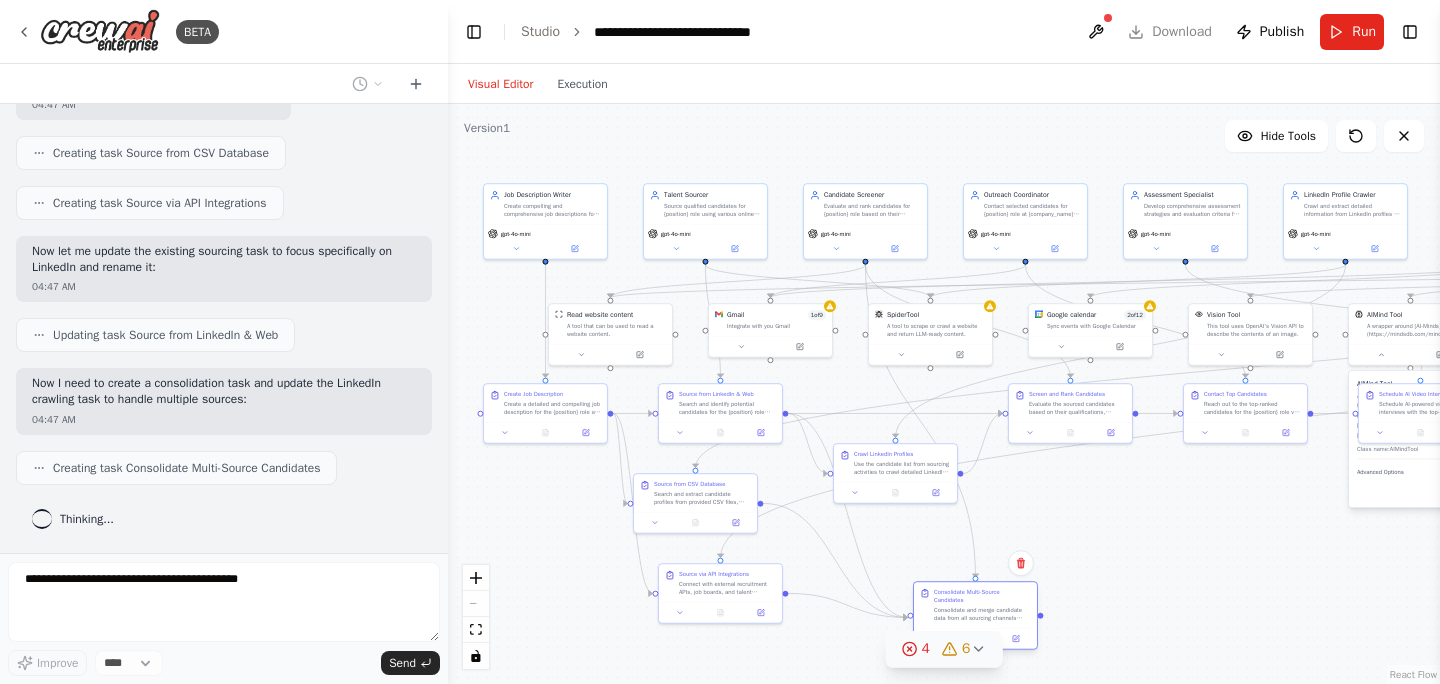 click on "Consolidate and merge candidate data from all sourcing channels (LinkedIn/Web, CSV databases, and API integrations) for the {position} role. Remove duplicates, standardize data formats, and create a unified candidate database. Prioritize candidates based on data quality, source reliability, and initial relevance to job requirements." at bounding box center (982, 605) 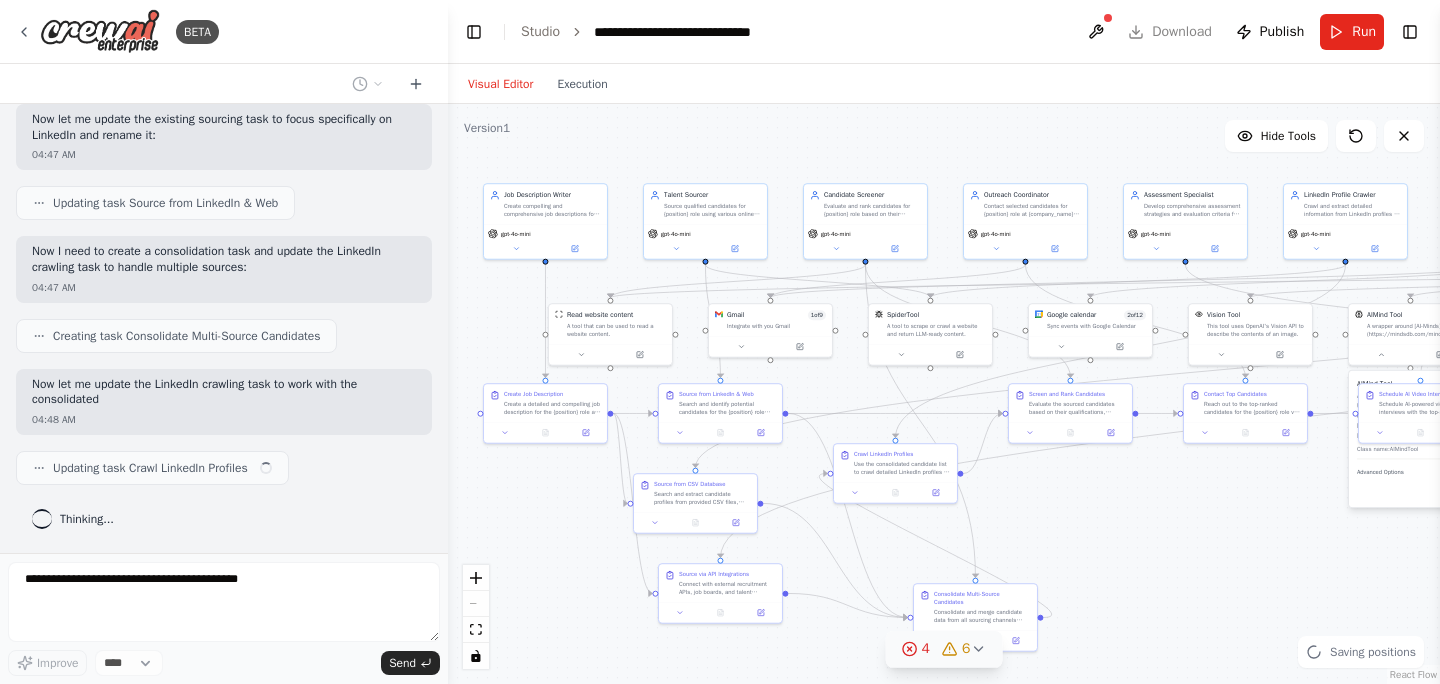 scroll, scrollTop: 6784, scrollLeft: 0, axis: vertical 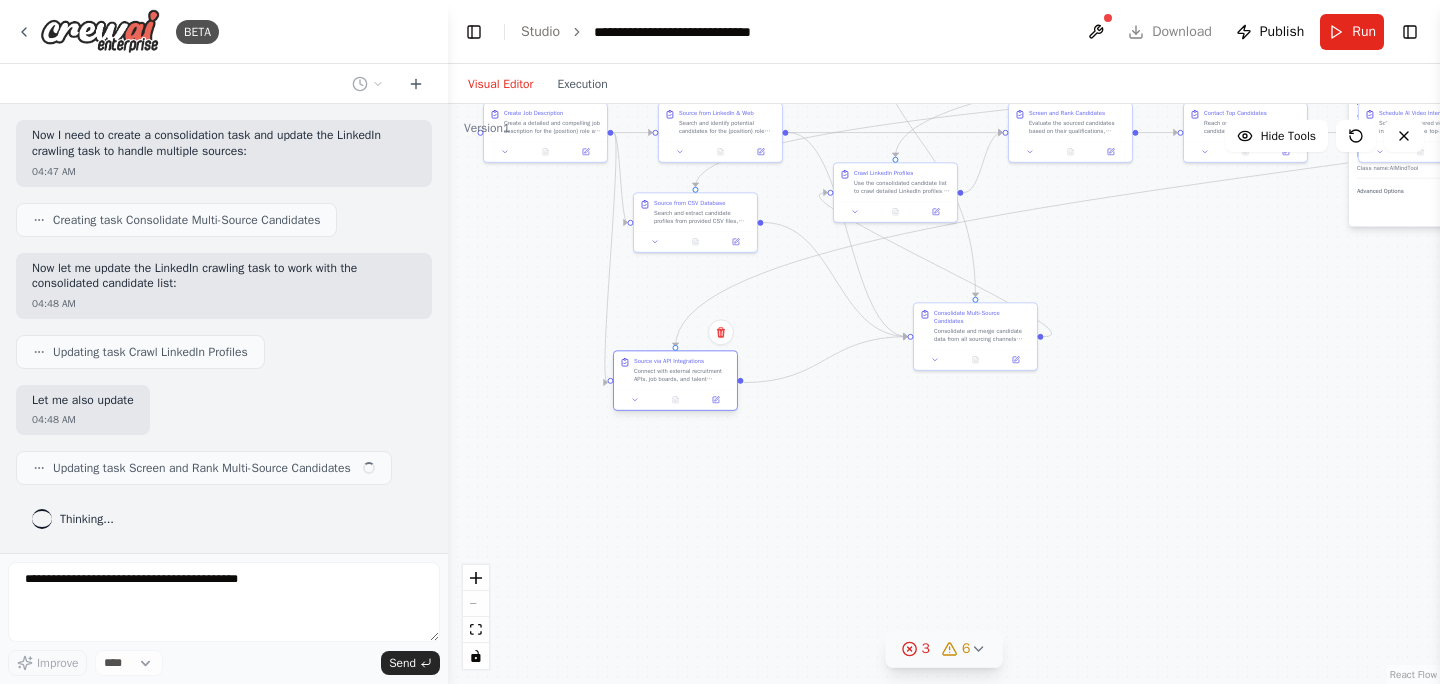 drag, startPoint x: 736, startPoint y: 592, endPoint x: 686, endPoint y: 386, distance: 211.98112 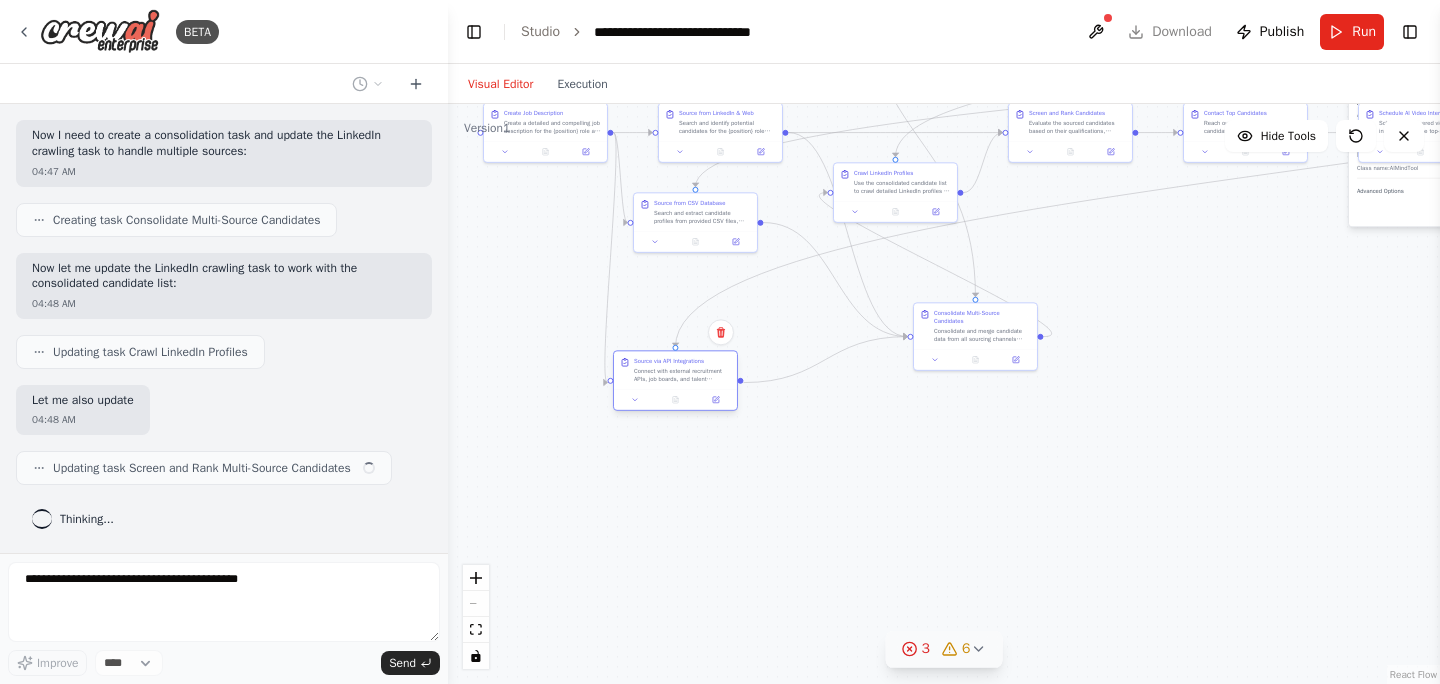 click on "Source via API Integrations Connect with external recruitment APIs, job boards, and talent databases to source candidates for the {position} role. Use API calls to search professional networks, job board databases, and third-party talent platforms. Extract candidate data from various online sources and APIs that provide access to candidate profiles and professional information." at bounding box center [675, 370] 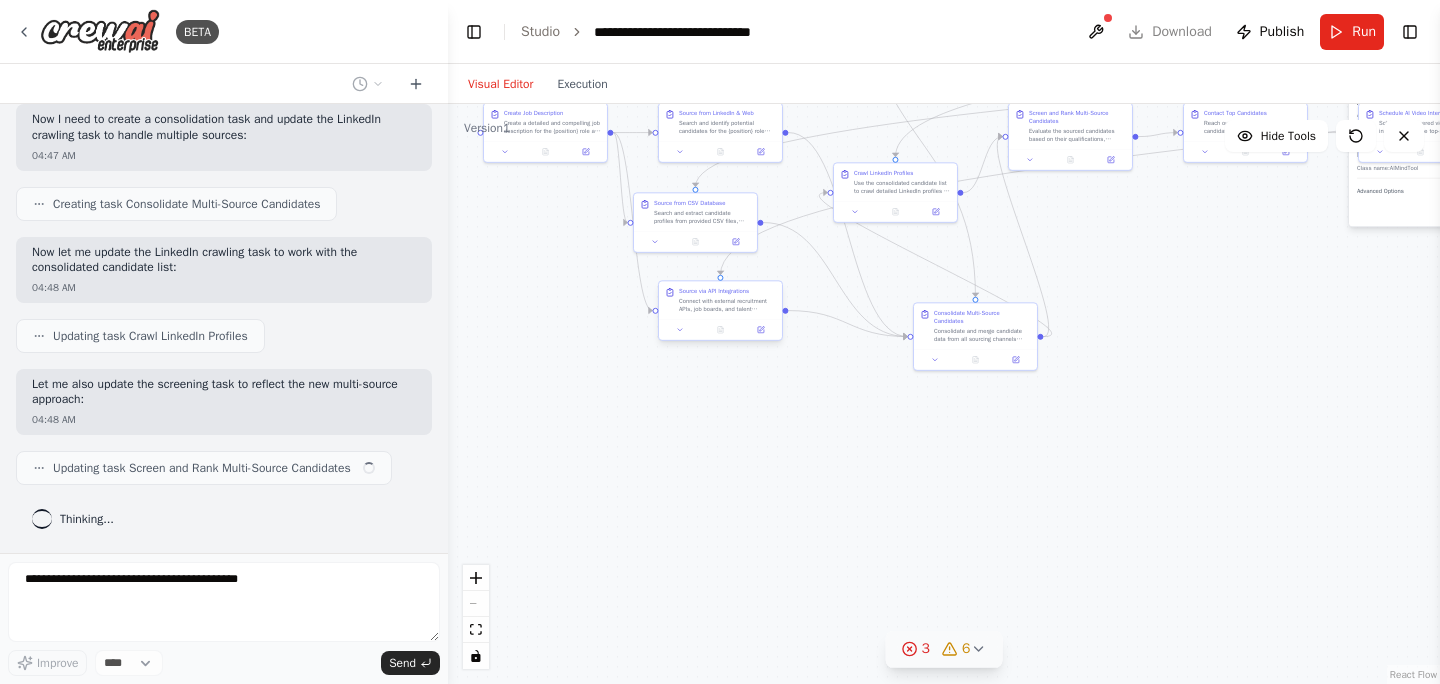 scroll, scrollTop: 6916, scrollLeft: 0, axis: vertical 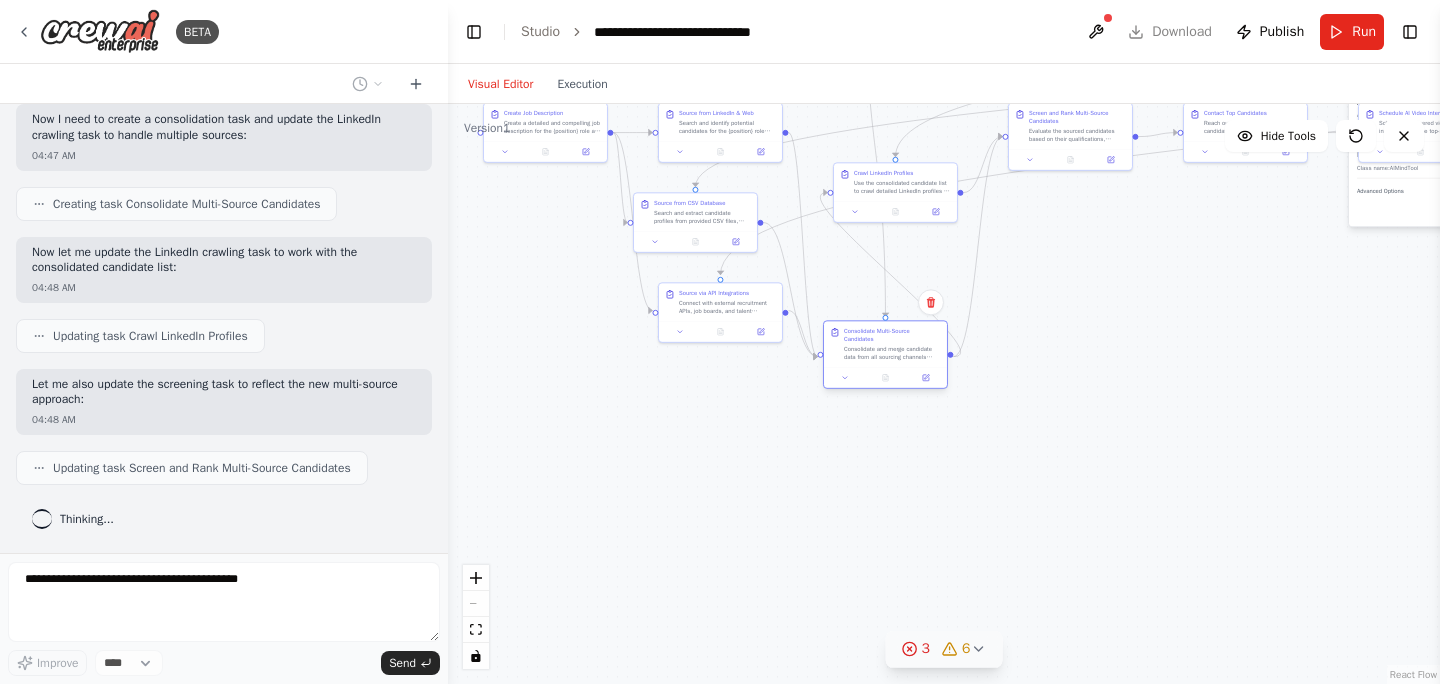 drag, startPoint x: 963, startPoint y: 323, endPoint x: 873, endPoint y: 340, distance: 91.591484 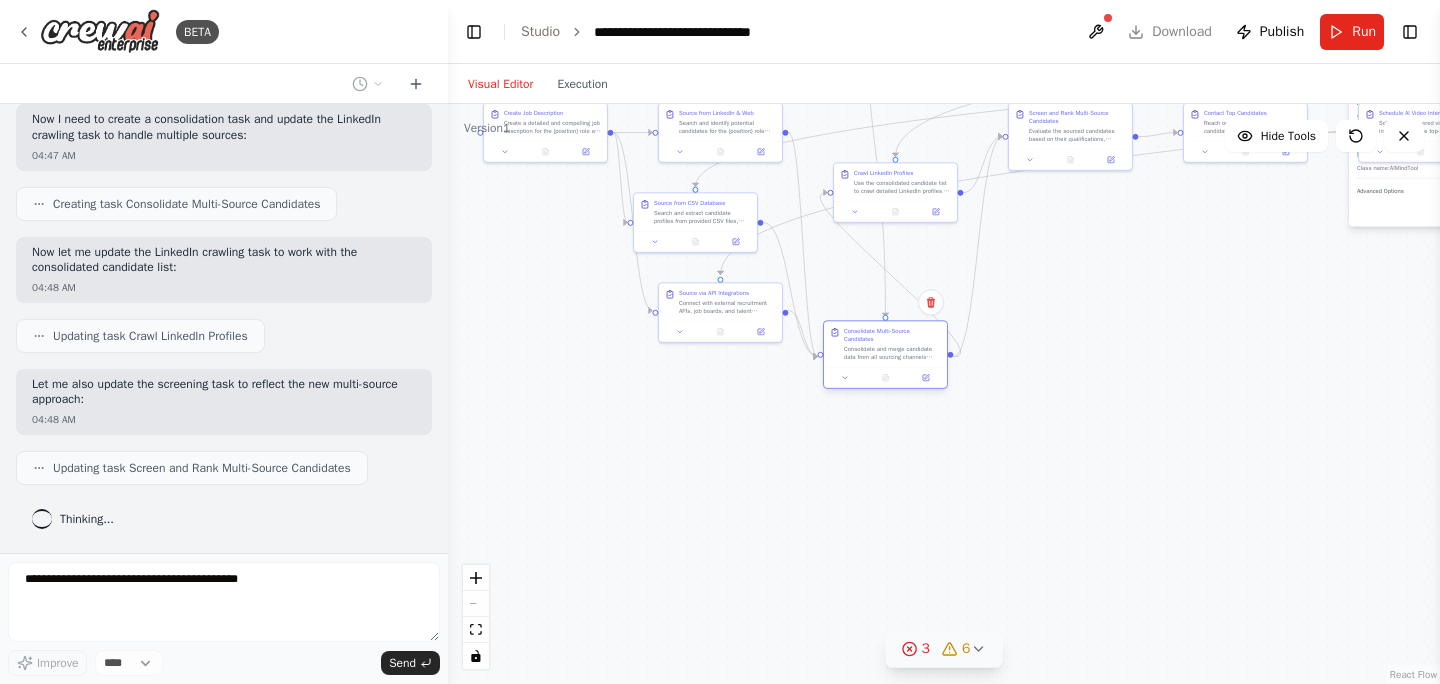 click on "Consolidate Multi-Source Candidates" at bounding box center [892, 335] 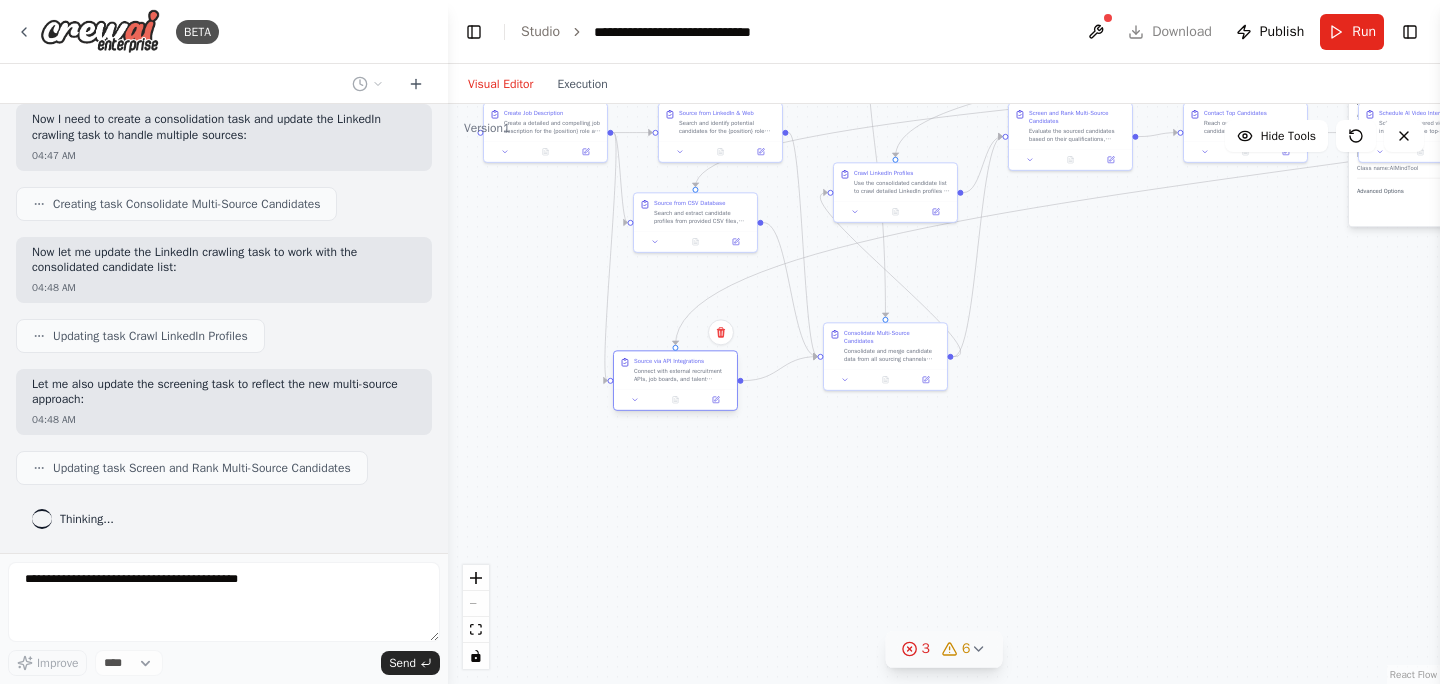 drag, startPoint x: 706, startPoint y: 296, endPoint x: 654, endPoint y: 364, distance: 85.60374 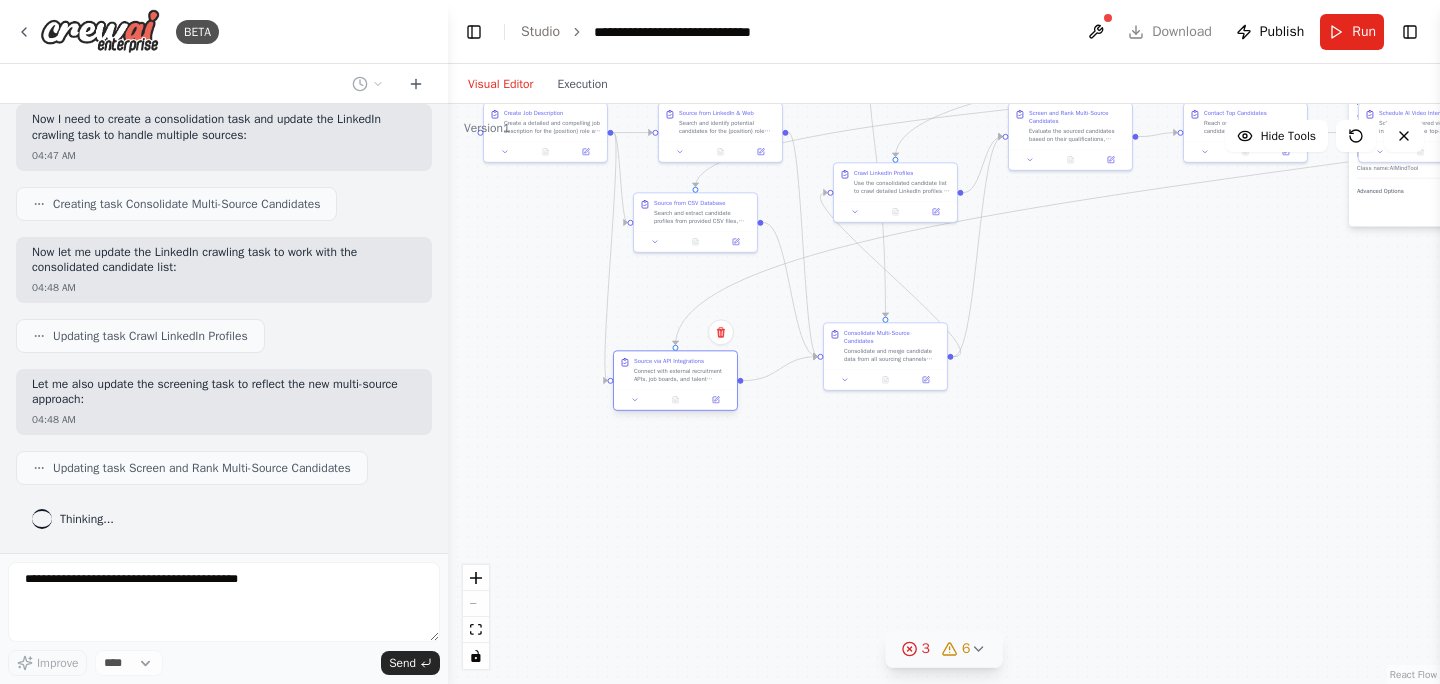 click on "Source via API Integrations Connect with external recruitment APIs, job boards, and talent databases to source candidates for the {position} role. Use API calls to search professional networks, job board databases, and third-party talent platforms. Extract candidate data from various online sources and APIs that provide access to candidate profiles and professional information." at bounding box center (682, 370) 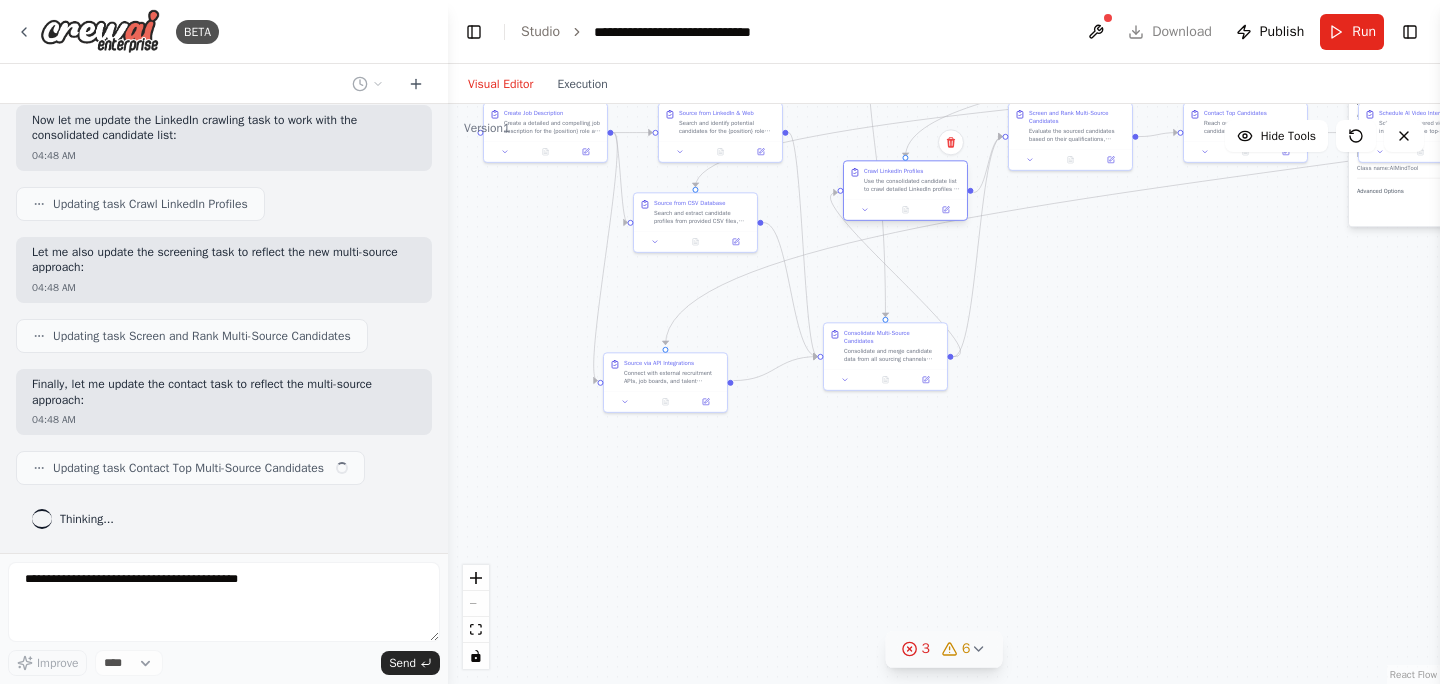 scroll, scrollTop: 7048, scrollLeft: 0, axis: vertical 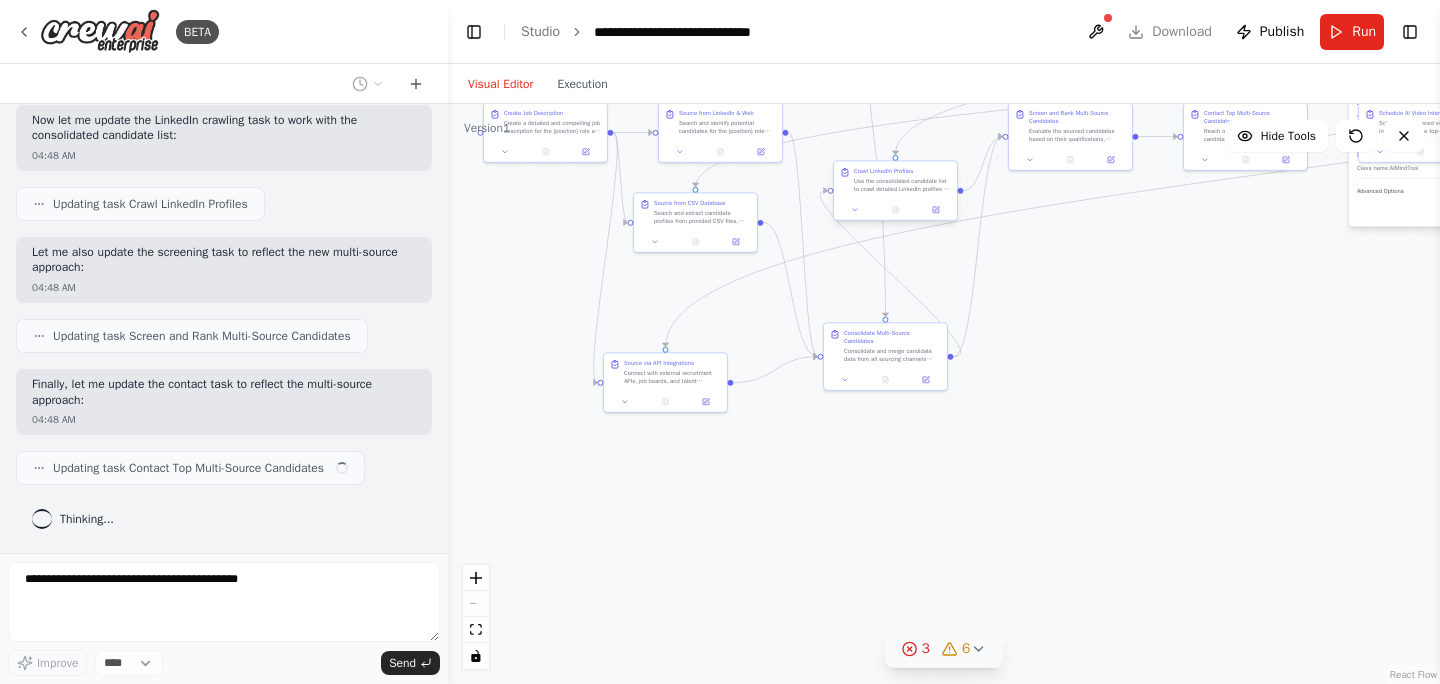 drag, startPoint x: 899, startPoint y: 192, endPoint x: 910, endPoint y: 191, distance: 11.045361 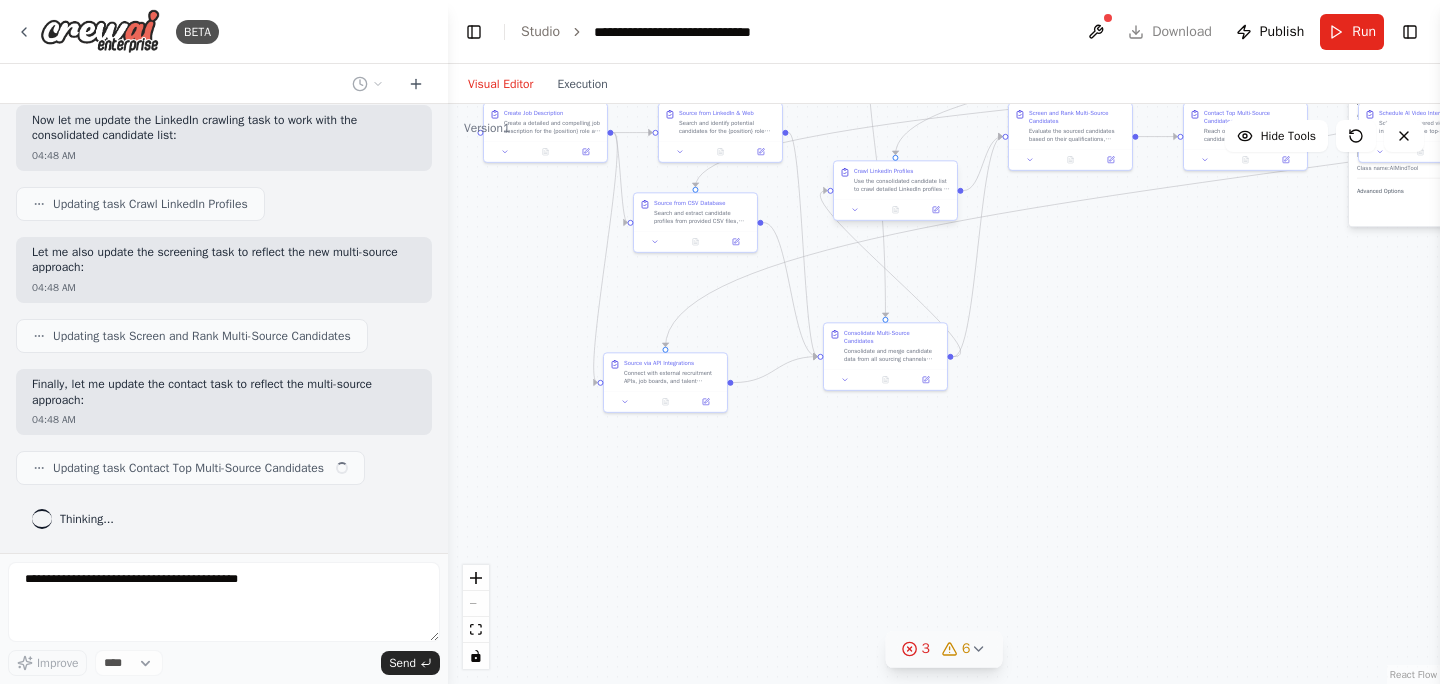 click on "Use the consolidated candidate list to crawl detailed LinkedIn profiles for candidates where LinkedIn URLs are available. Extract comprehensive professional information including current and past positions, skills, education, recommendations, connections, and activity. Focus on gathering data that will help in candidate evaluation and personalized outreach." at bounding box center [902, 185] 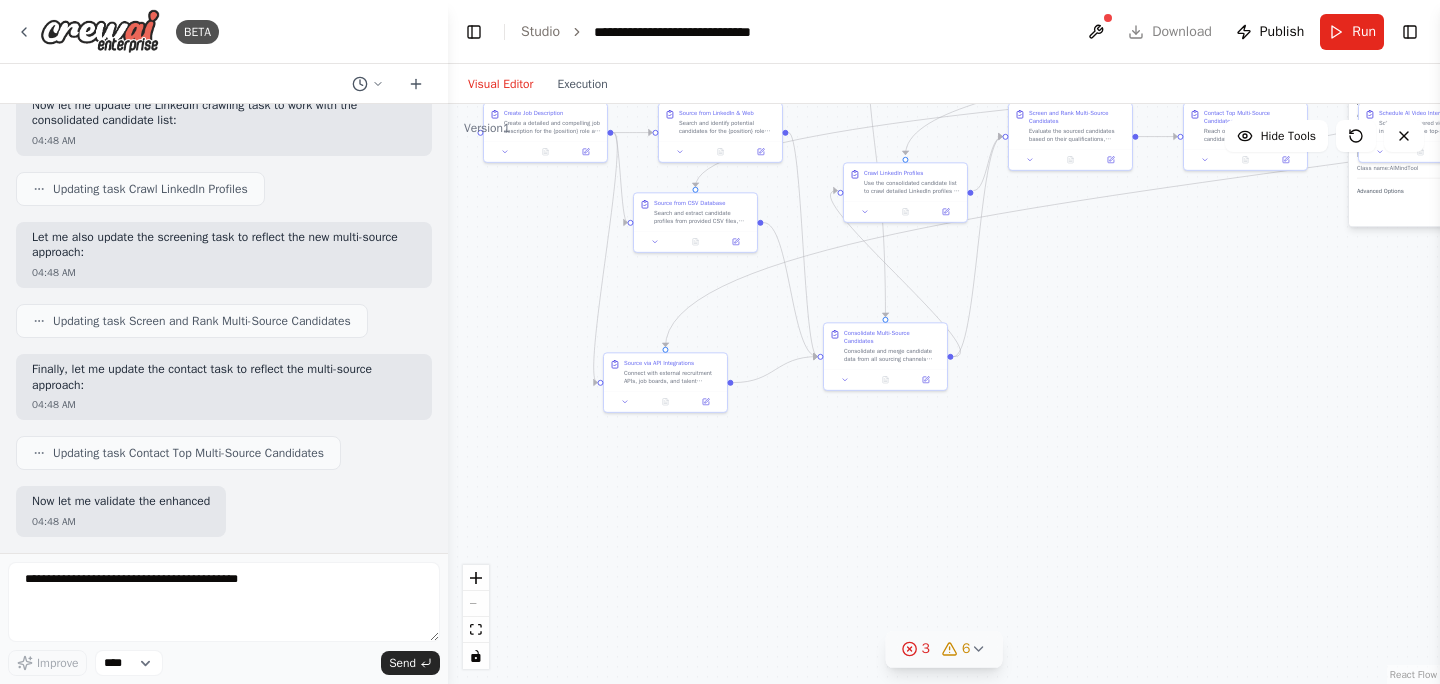 scroll, scrollTop: 7180, scrollLeft: 0, axis: vertical 